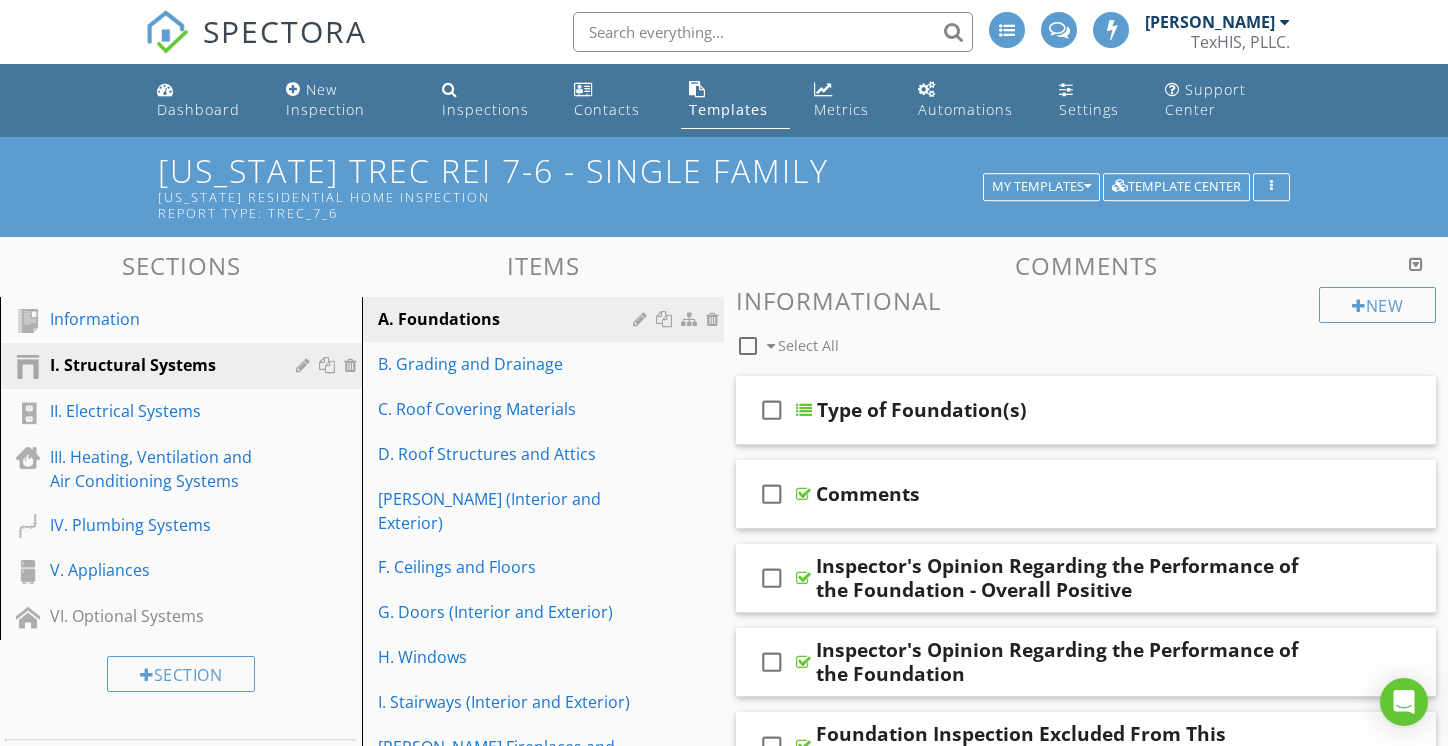 scroll, scrollTop: 2712, scrollLeft: 0, axis: vertical 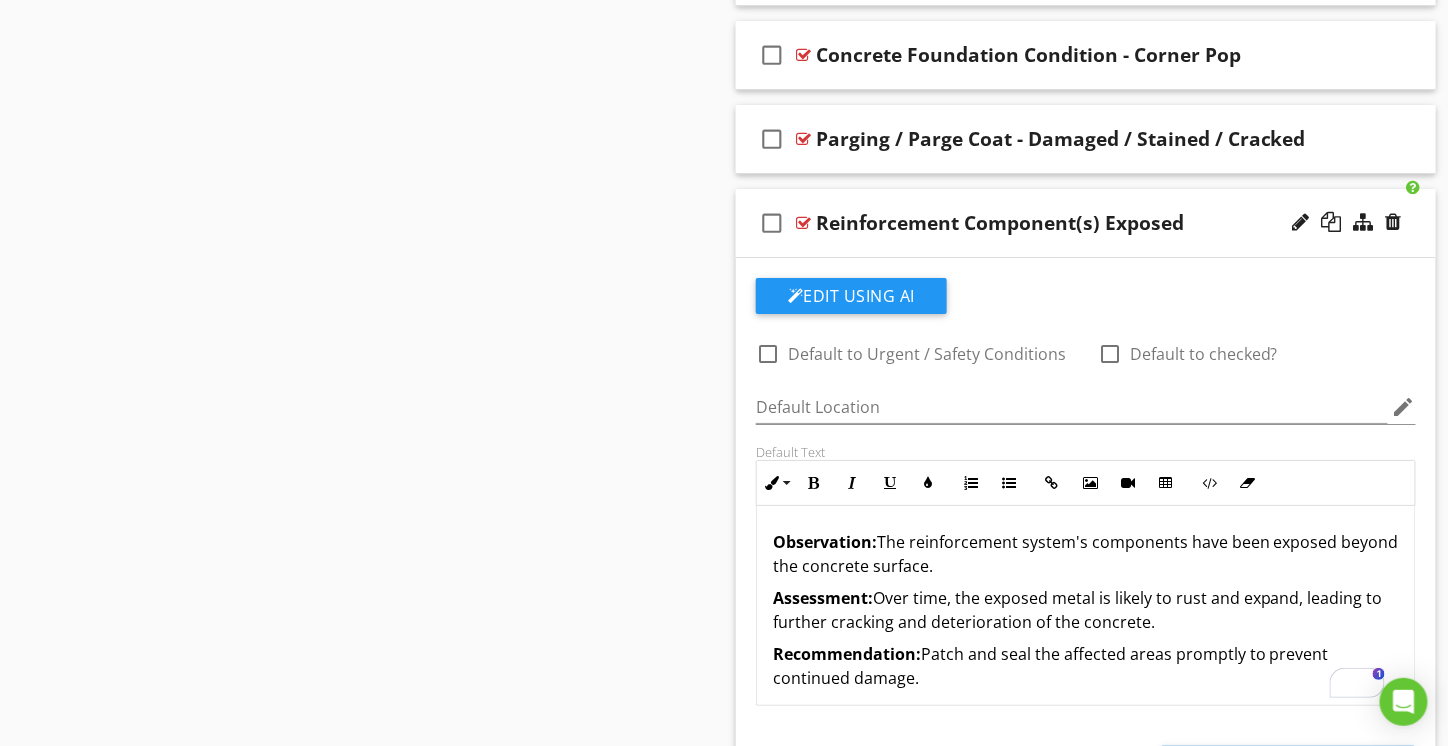 click on "check_box_outline_blank
Reinforcement Component(s) Exposed" at bounding box center [1086, 223] 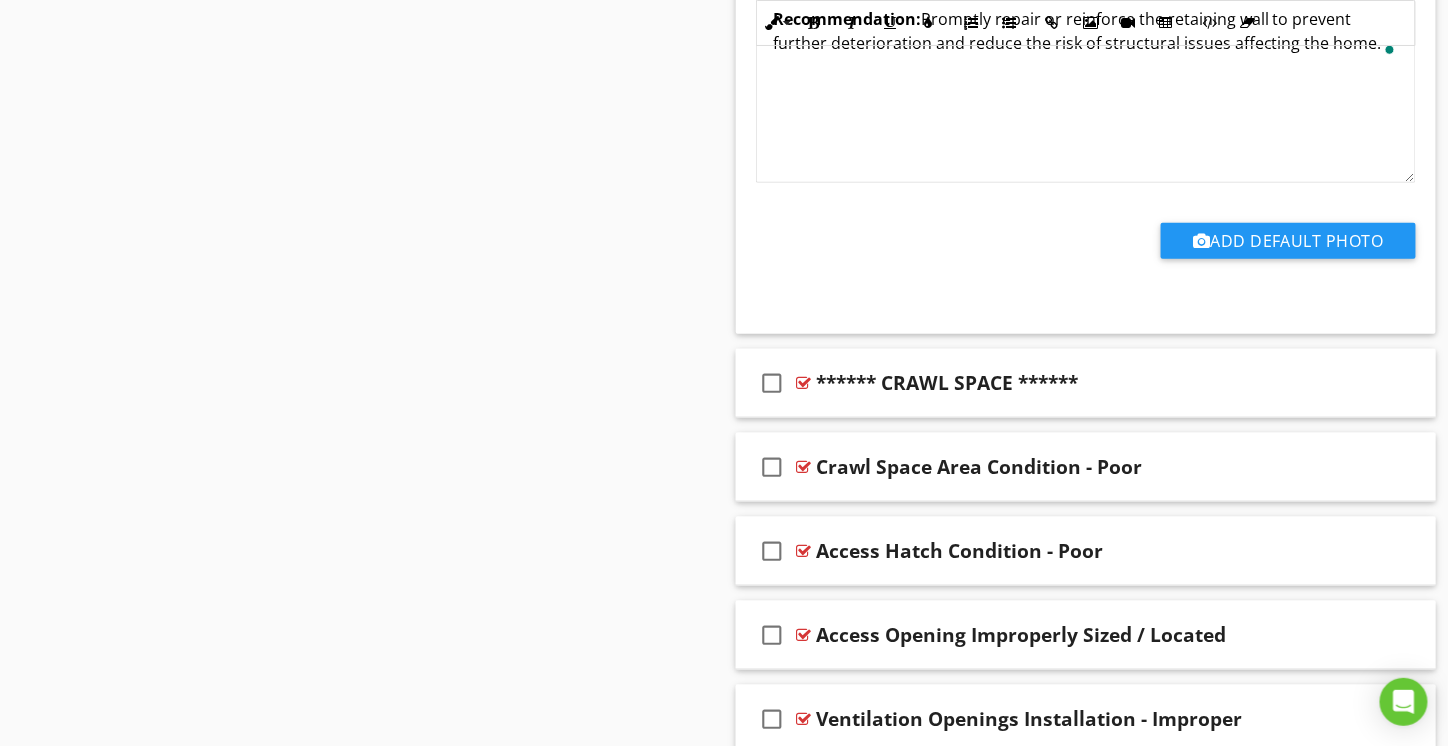 scroll, scrollTop: 3112, scrollLeft: 0, axis: vertical 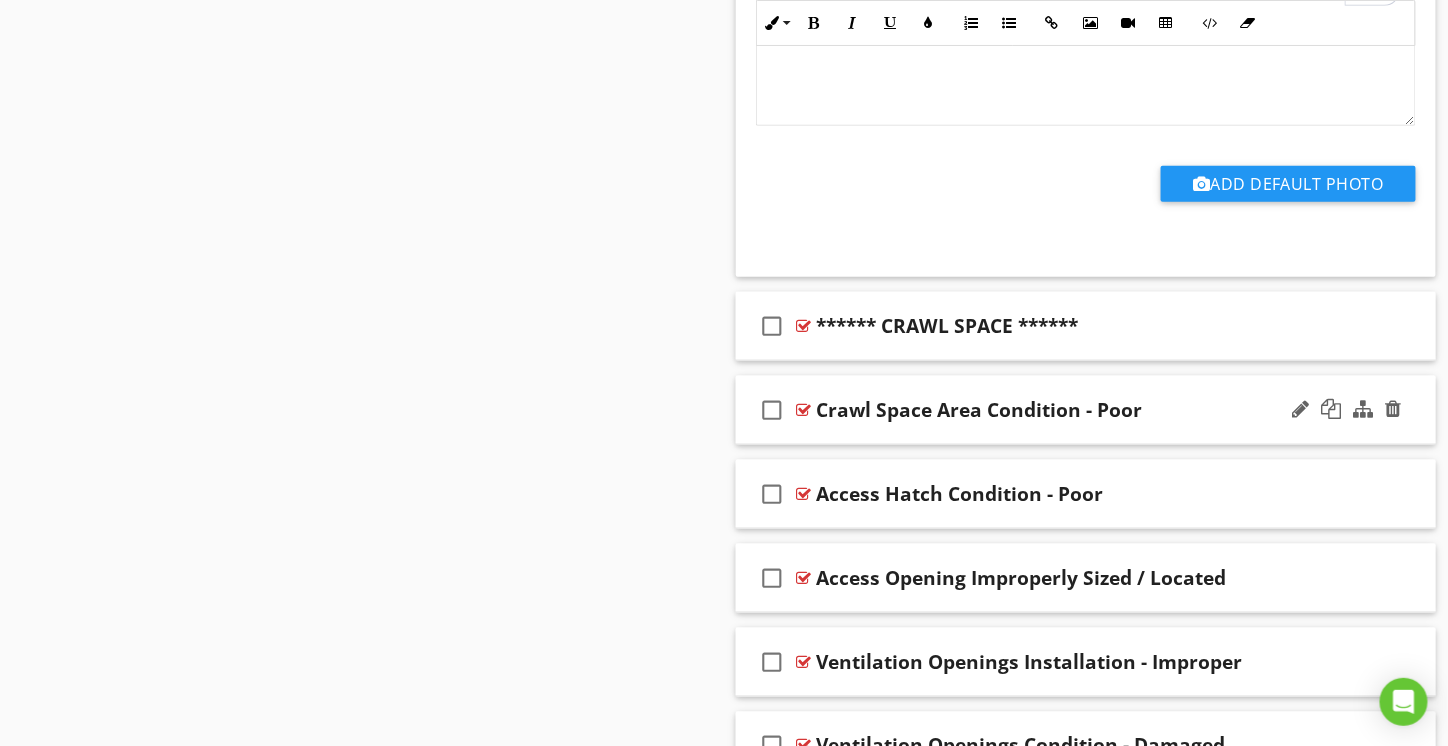 click on "check_box_outline_blank
Crawl Space Area Condition - Poor" at bounding box center [1086, 410] 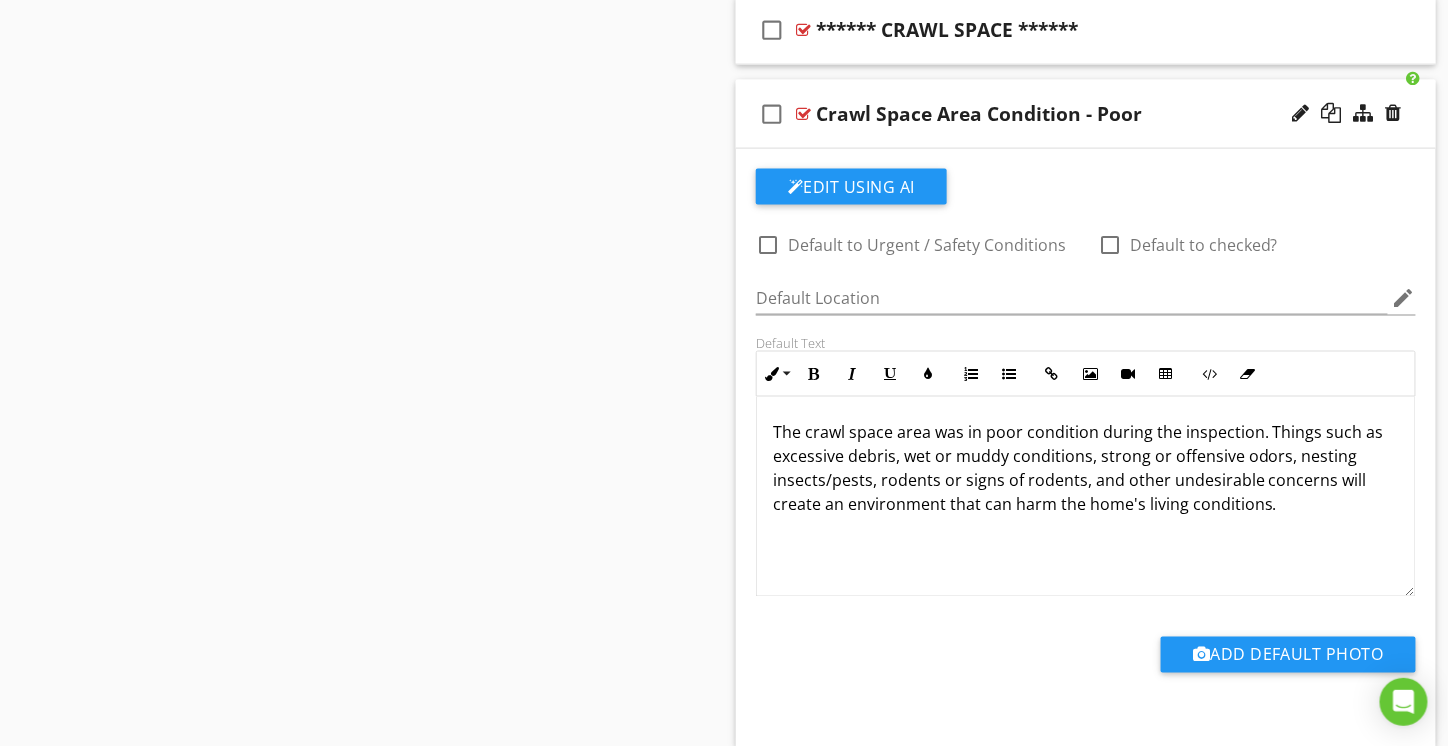 scroll, scrollTop: 3412, scrollLeft: 0, axis: vertical 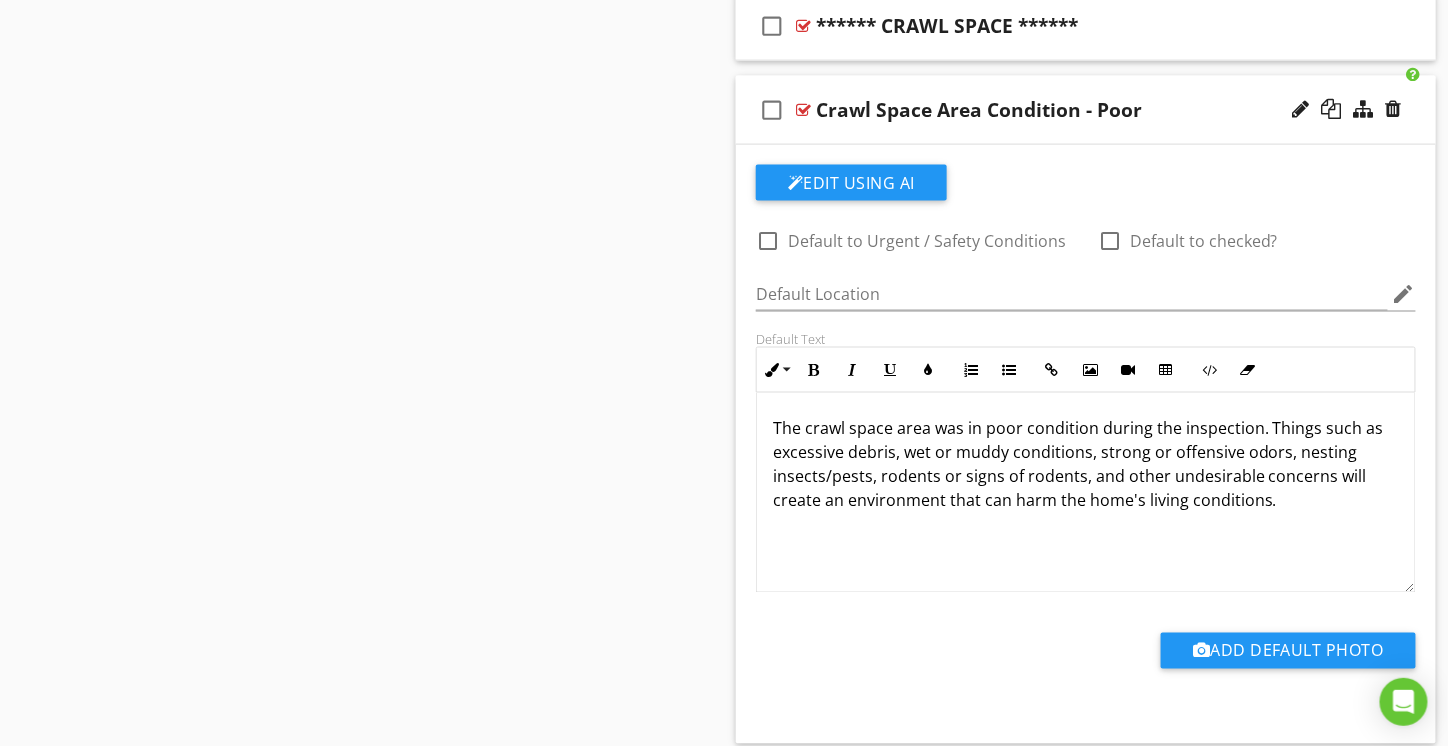 click on "The crawl space area was in poor condition during the inspection. Things such as excessive debris, wet or muddy conditions, strong or offensive odors, nesting insects/pests, rodents or signs of rodents, and other undesirable concerns will create an environment that can harm the home's living conditions." at bounding box center [1086, 465] 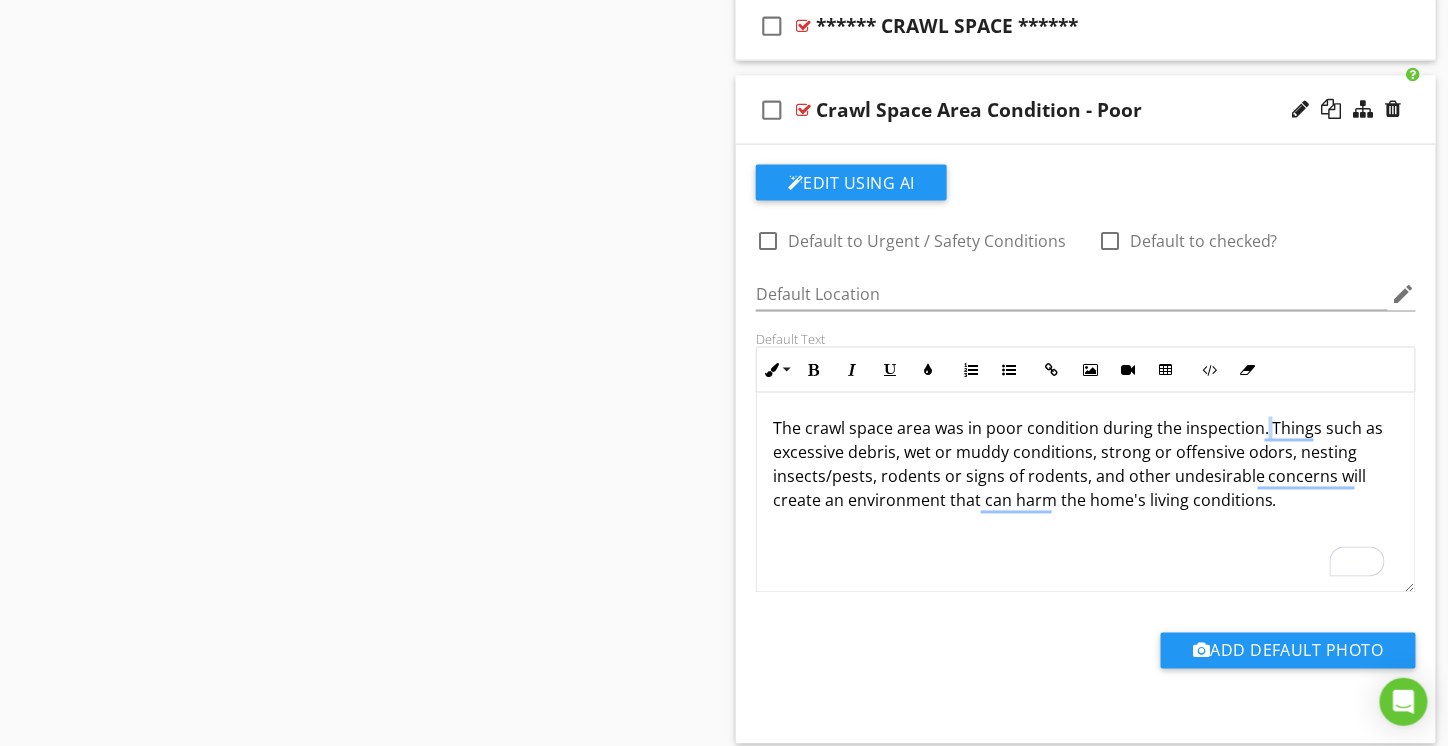click on "The crawl space area was in poor condition during the inspection. Things such as excessive debris, wet or muddy conditions, strong or offensive odors, nesting insects/pests, rodents or signs of rodents, and other undesirable concerns will create an environment that can harm the home's living conditions." at bounding box center [1086, 465] 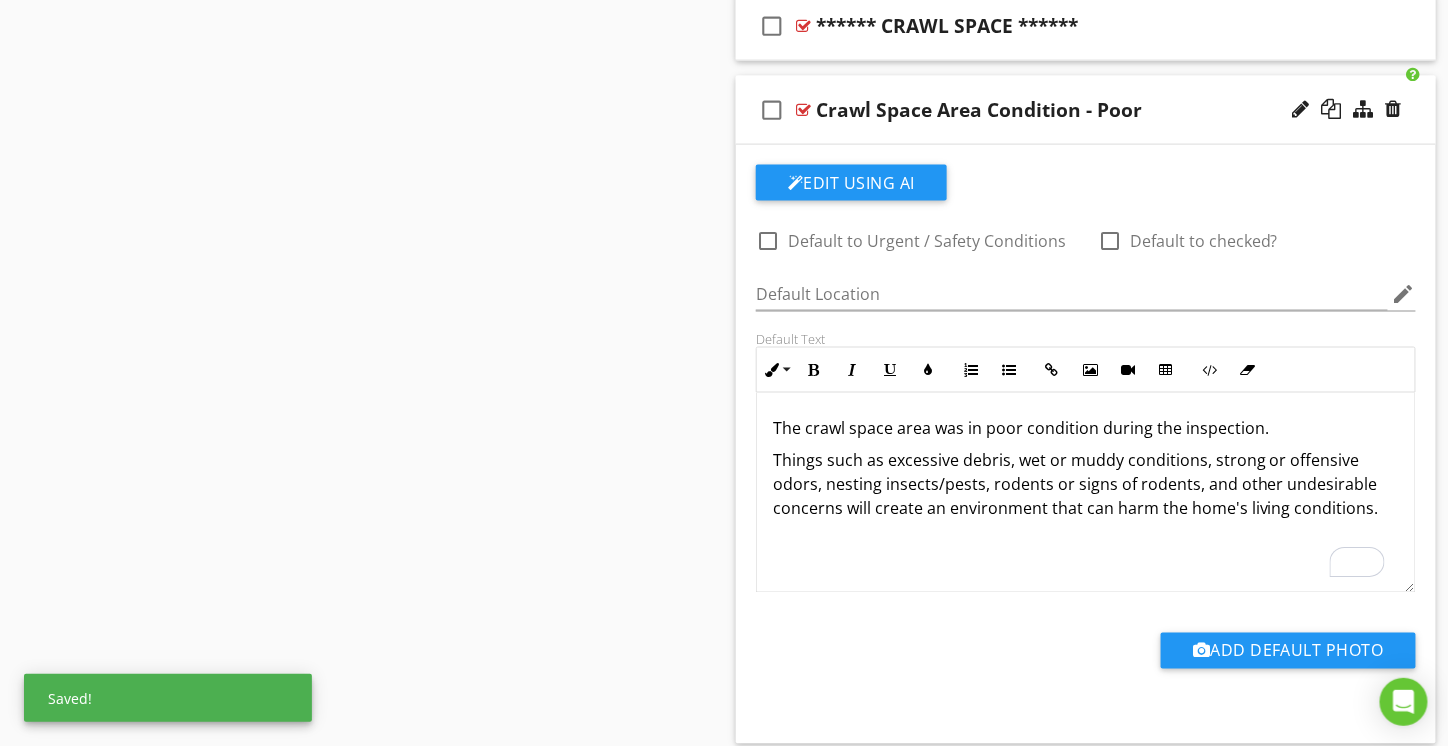 click on "Things such as excessive debris, wet or muddy conditions, strong or offensive odors, nesting insects/pests, rodents or signs of rodents, and other undesirable concerns will create an environment that can harm the home's living conditions." at bounding box center (1086, 485) 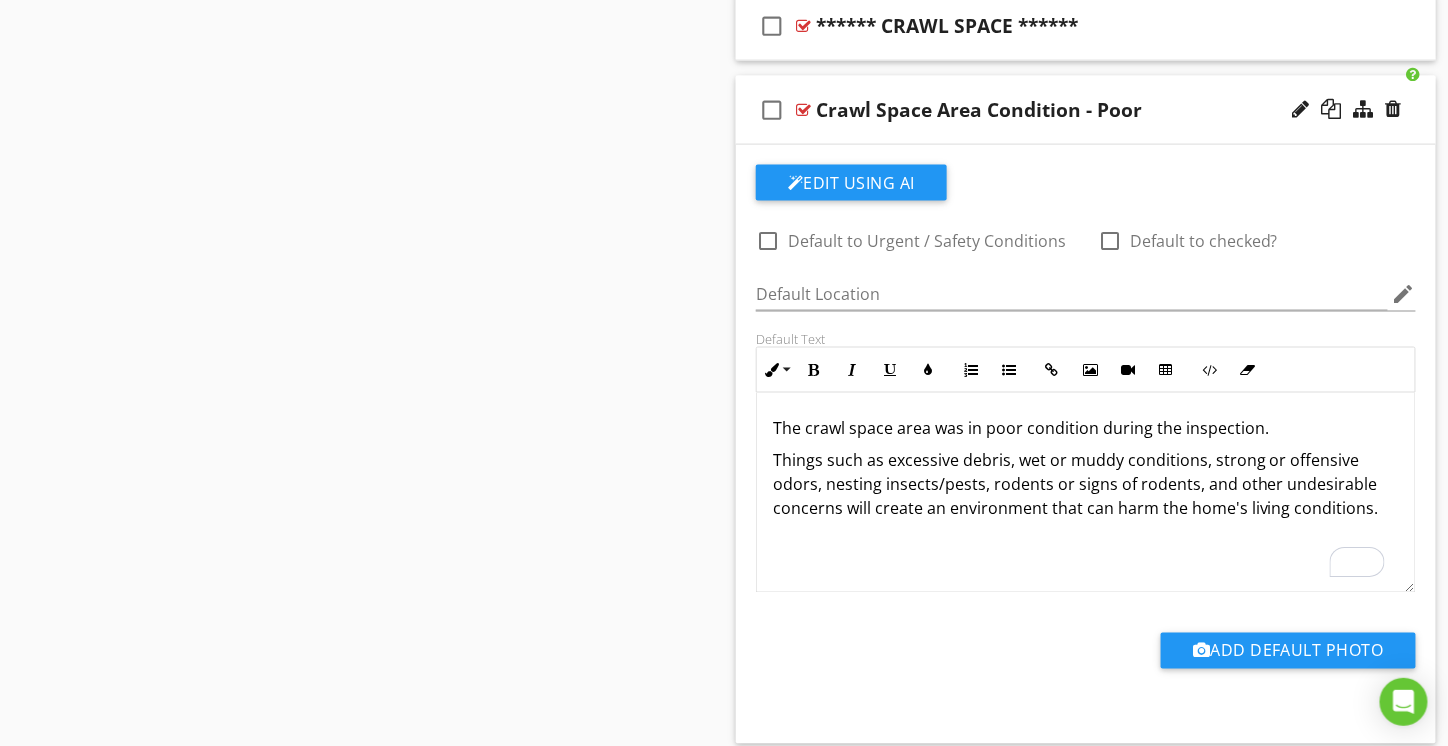 type 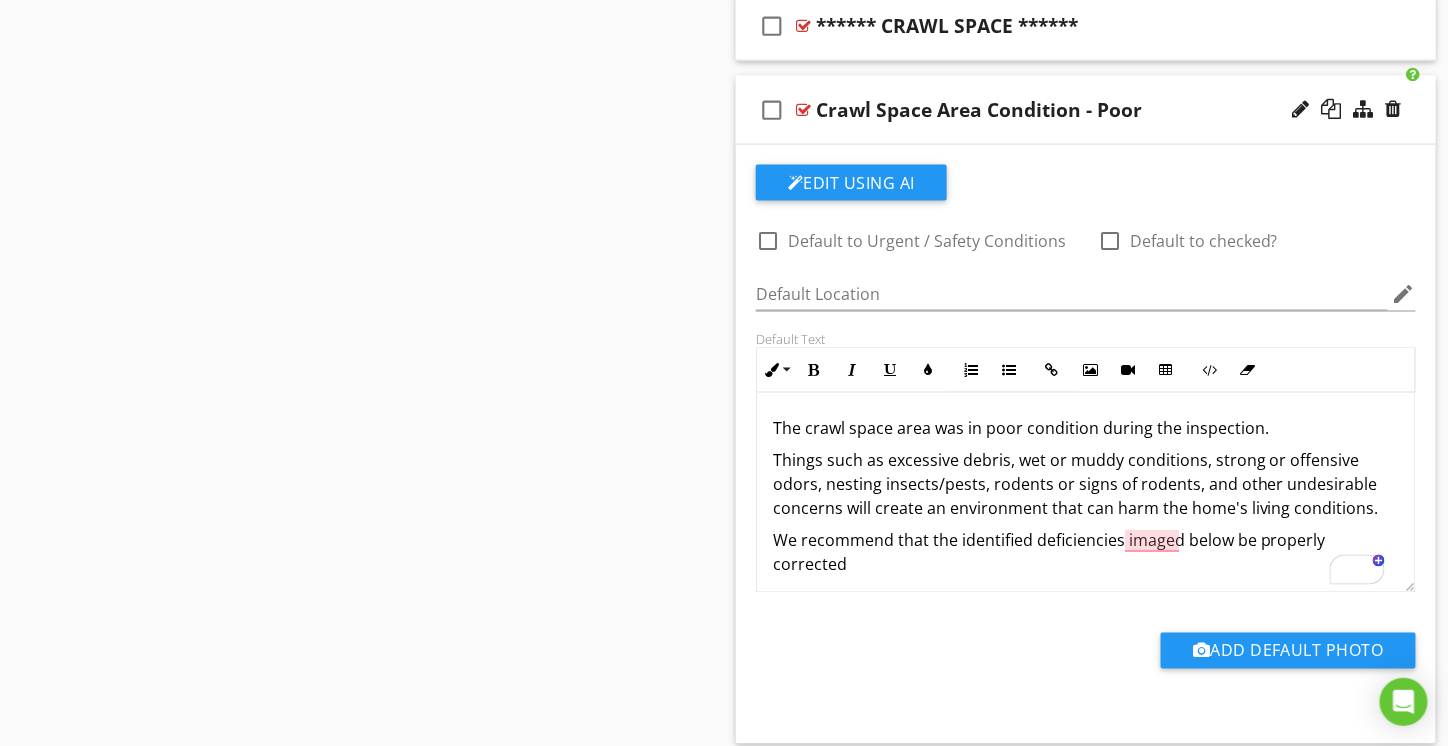 click on "We recommend that the identified deficiencies imaged below be properly corrected" at bounding box center [1086, 553] 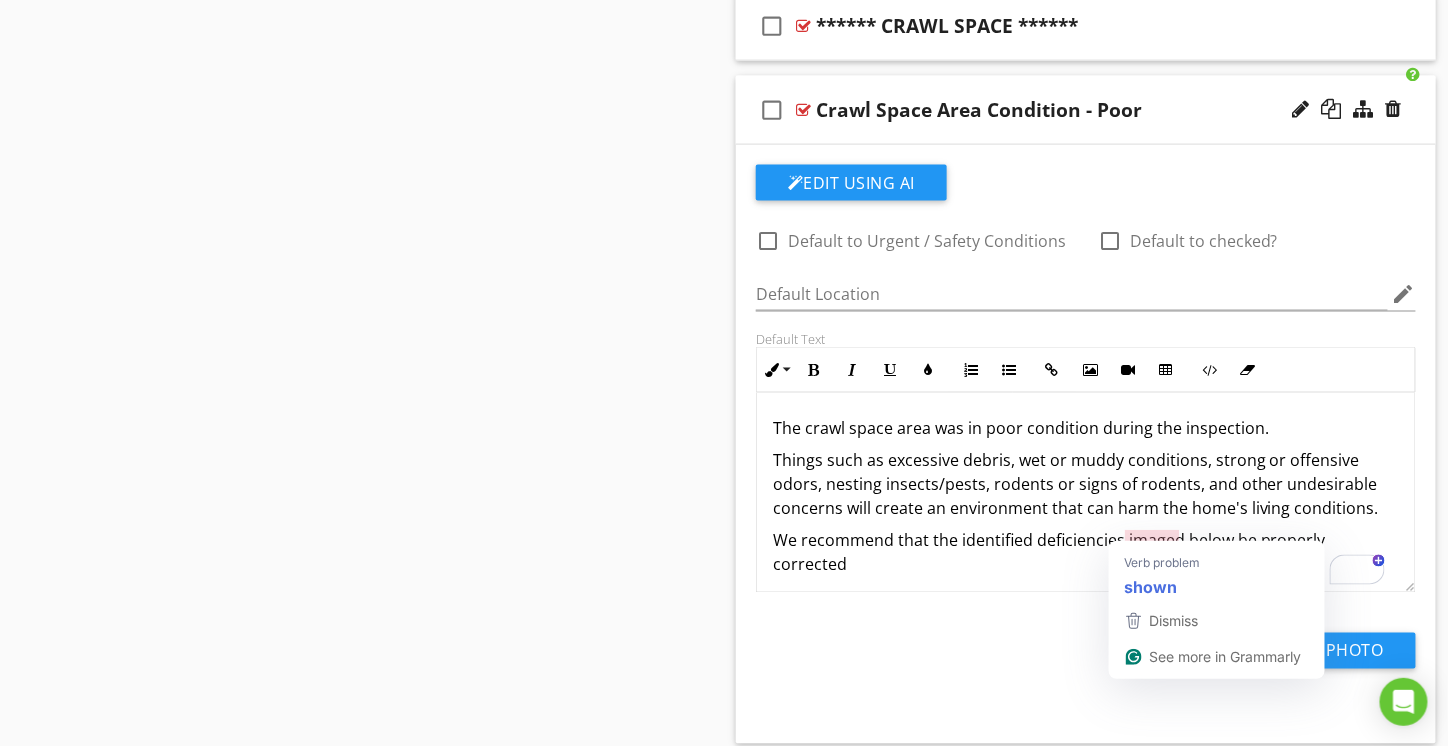 click on "We recommend that the identified deficiencies imaged below be properly corrected" at bounding box center (1086, 553) 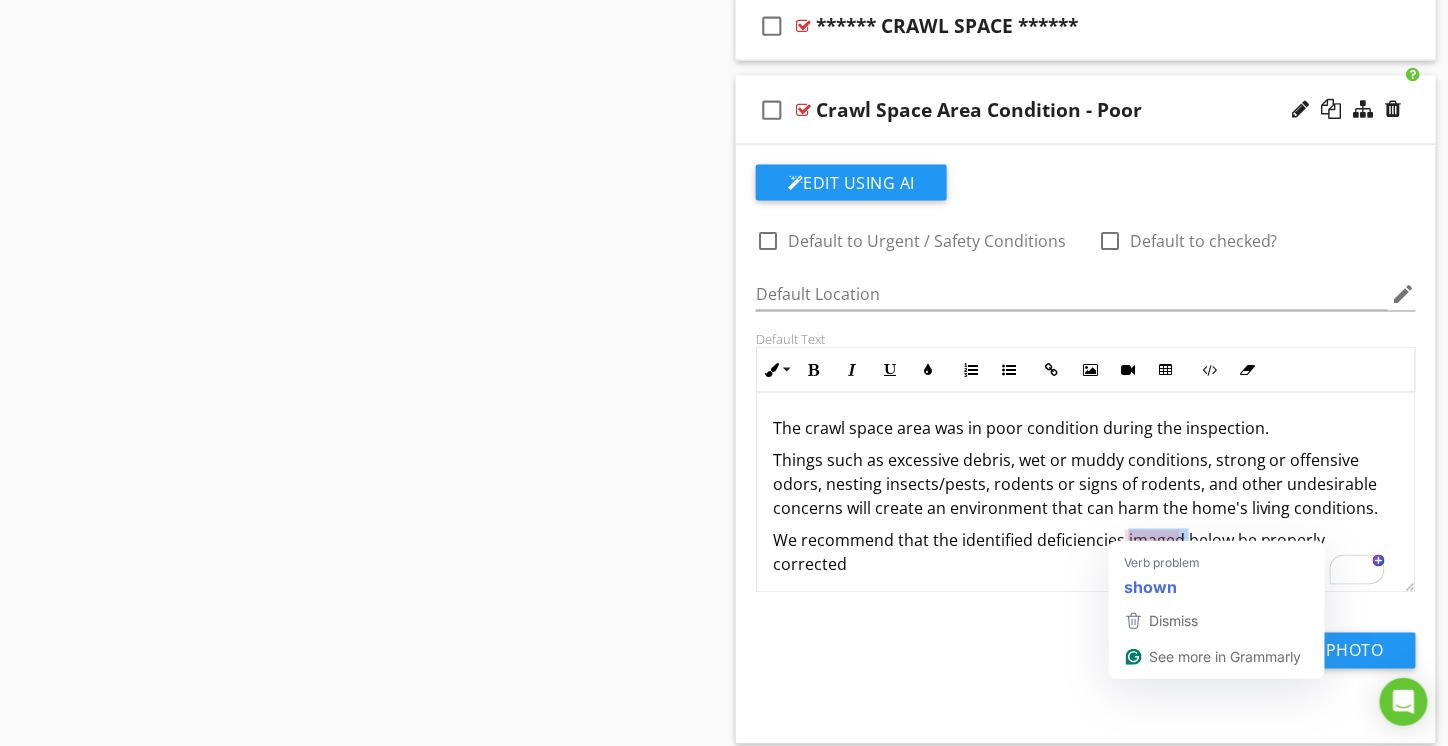click on "We recommend that the identified deficiencies imaged below be properly corrected" at bounding box center [1086, 553] 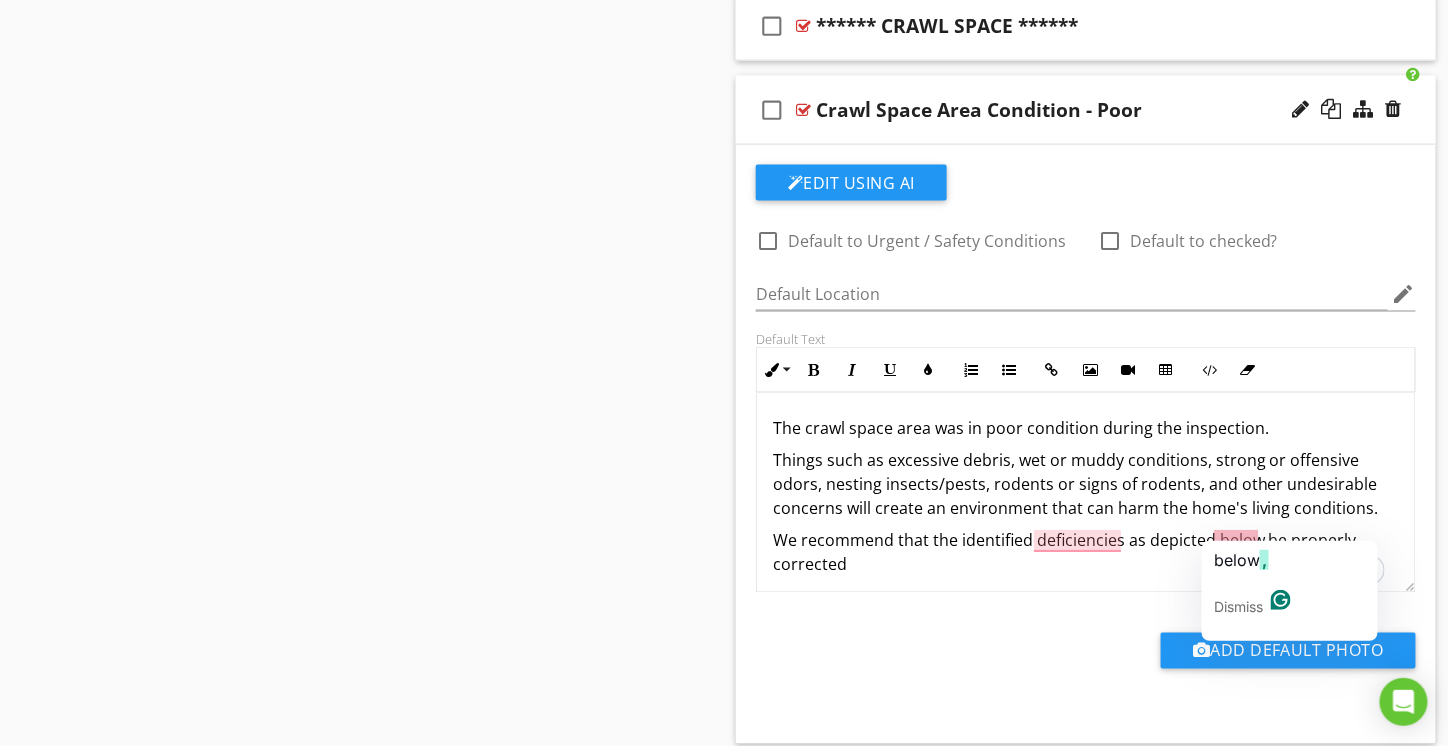 click on "We recommend that the identified deficiencies as depicted below be properly corrected" at bounding box center (1086, 553) 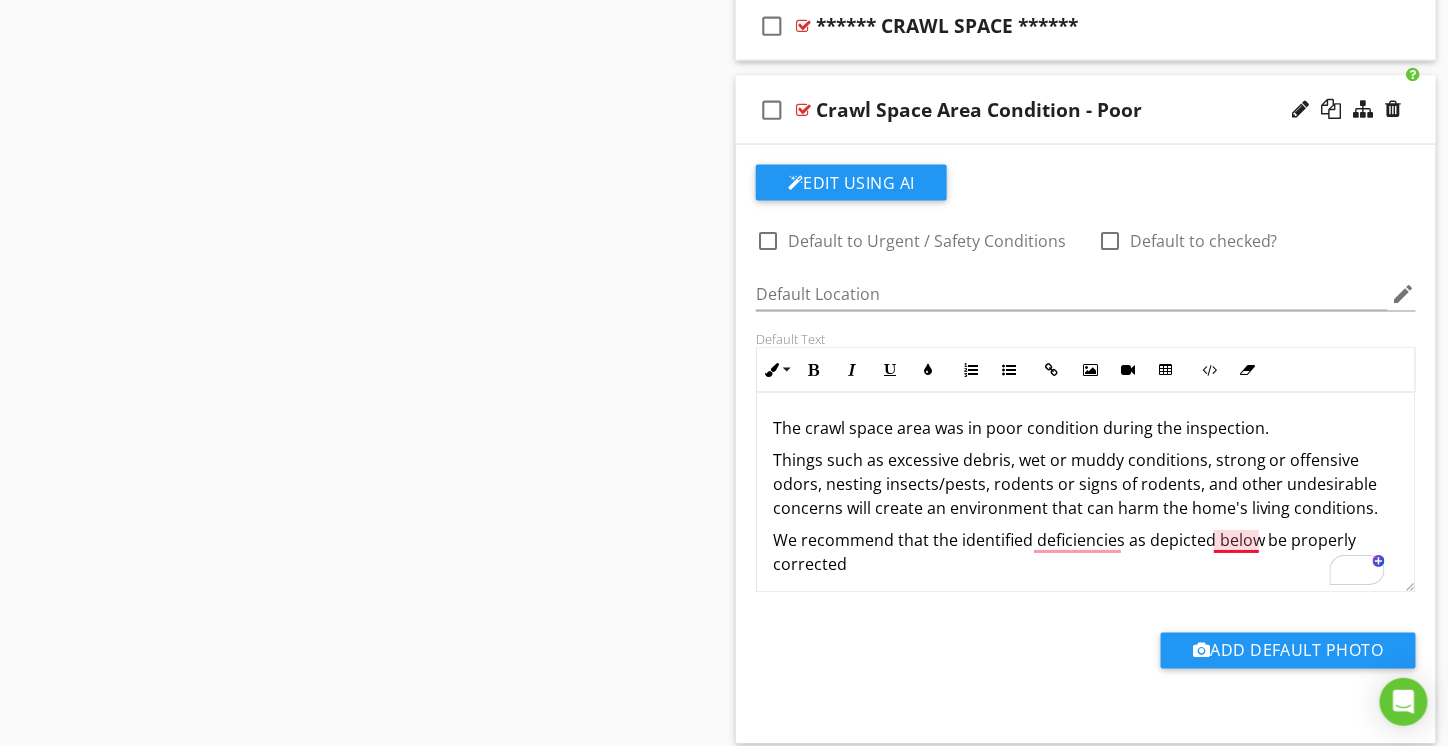 click on "We recommend that the identified deficiencies as depicted below be properly corrected" at bounding box center (1086, 553) 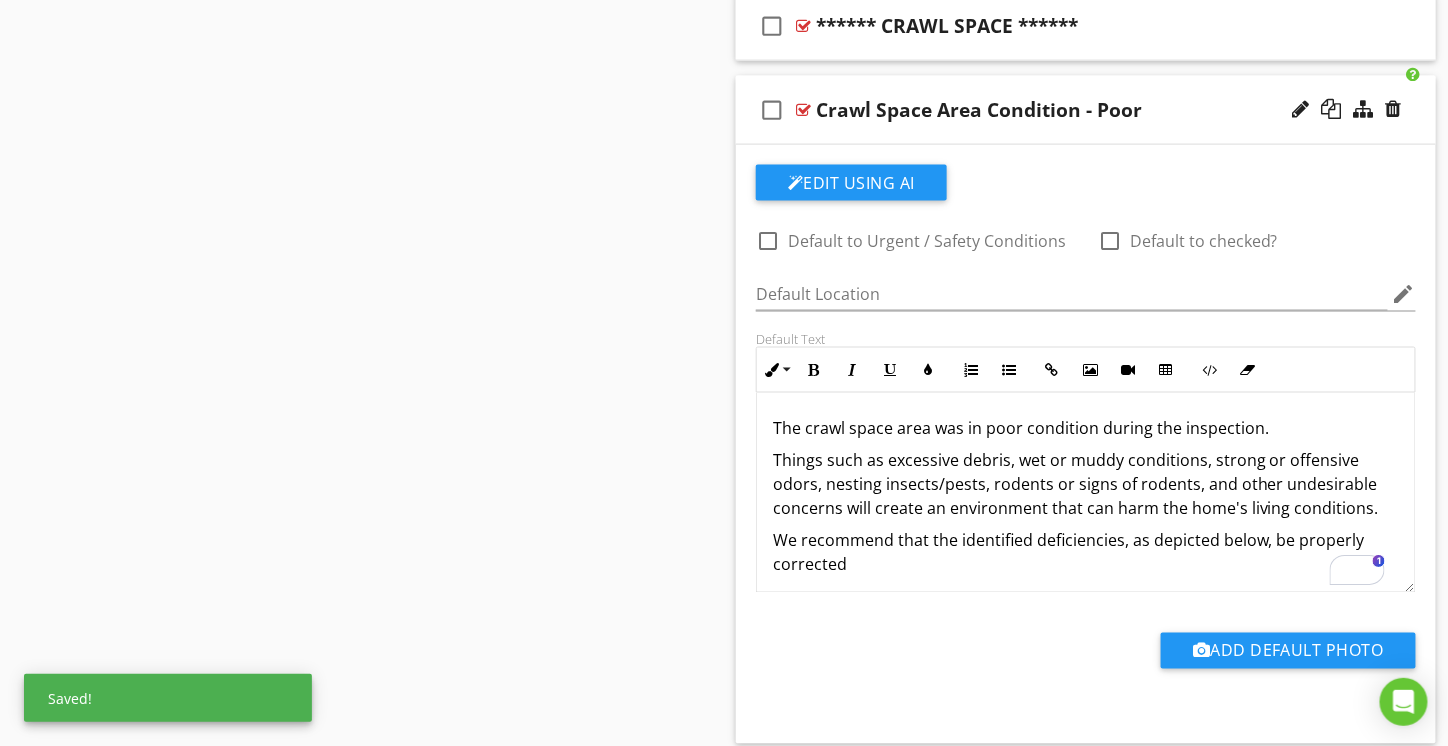 click on "We recommend that the identified deficiencies, as depicted below, be properly corrected" at bounding box center (1086, 553) 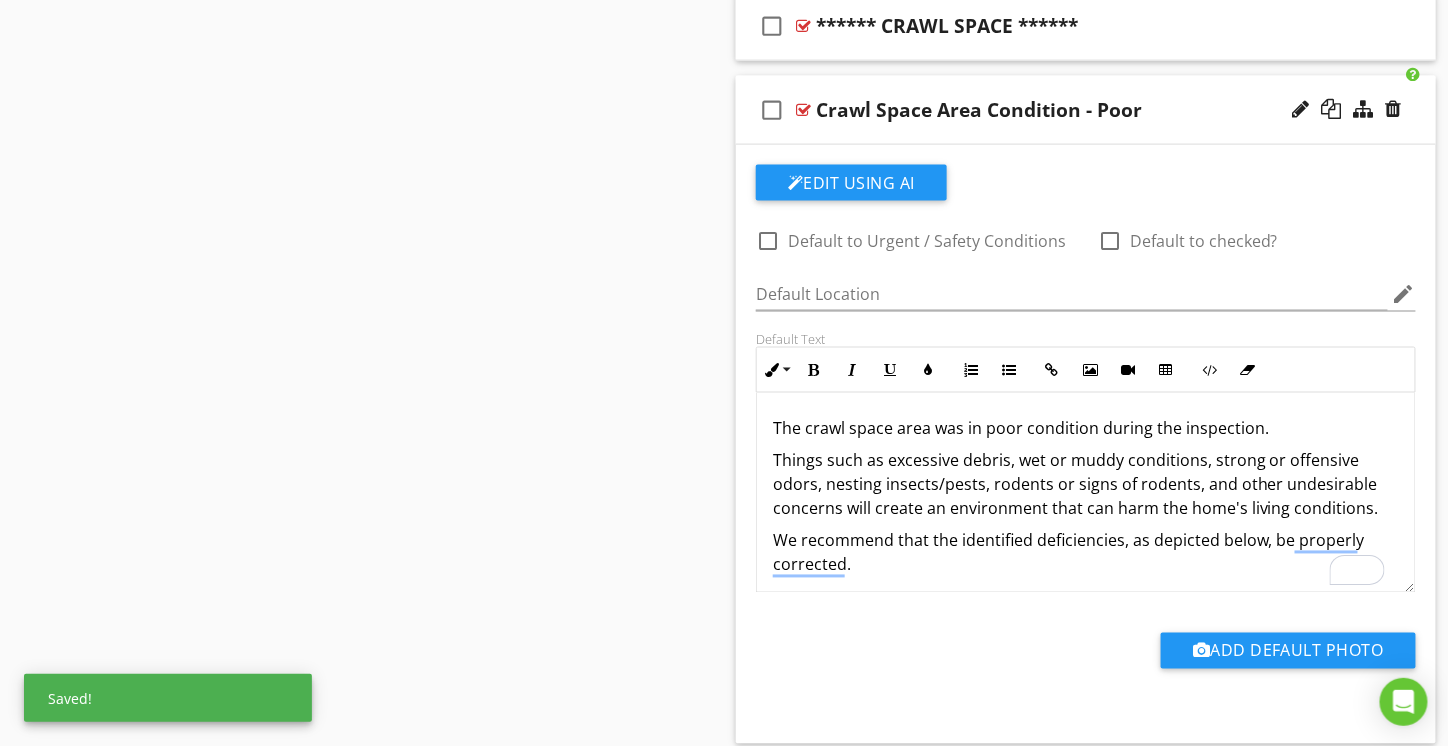 click on "Things such as excessive debris, wet or muddy conditions, strong or offensive odors, nesting insects/pests, rodents or signs of rodents, and other undesirable concerns will create an environment that can harm the home's living conditions." at bounding box center (1086, 485) 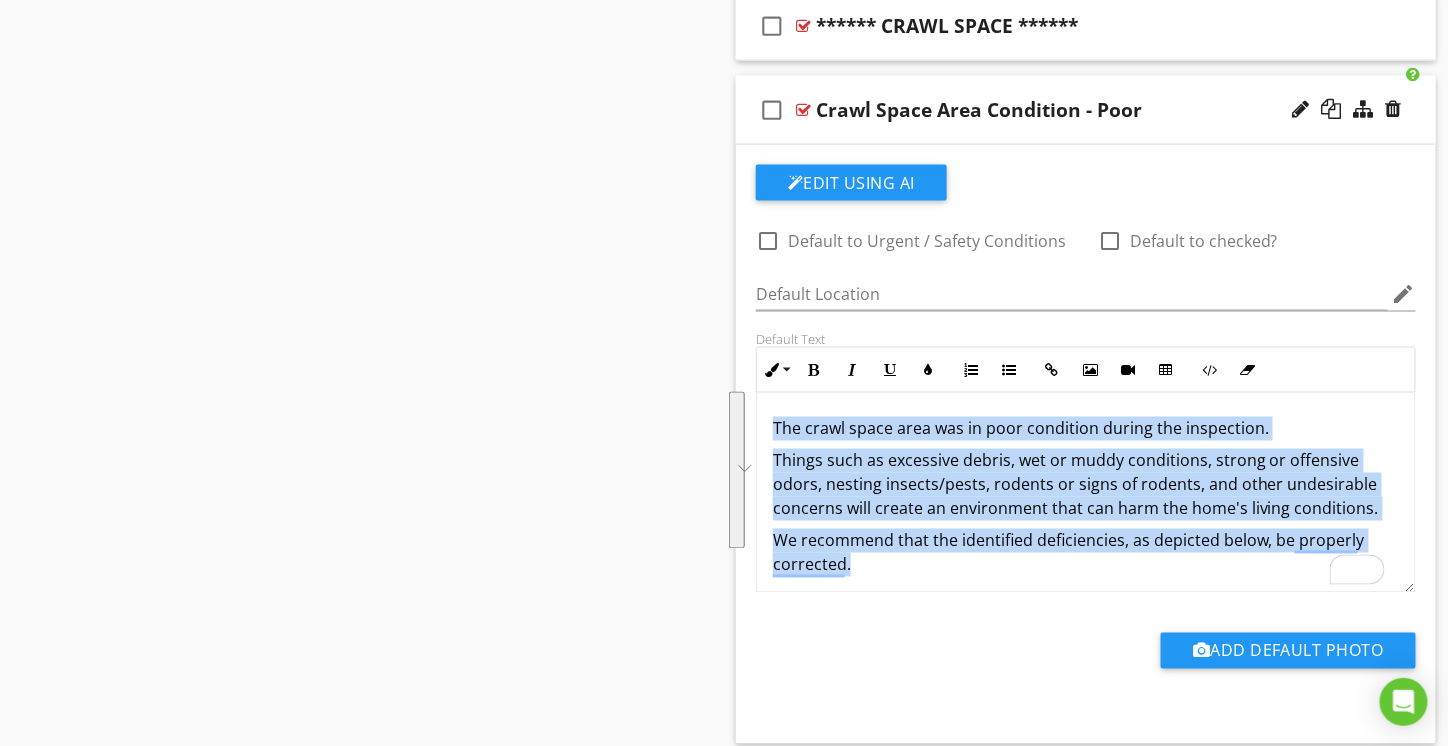 copy on "The crawl space area was in poor condition during the inspection. Things such as excessive debris, wet or muddy conditions, strong or offensive odors, nesting insects/pests, rodents or signs of rodents, and other undesirable concerns will create an environment that can harm the home's living conditions. We recommend that the identified deficiencies, as depicted below, be properly corrected." 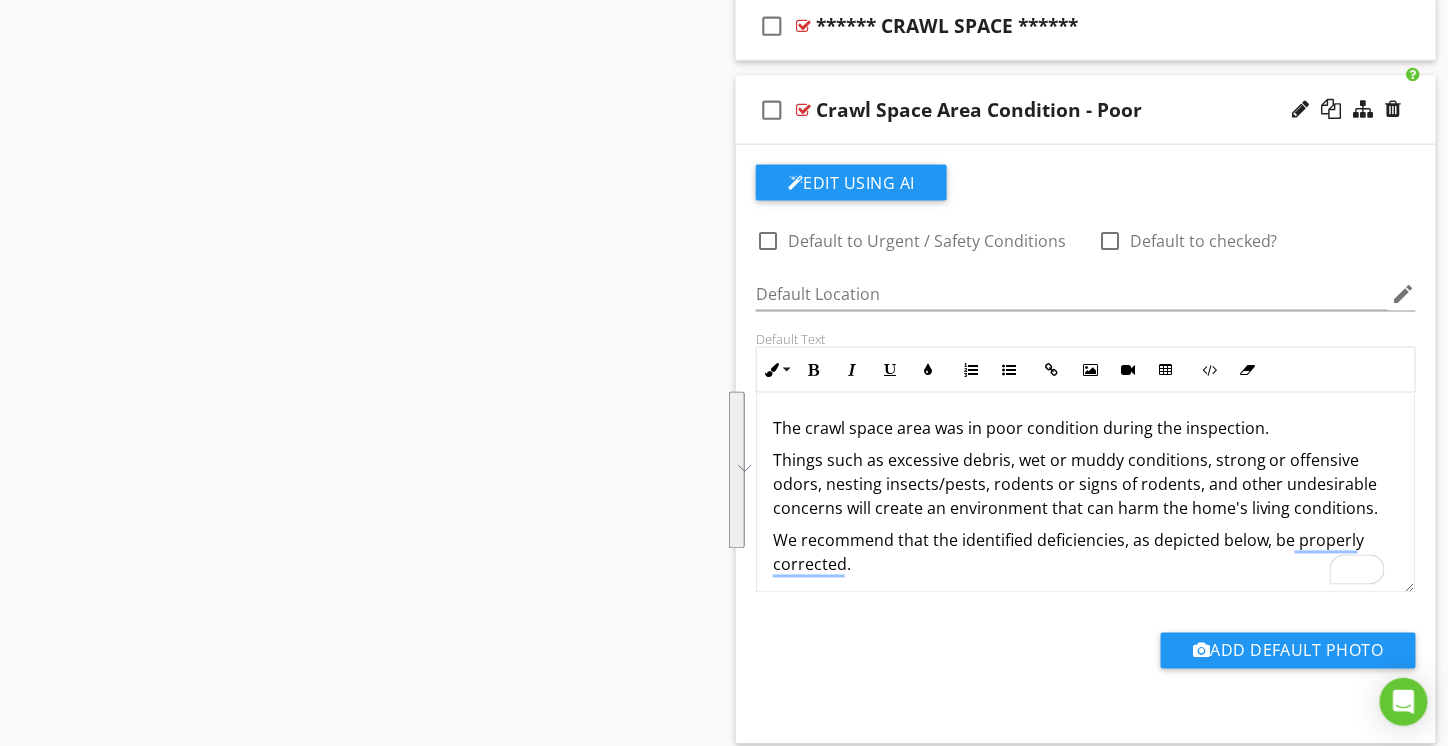 scroll, scrollTop: 125, scrollLeft: 0, axis: vertical 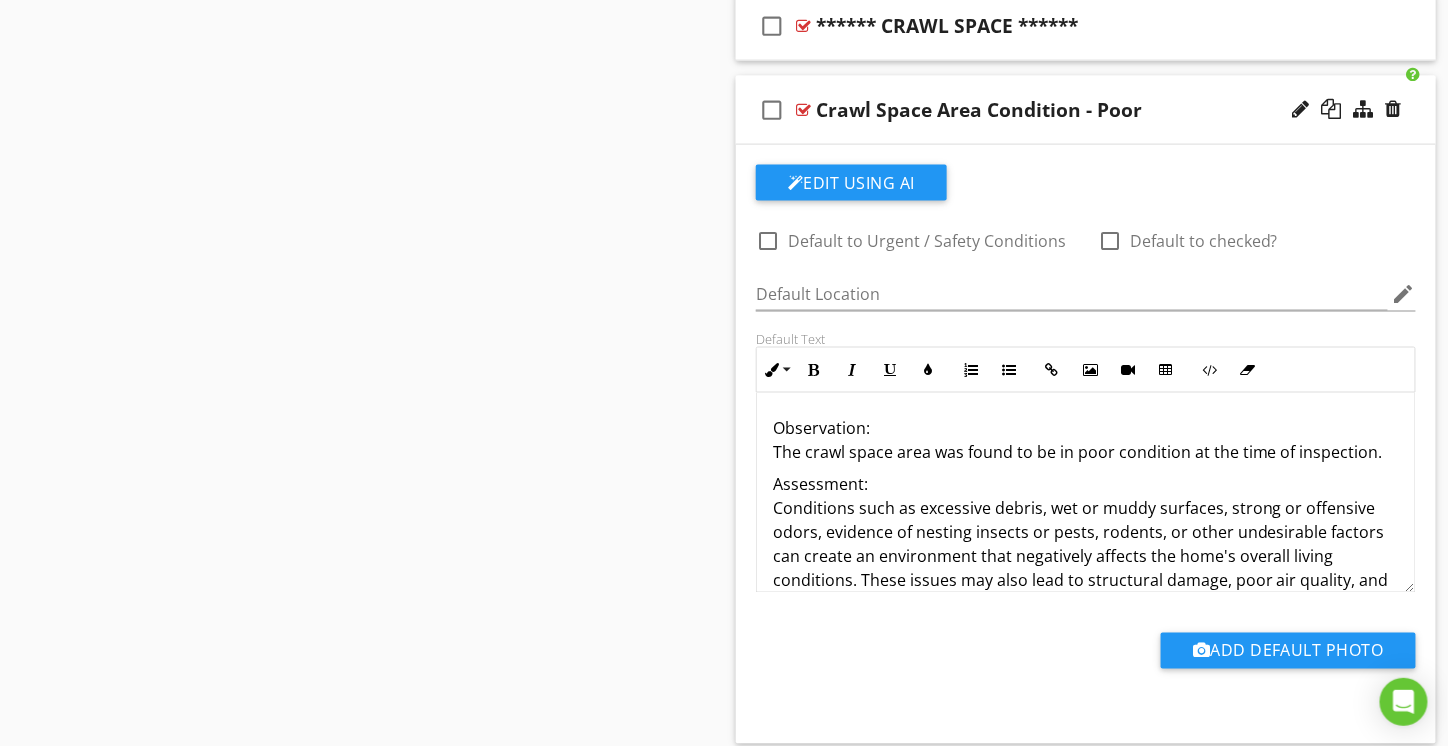 click on "Observation: The crawl space area was found to be in poor condition at the time of inspection. Assessment: Conditions such as excessive debris, wet or muddy surfaces, strong or offensive odors, evidence of nesting insects or pests, rodents, or other undesirable factors can create an environment that negatively affects the home's overall living conditions. These issues may also lead to structural damage, poor air quality, and potential health concerns for occupants. Recommendation: We recommend that all identified deficiencies—outlined in the images and notes below—be properly addressed and corrected by a qualified professional to restore the area to an acceptable condition and prevent further deterioration." at bounding box center (1086, 569) 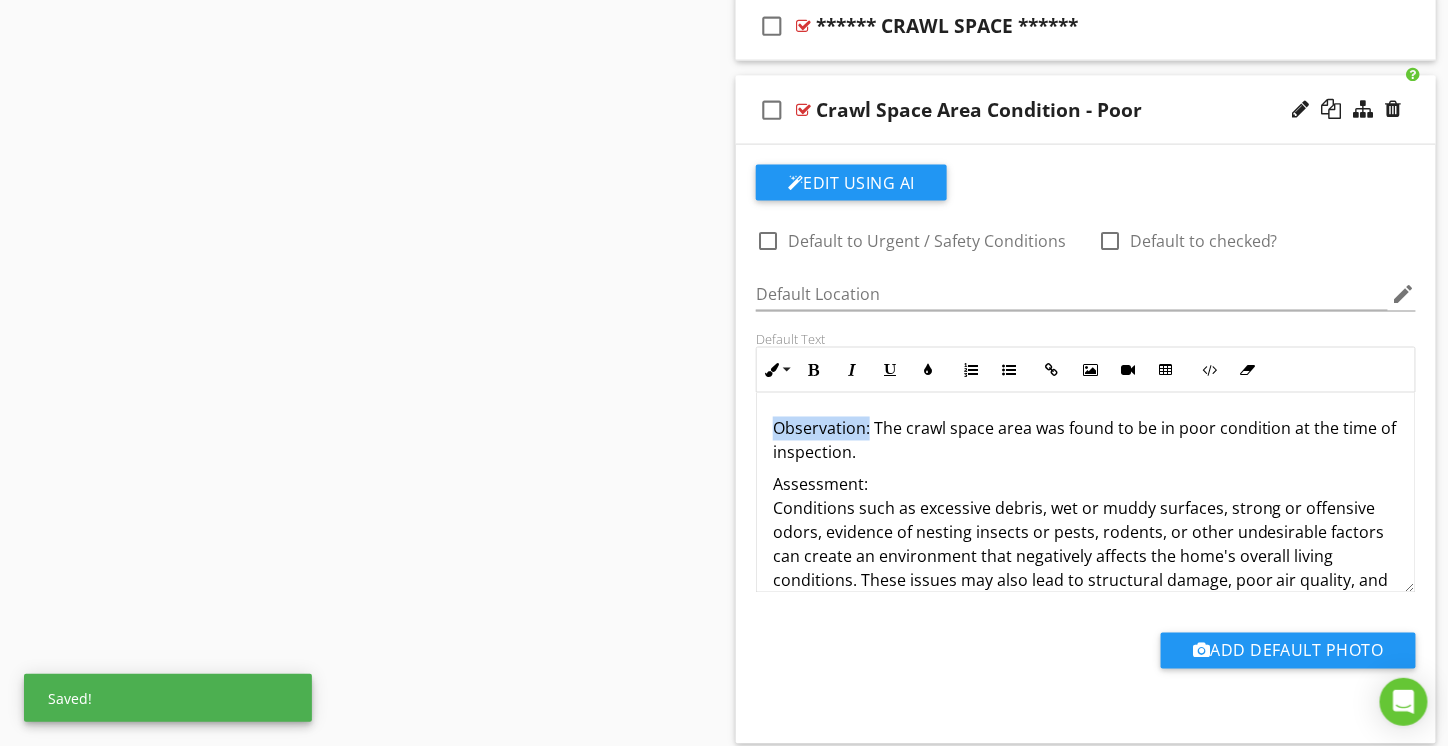drag, startPoint x: 868, startPoint y: 415, endPoint x: 771, endPoint y: 416, distance: 97.00516 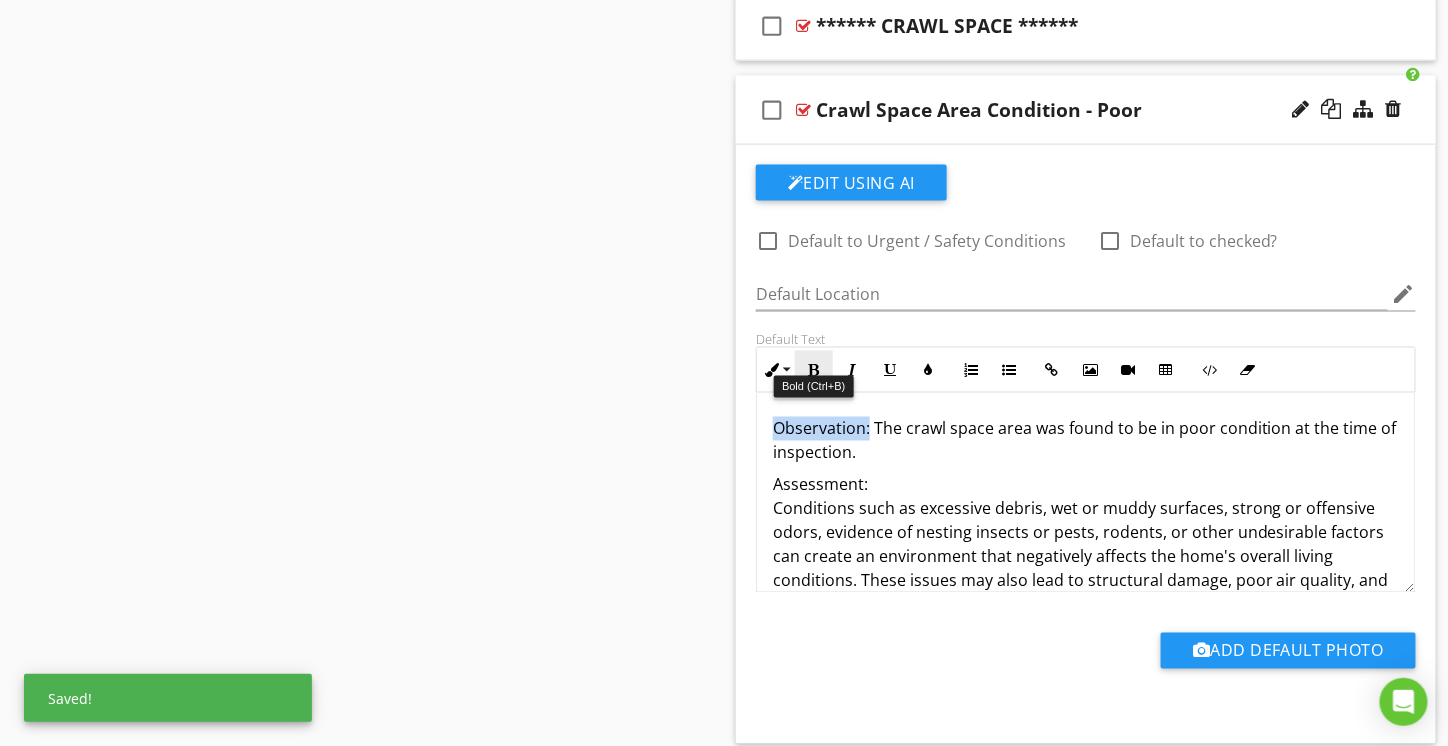 click at bounding box center [814, 370] 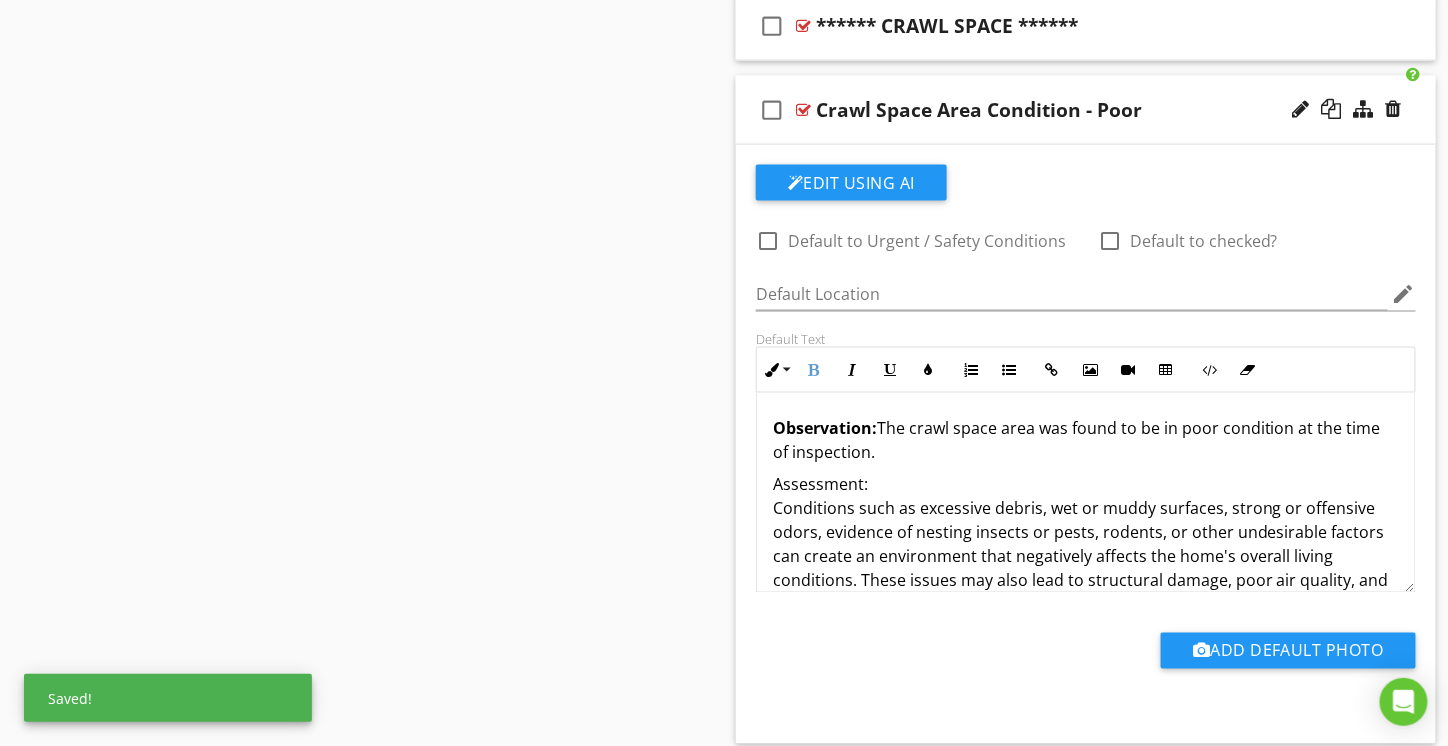 click on "Observation:  The crawl space area was found to be in poor condition at the time of inspection. Assessment: Conditions such as excessive debris, wet or muddy surfaces, strong or offensive odors, evidence of nesting insects or pests, rodents, or other undesirable factors can create an environment that negatively affects the home's overall living conditions. These issues may also lead to structural damage, poor air quality, and potential health concerns for occupants. Recommendation: We recommend that all identified deficiencies—outlined in the images and notes below—be properly addressed and corrected by a qualified professional to restore the area to an acceptable condition and prevent further deterioration." at bounding box center (1086, 569) 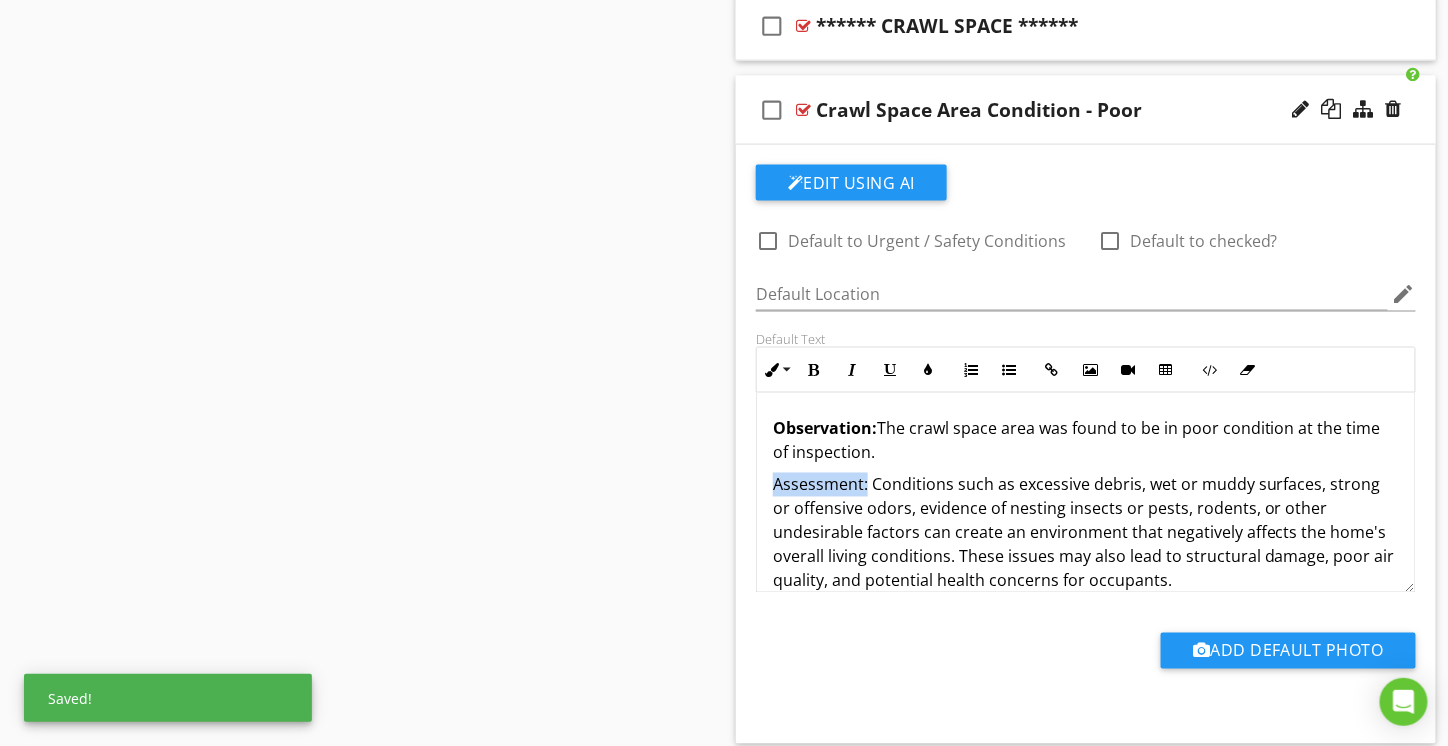 drag, startPoint x: 865, startPoint y: 473, endPoint x: 770, endPoint y: 474, distance: 95.005264 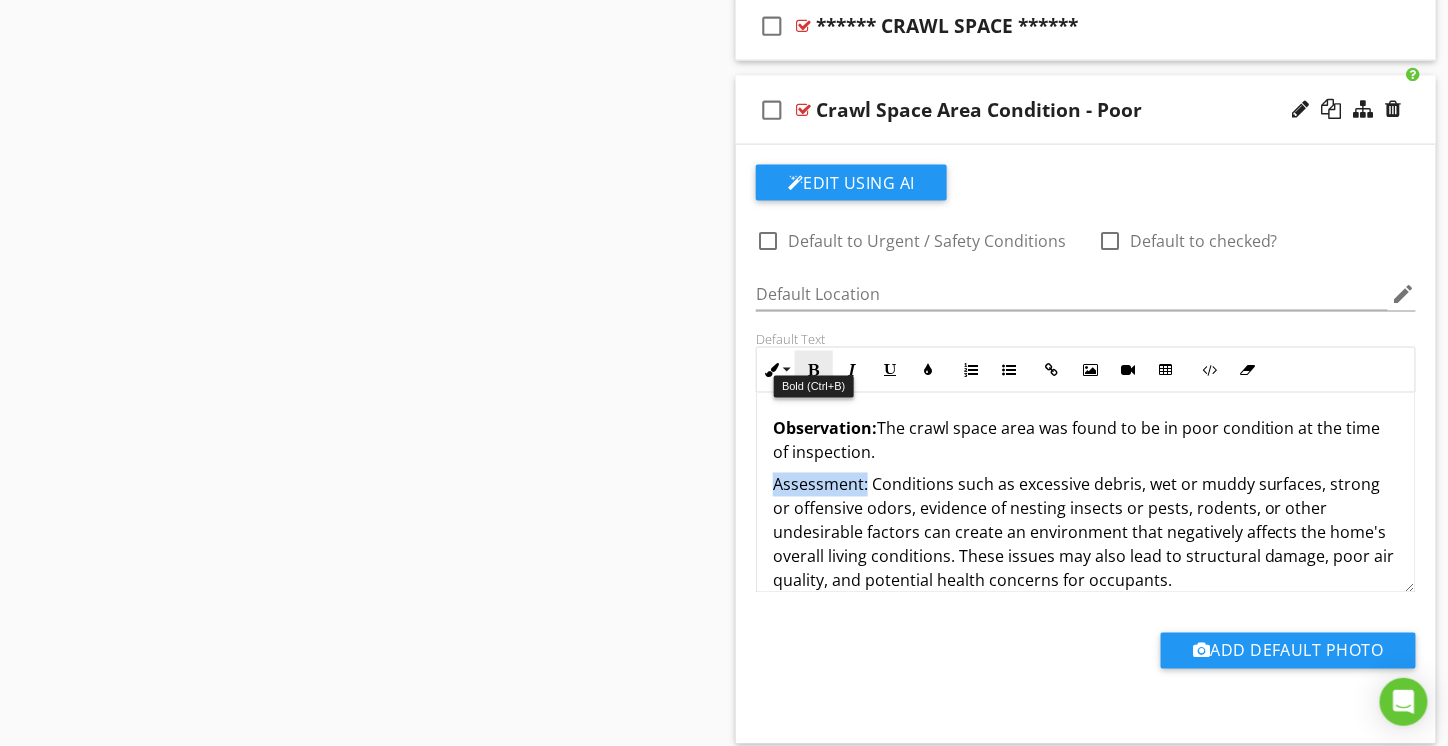 click at bounding box center [814, 370] 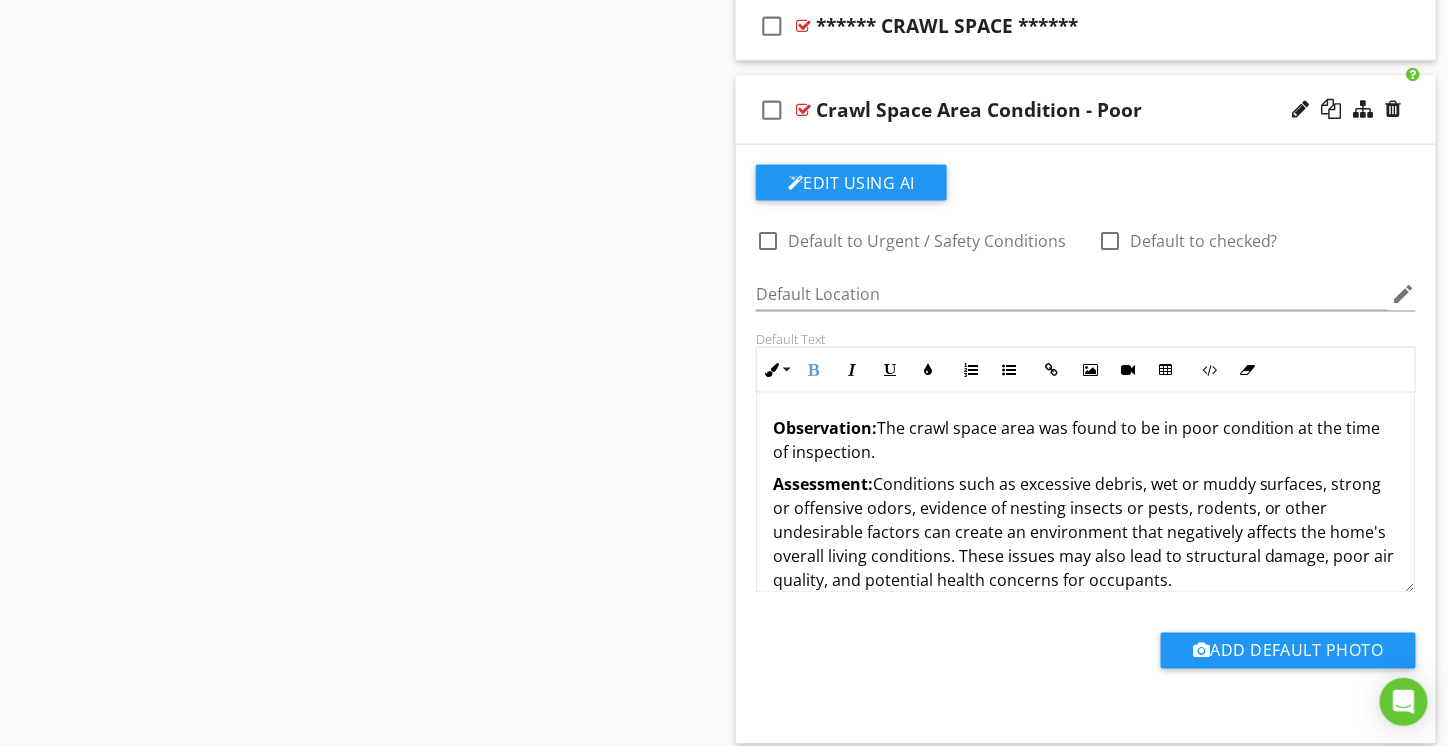 scroll, scrollTop: 98, scrollLeft: 0, axis: vertical 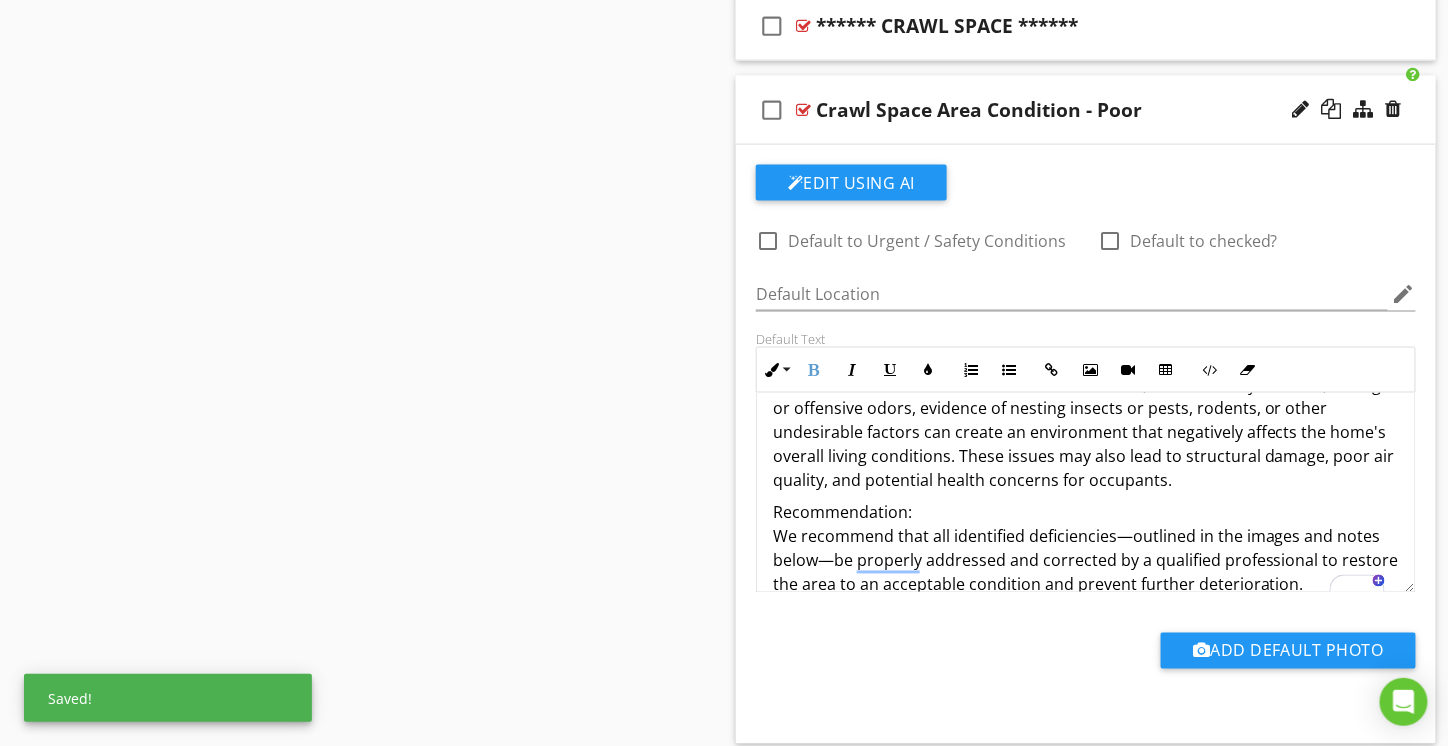 click on "Recommendation: We recommend that all identified deficiencies—outlined in the images and notes below—be properly addressed and corrected by a qualified professional to restore the area to an acceptable condition and prevent further deterioration." at bounding box center (1086, 549) 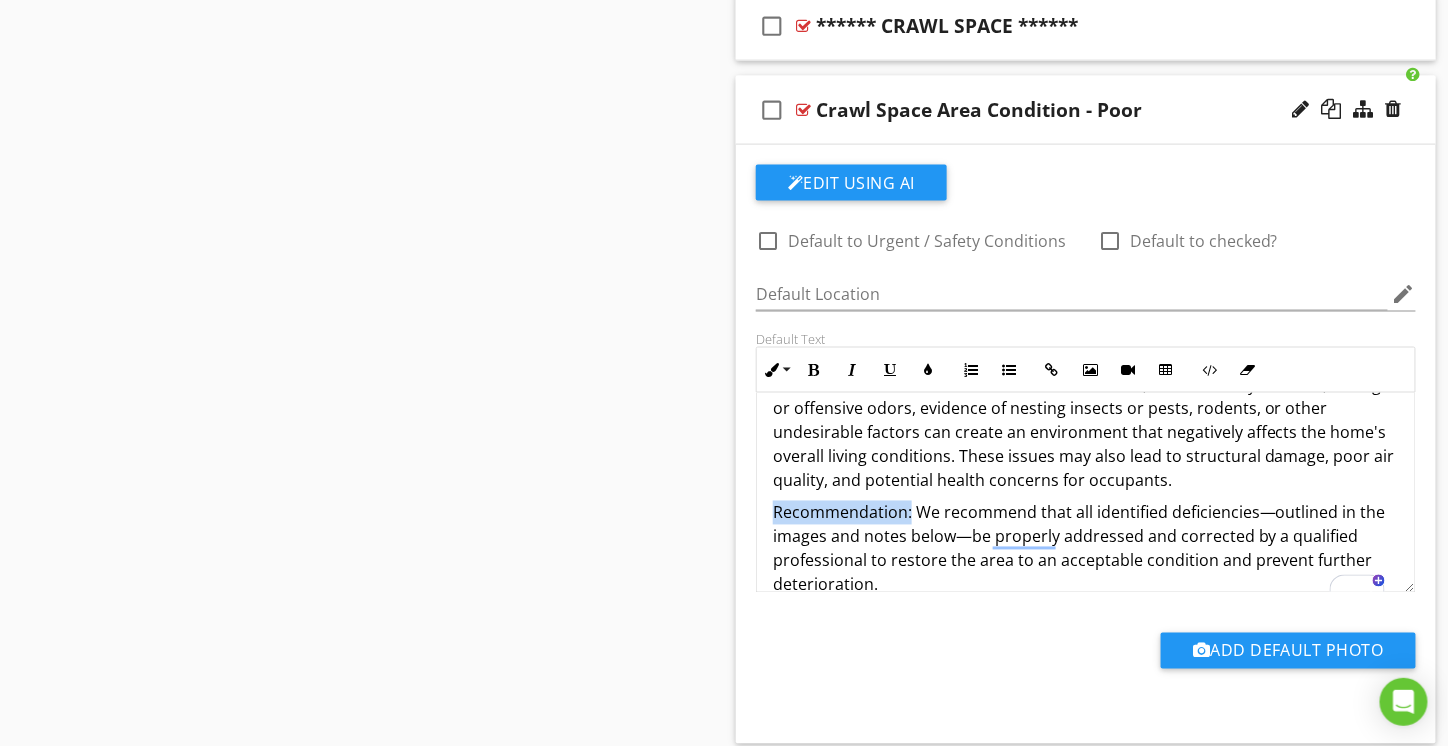 drag, startPoint x: 909, startPoint y: 503, endPoint x: 774, endPoint y: 501, distance: 135.01482 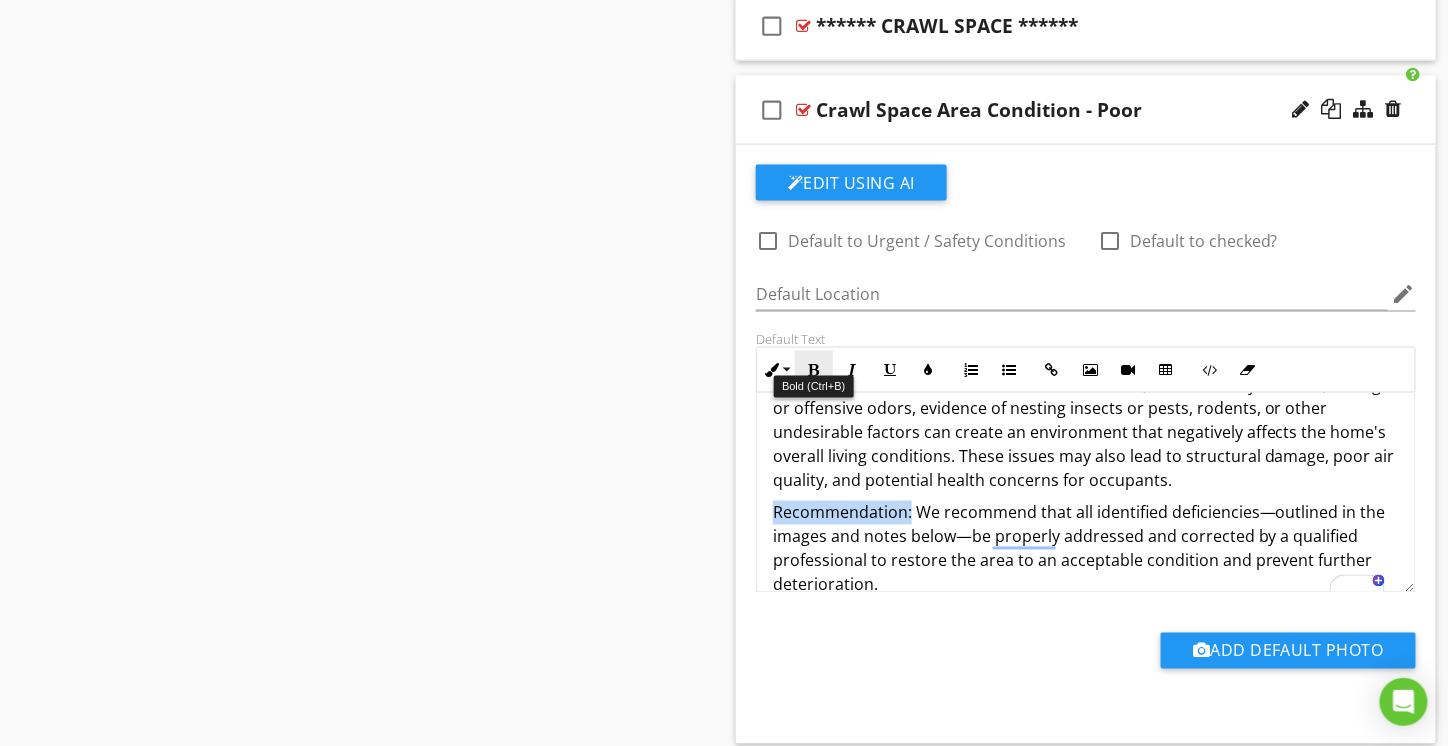 click at bounding box center [814, 370] 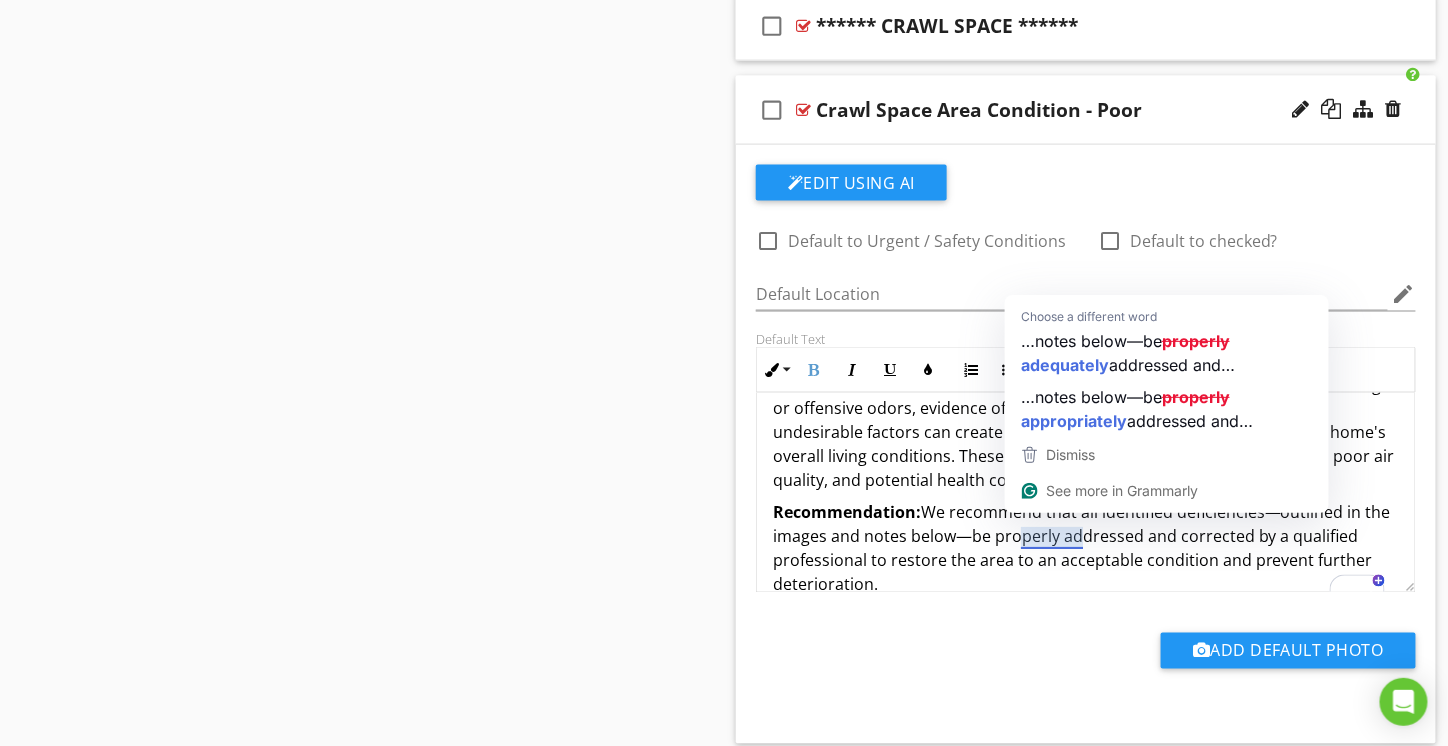 click on "Recommendation:  We recommend that all identified deficiencies—outlined in the images and notes below—be properly addressed and corrected by a qualified professional to restore the area to an acceptable condition and prevent further deterioration." at bounding box center [1086, 549] 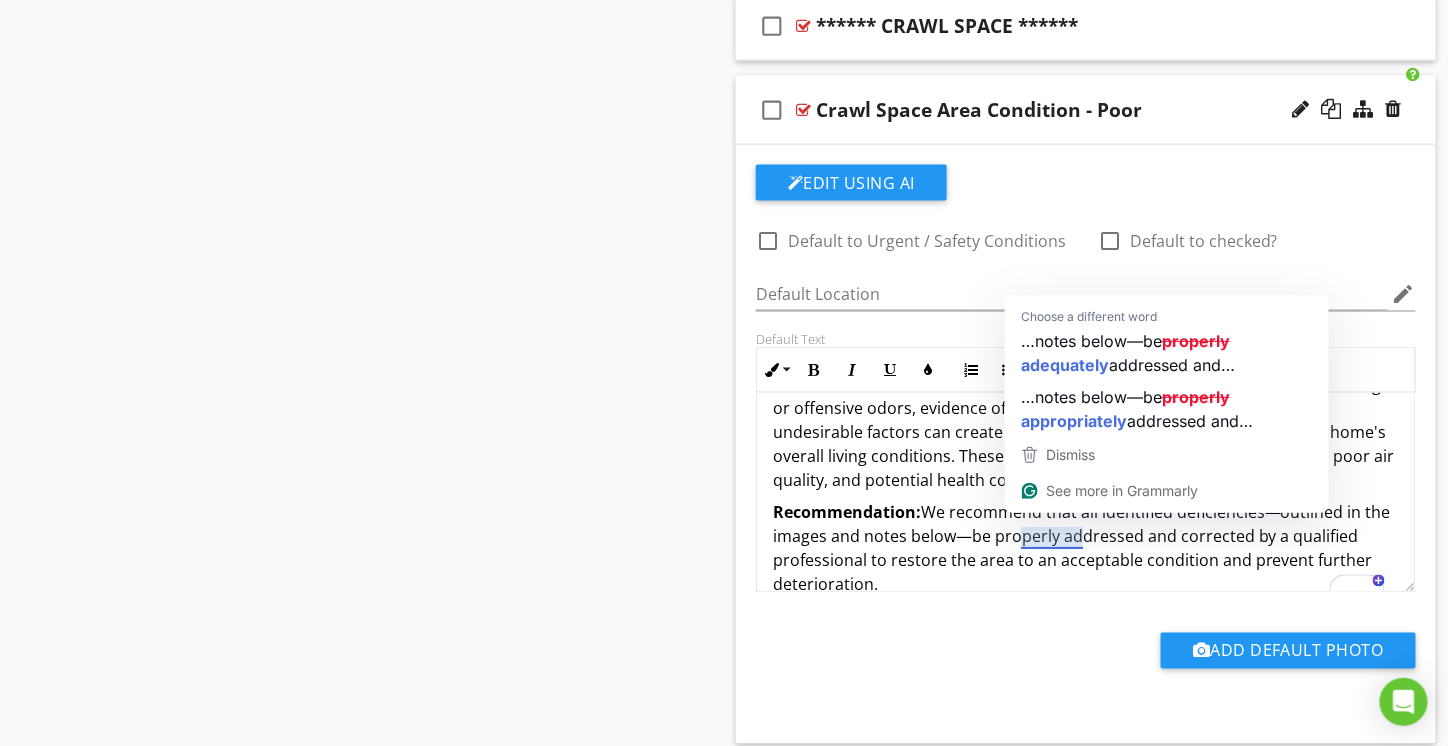 click on "Recommendation:  We recommend that all identified deficiencies—outlined in the images and notes below—be properly addressed and corrected by a qualified professional to restore the area to an acceptable condition and prevent further deterioration." at bounding box center (1086, 549) 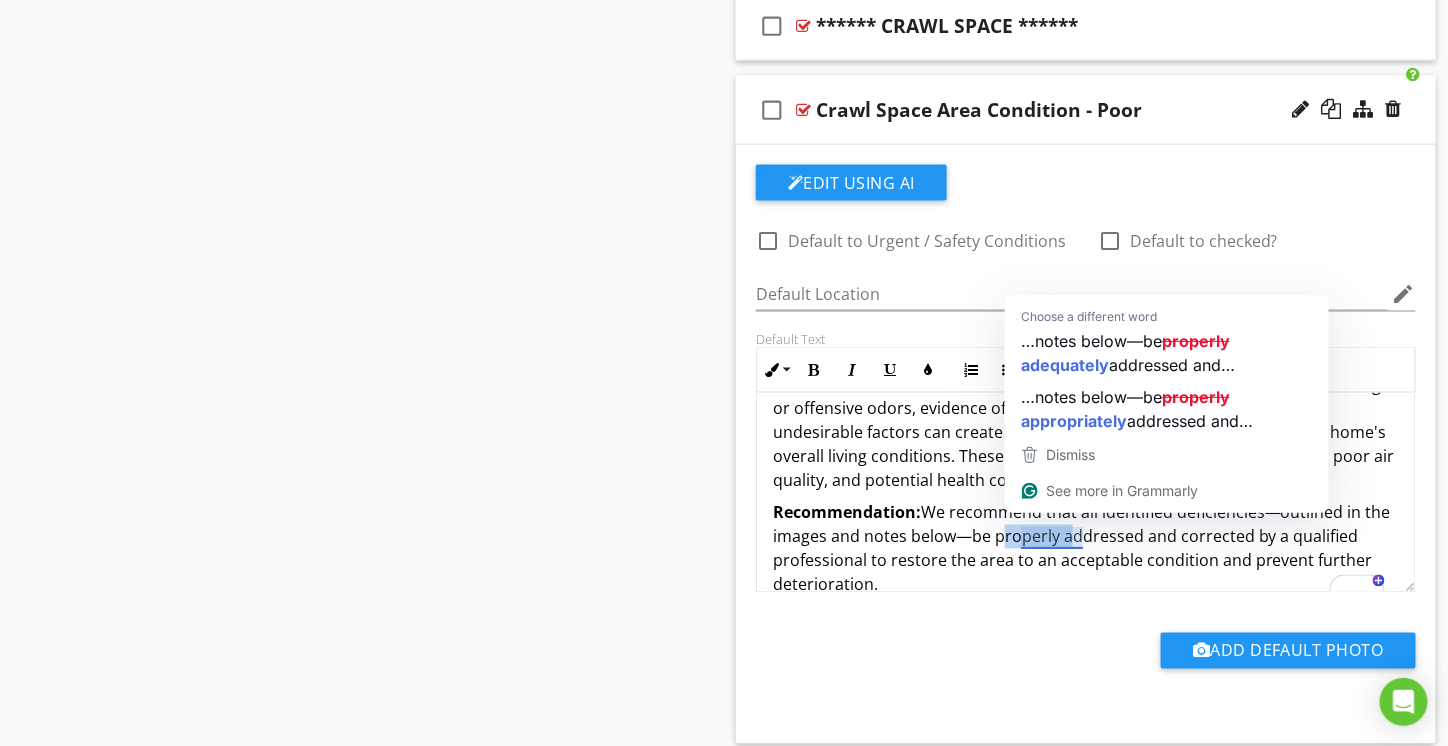 click on "Recommendation:  We recommend that all identified deficiencies—outlined in the images and notes below—be properly addressed and corrected by a qualified professional to restore the area to an acceptable condition and prevent further deterioration." at bounding box center [1086, 549] 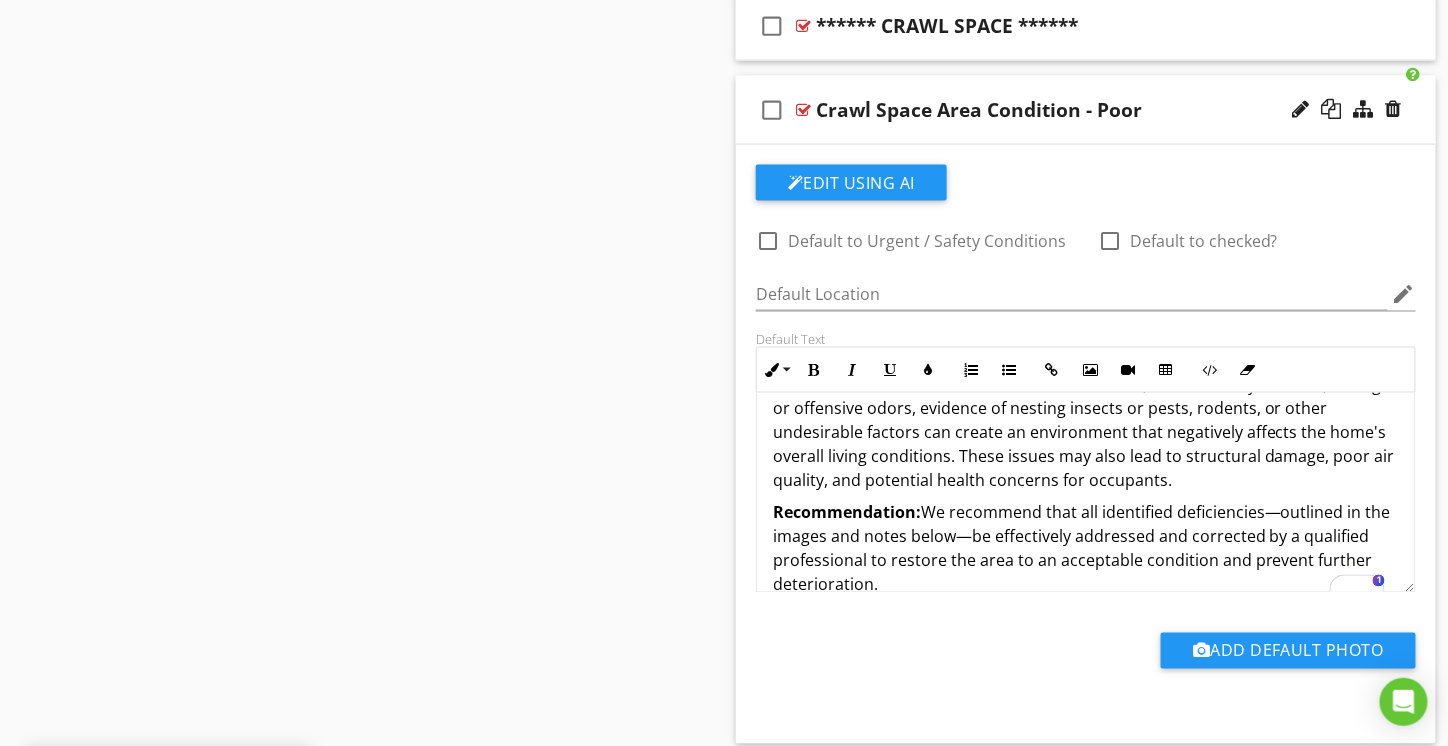 click on "Recommendation:  We recommend that all identified deficiencies—outlined in the images and notes below—be effectively addressed and corrected by a qualified professional to restore the area to an acceptable condition and prevent further deterioration." at bounding box center (1086, 549) 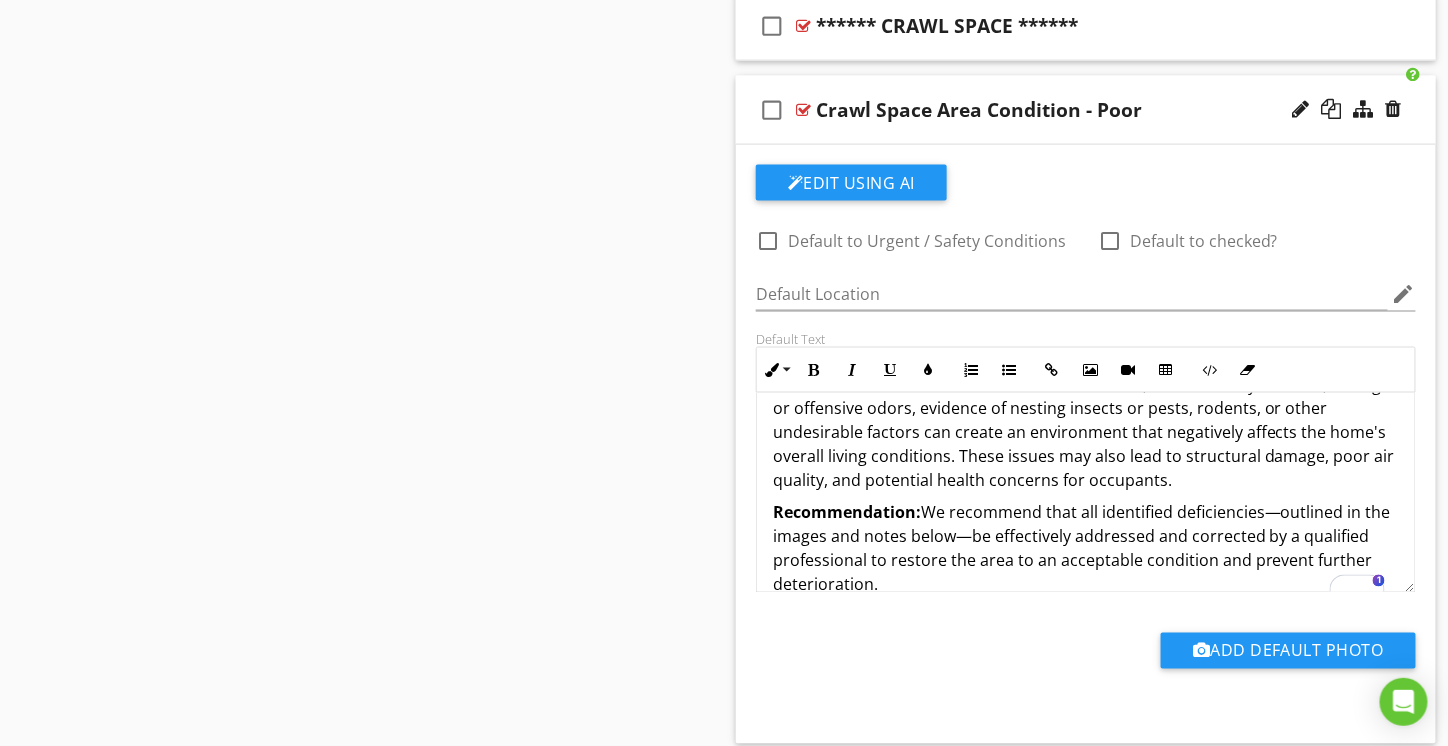 click on "Recommendation:  We recommend that all identified deficiencies—outlined in the images and notes below—be effectively addressed and corrected by a qualified professional to restore the area to an acceptable condition and prevent further deterioration." at bounding box center (1086, 549) 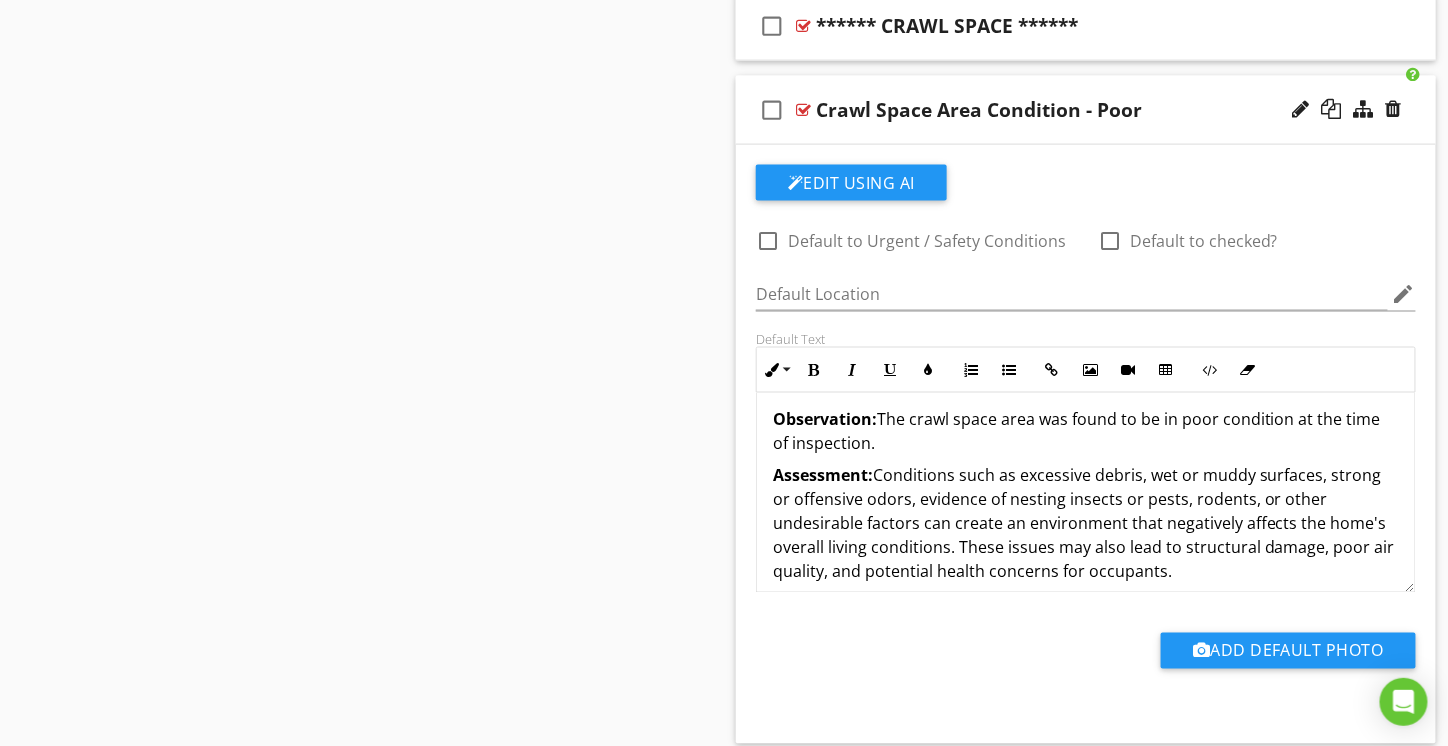 scroll, scrollTop: 0, scrollLeft: 0, axis: both 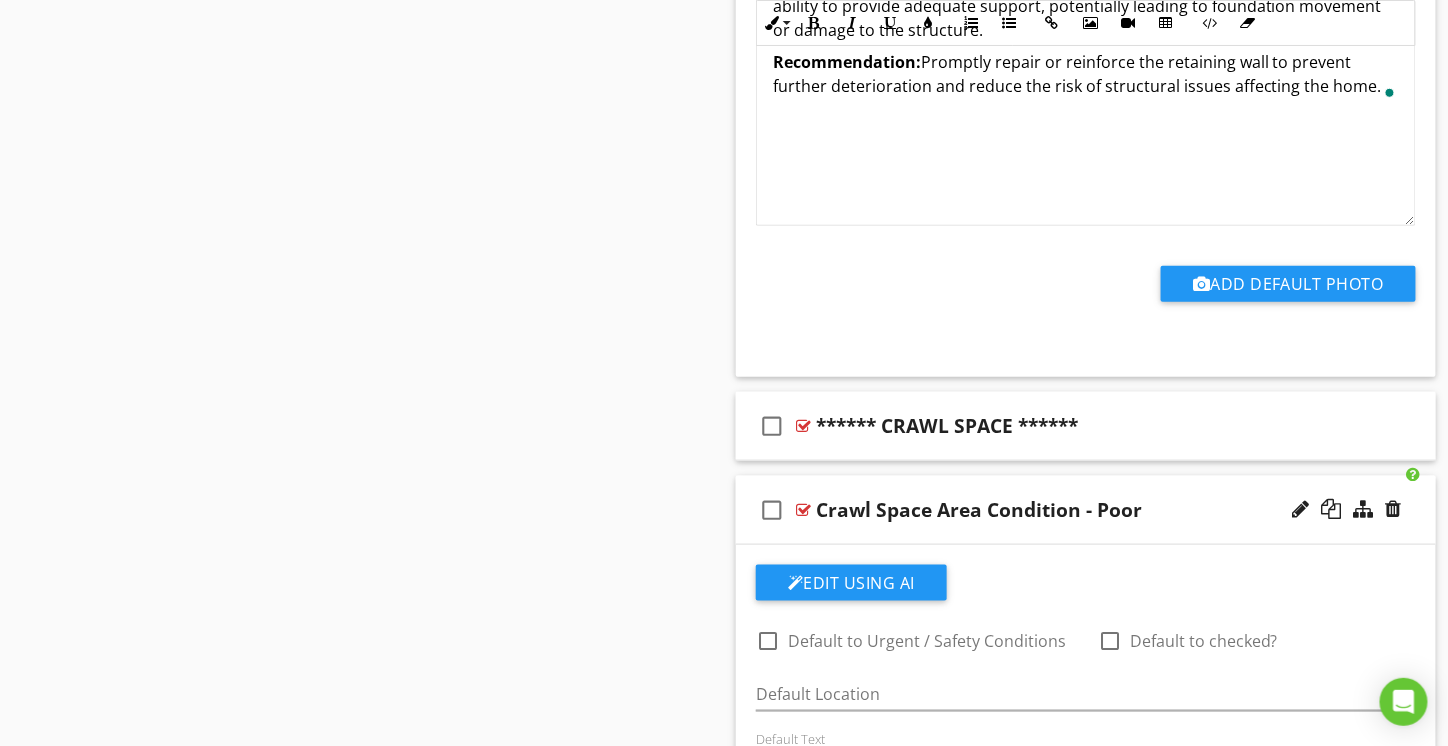 click on "check_box_outline_blank
Crawl Space Area Condition - Poor" at bounding box center [1086, 510] 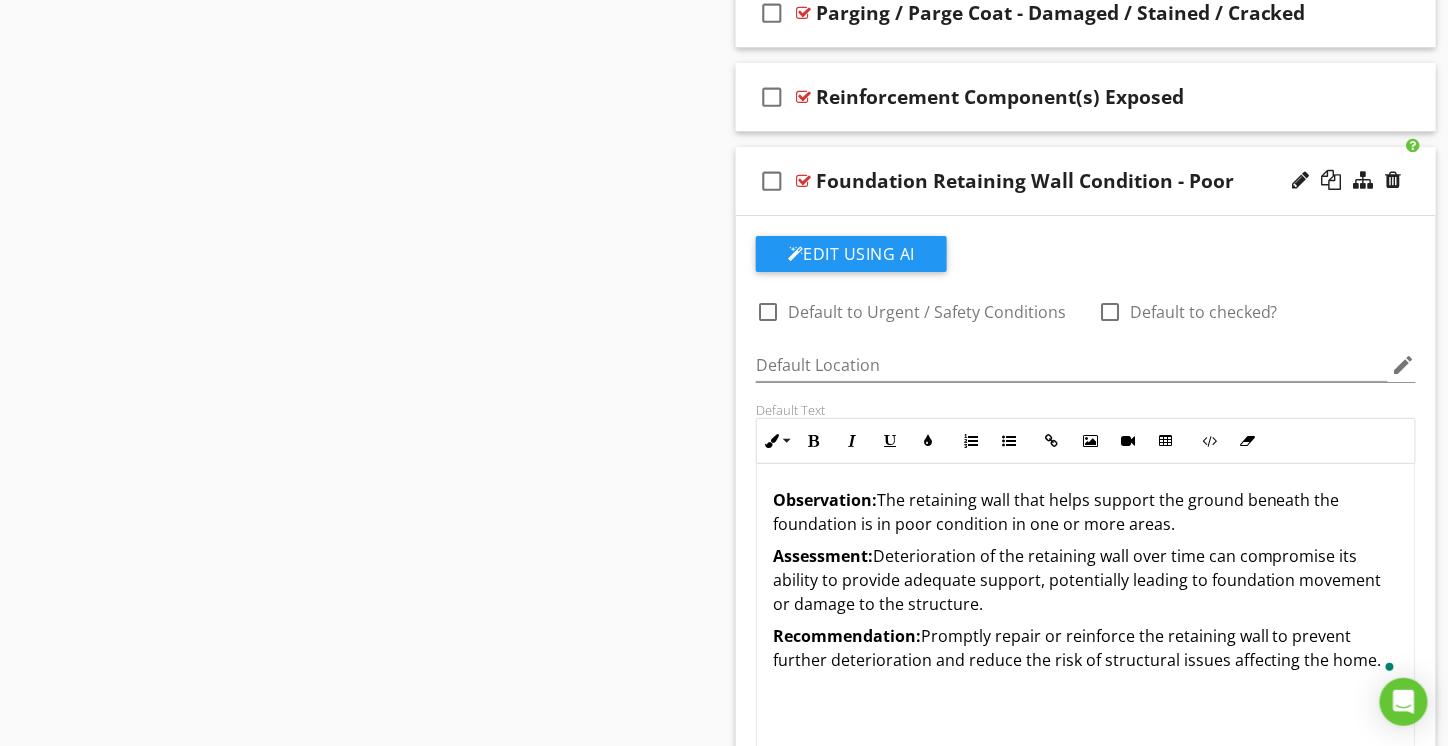 scroll, scrollTop: 2412, scrollLeft: 0, axis: vertical 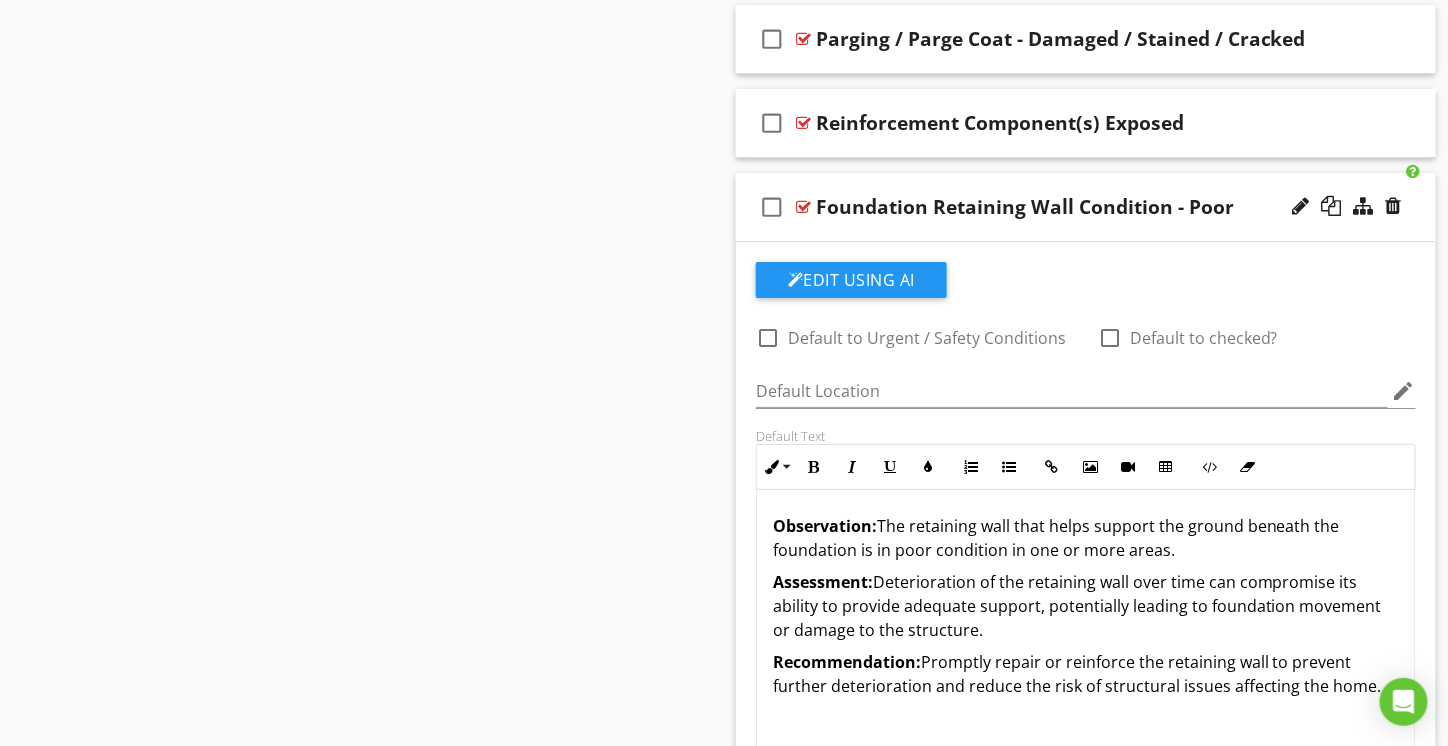 click on "check_box_outline_blank
Foundation Retaining Wall Condition - Poor" at bounding box center [1086, 207] 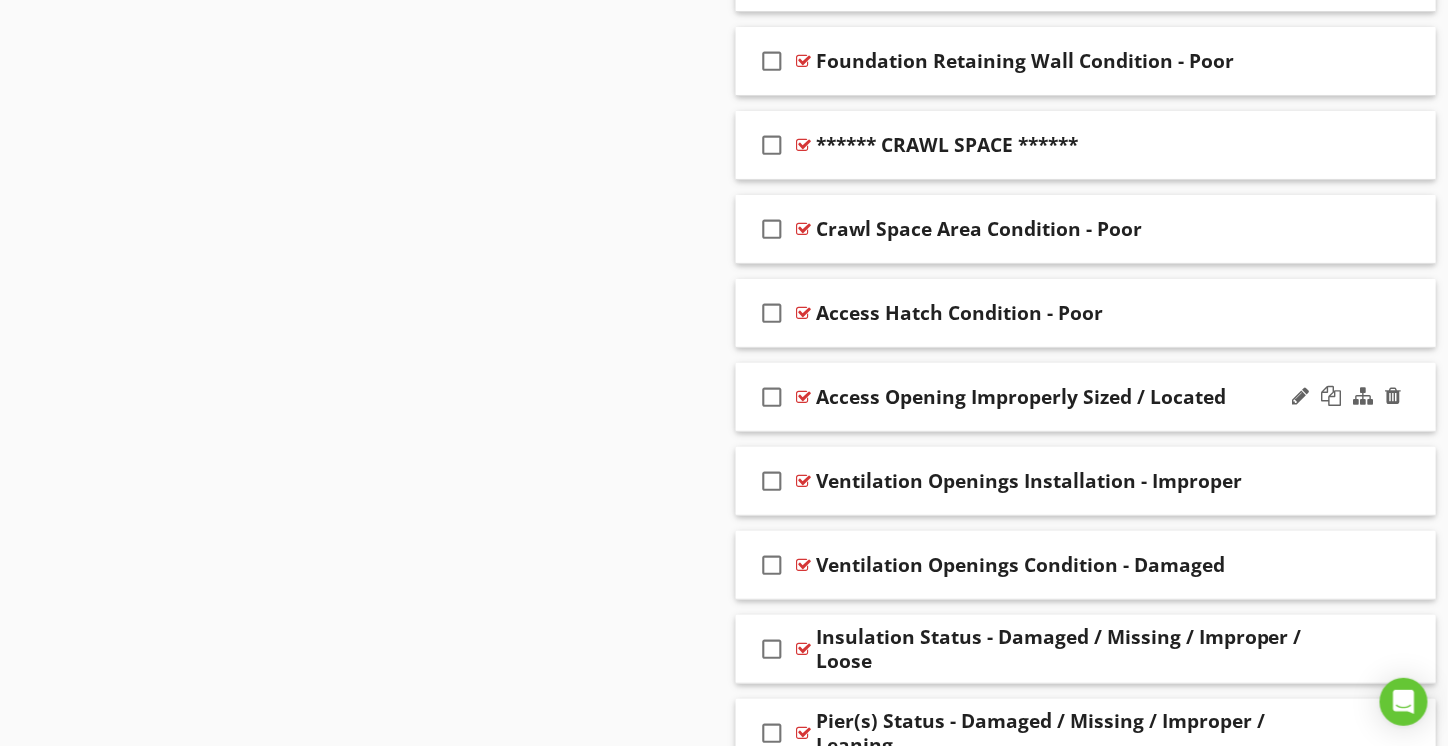 scroll, scrollTop: 2612, scrollLeft: 0, axis: vertical 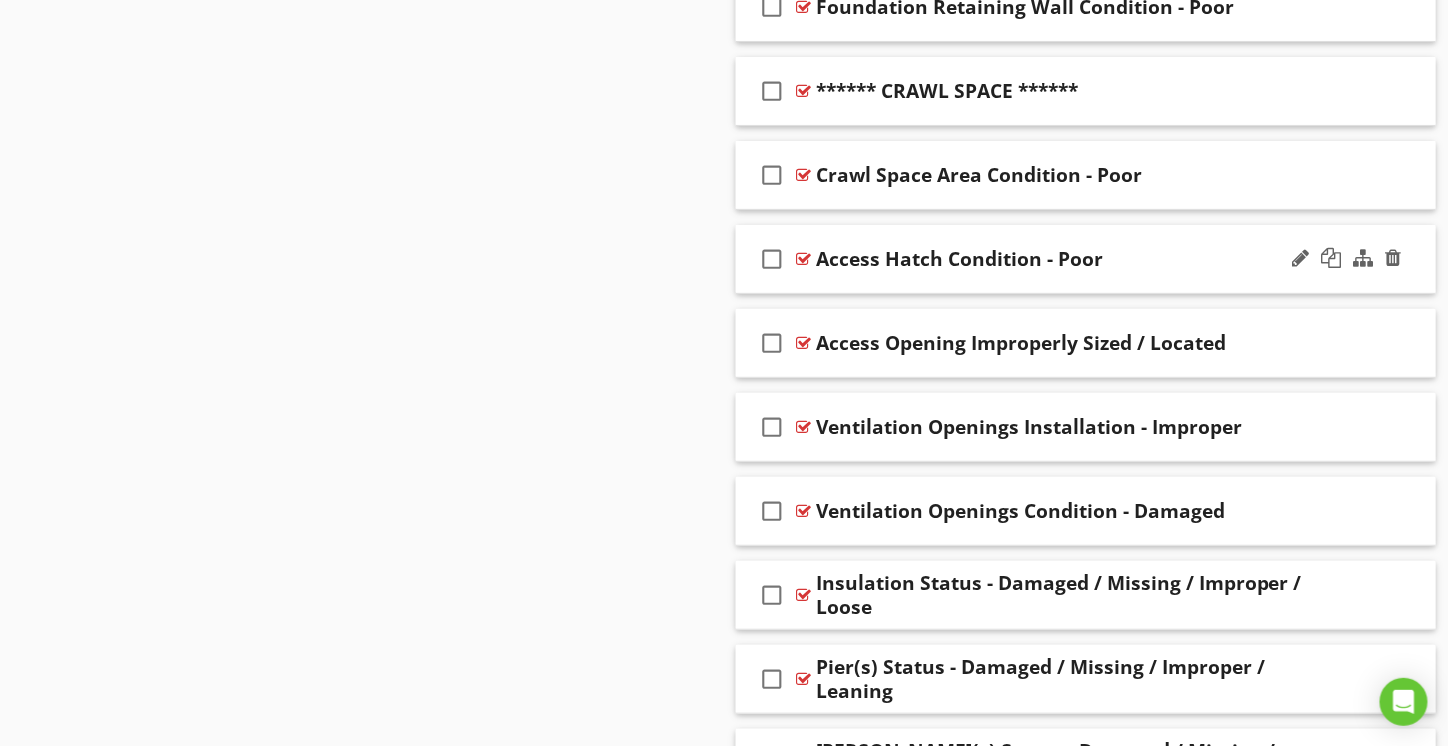 click on "check_box_outline_blank
Access Hatch Condition - Poor" at bounding box center [1086, 259] 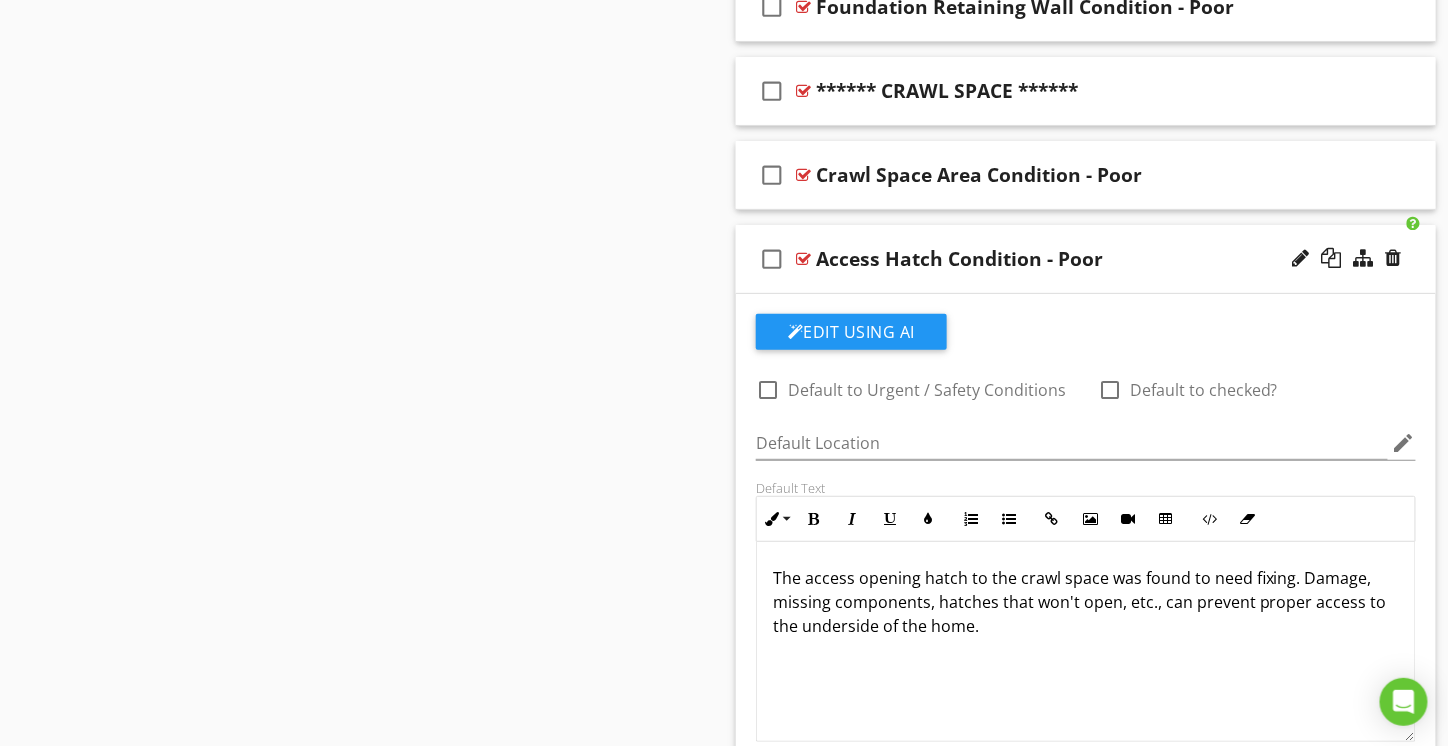 scroll, scrollTop: 0, scrollLeft: 0, axis: both 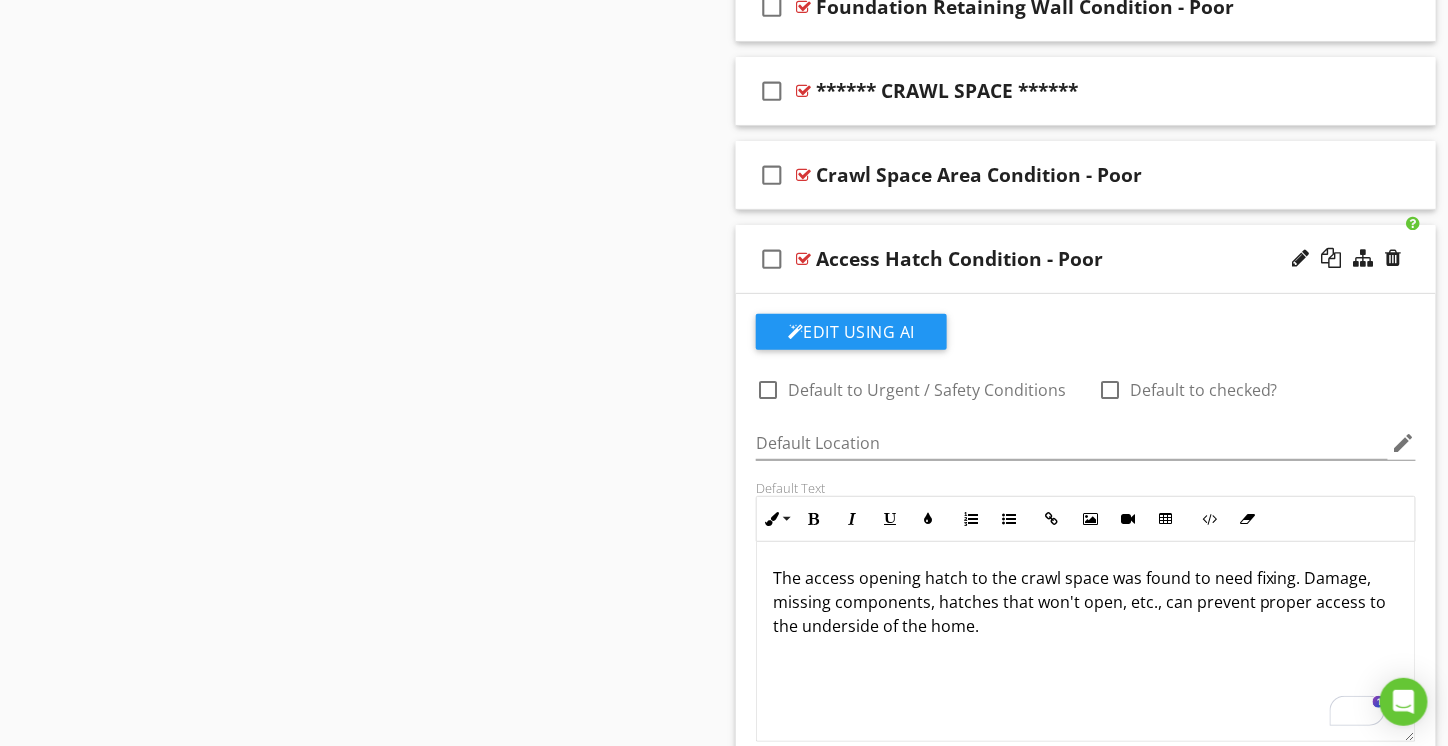 click on "The access opening hatch to the crawl space was found to need fixing. Damage, missing components, hatches that won't open, etc., can prevent proper access to the underside of the home." at bounding box center [1086, 602] 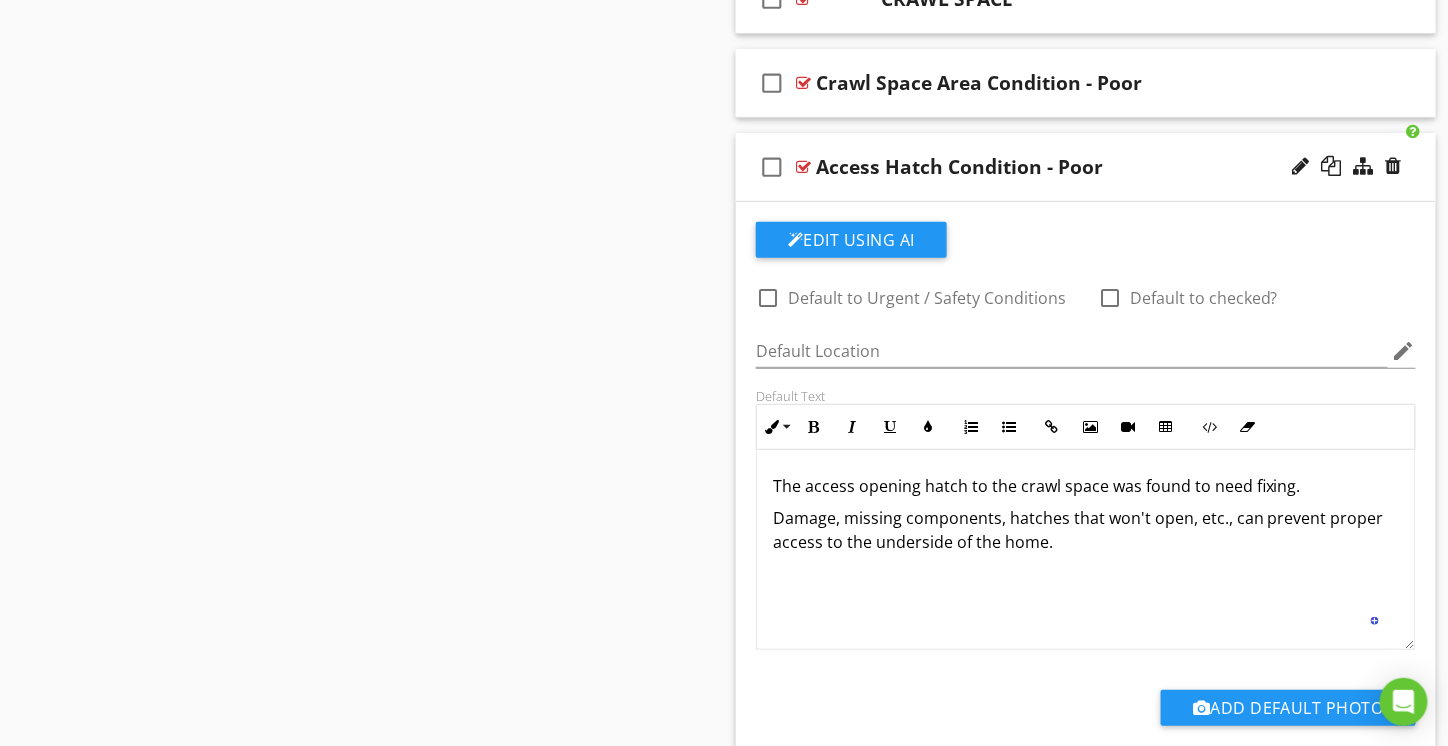 scroll, scrollTop: 2712, scrollLeft: 0, axis: vertical 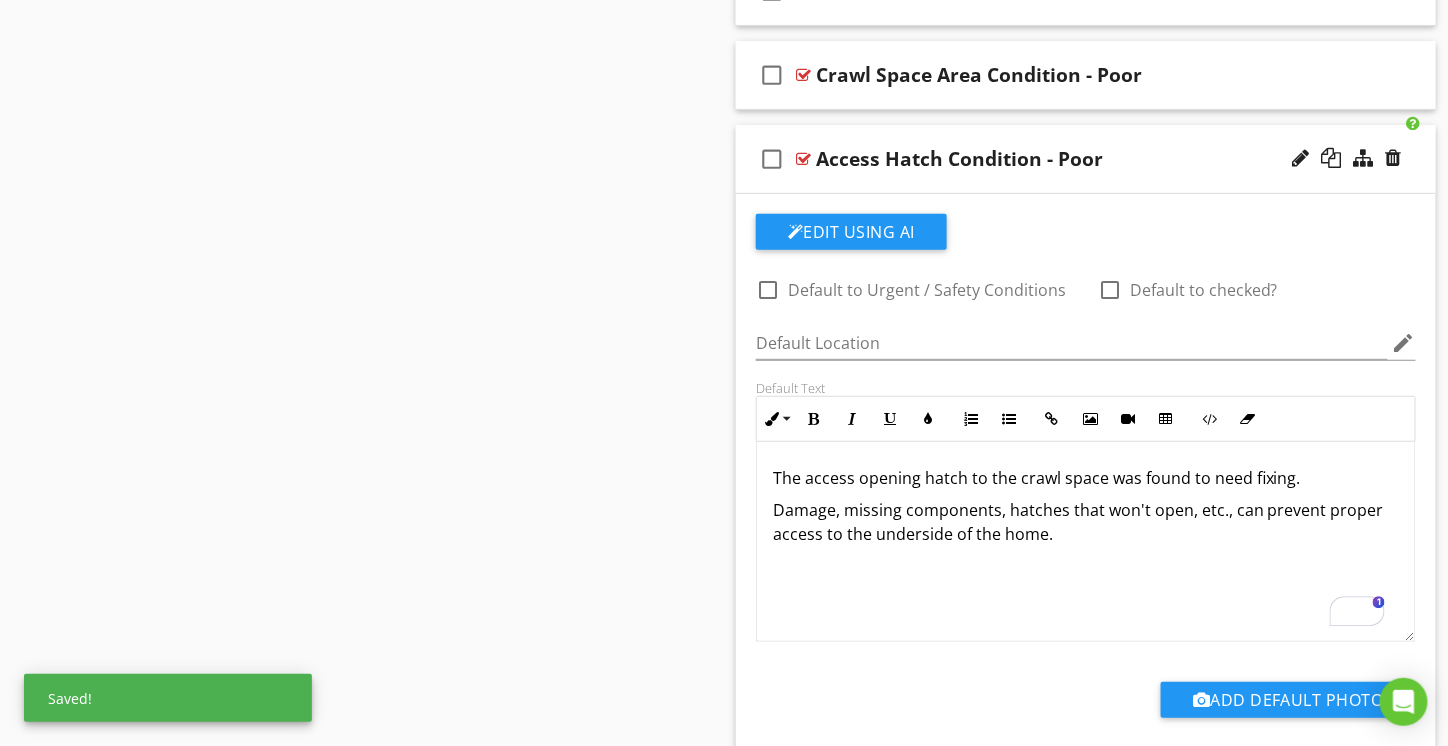 click on "The access opening hatch to the crawl space was found to need fixing. Damage, missing components, hatches that won't open, etc., can prevent proper access to the underside of the home." at bounding box center (1086, 542) 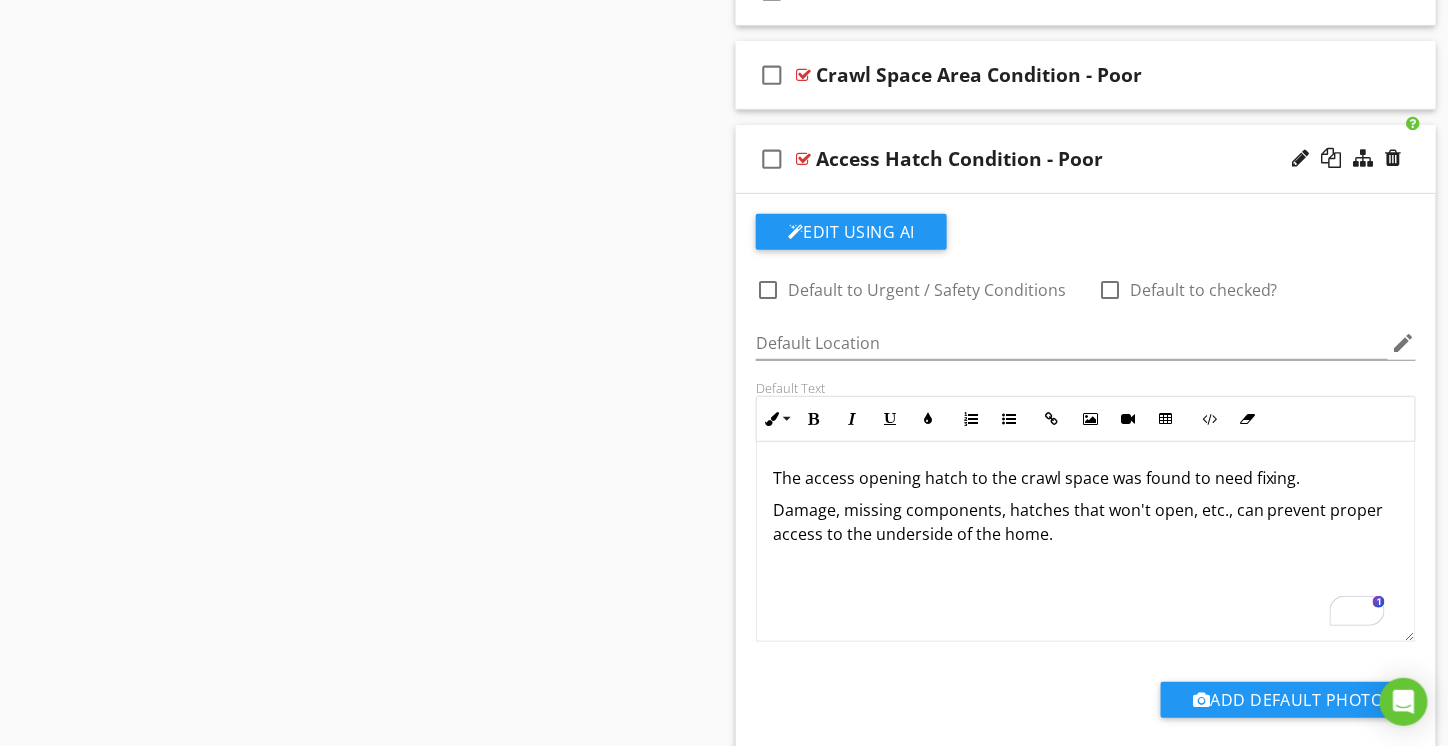 type 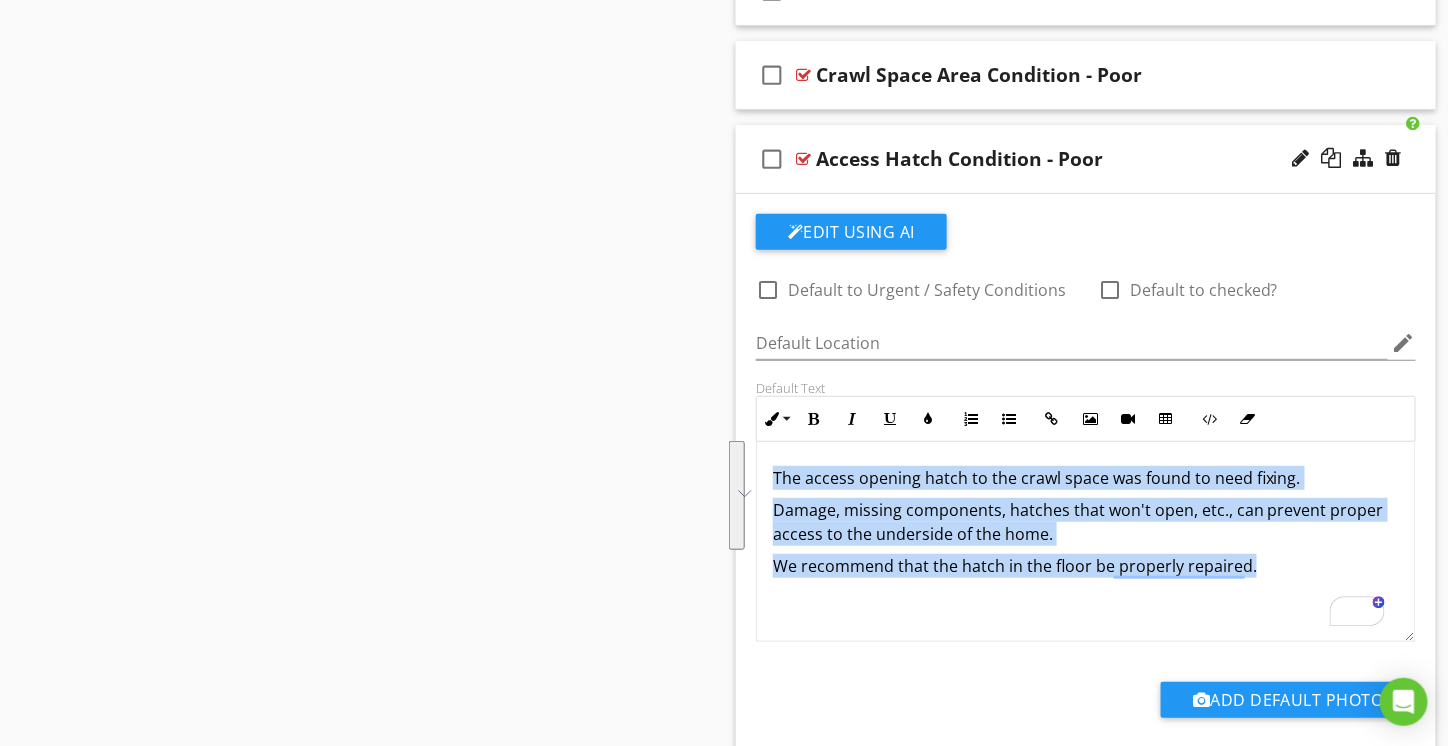 drag, startPoint x: 1277, startPoint y: 552, endPoint x: 769, endPoint y: 459, distance: 516.4426 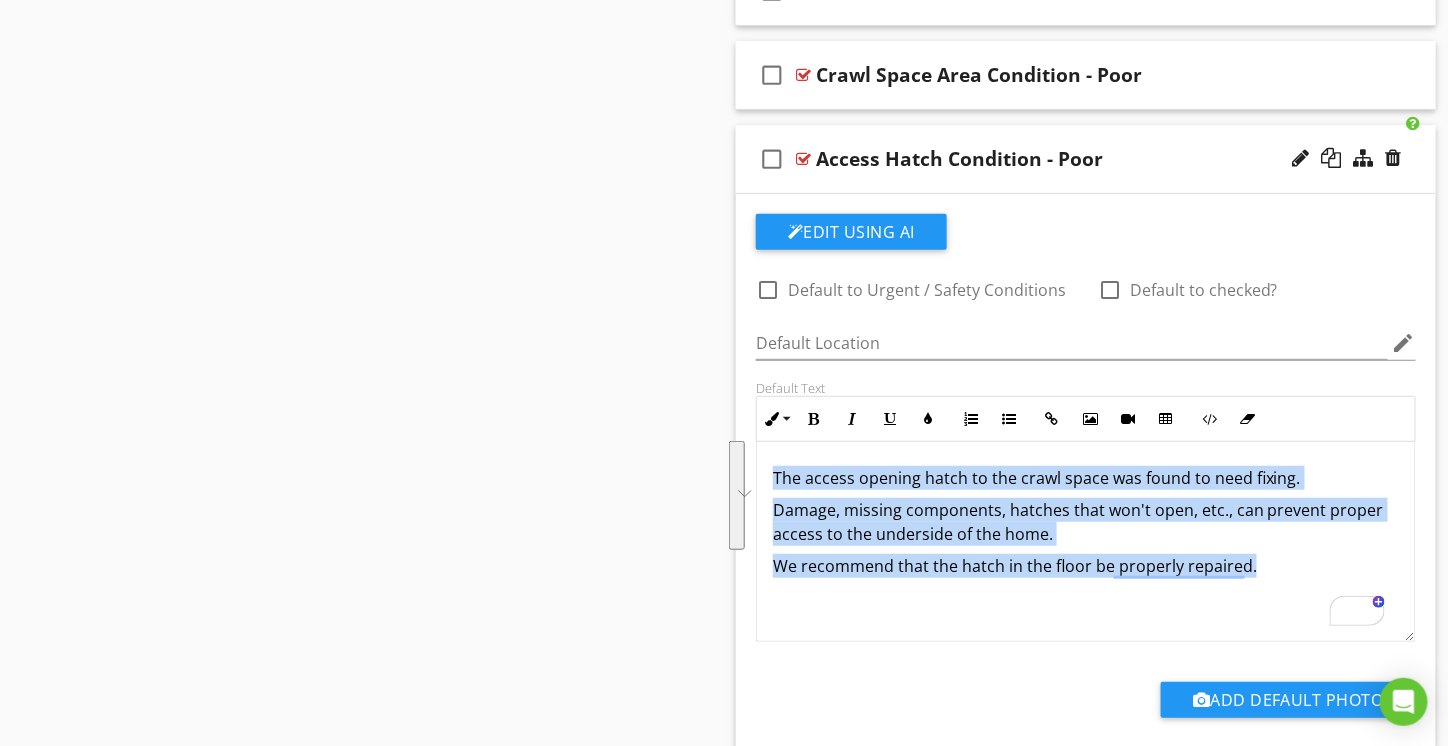 copy on "The access opening hatch to the crawl space was found to need fixing. Damage, missing components, hatches that won't open, etc., can prevent proper access to the underside of the home. We recommend that the hatch in the floor be properly repaired." 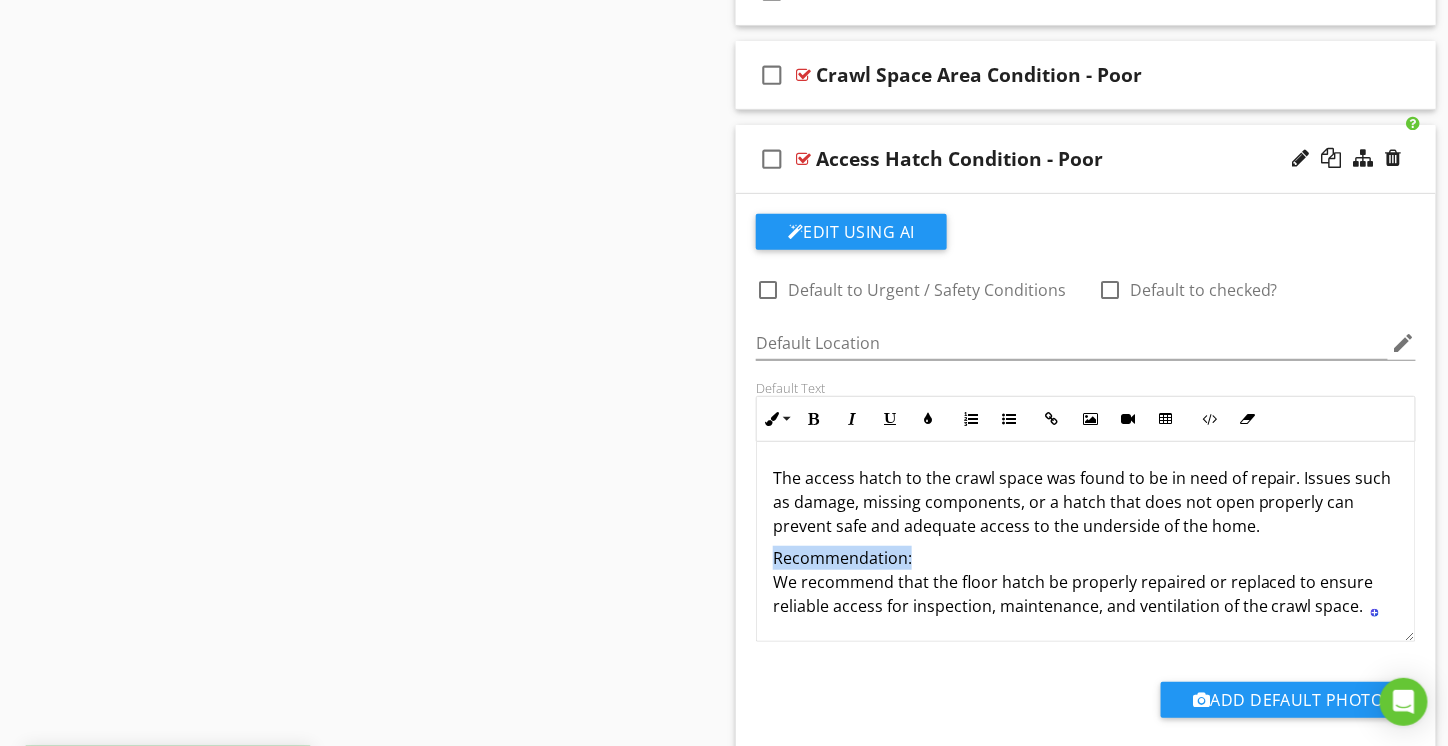 drag, startPoint x: 910, startPoint y: 543, endPoint x: 773, endPoint y: 547, distance: 137.05838 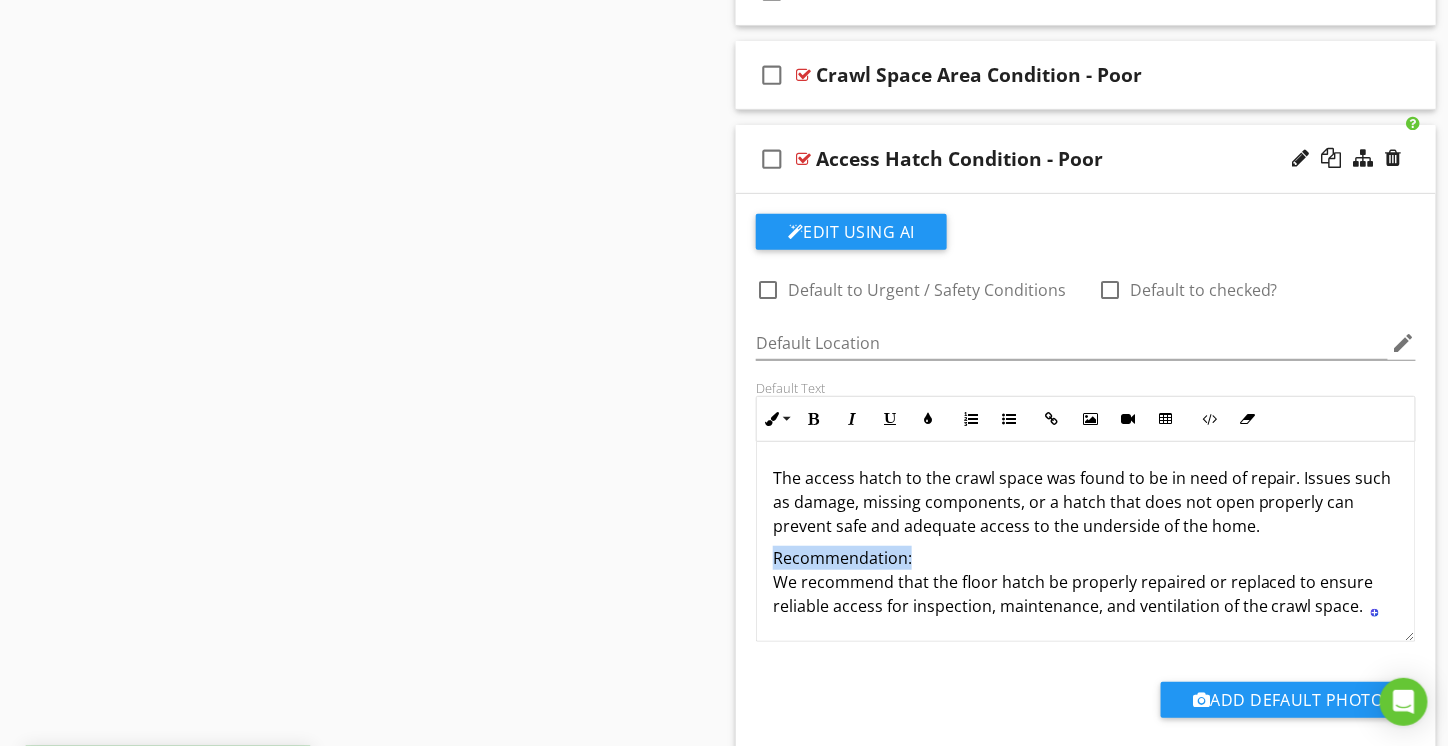 click on "Recommendation: We recommend that the floor hatch be properly repaired or replaced to ensure reliable access for inspection, maintenance, and ventilation of the crawl space." 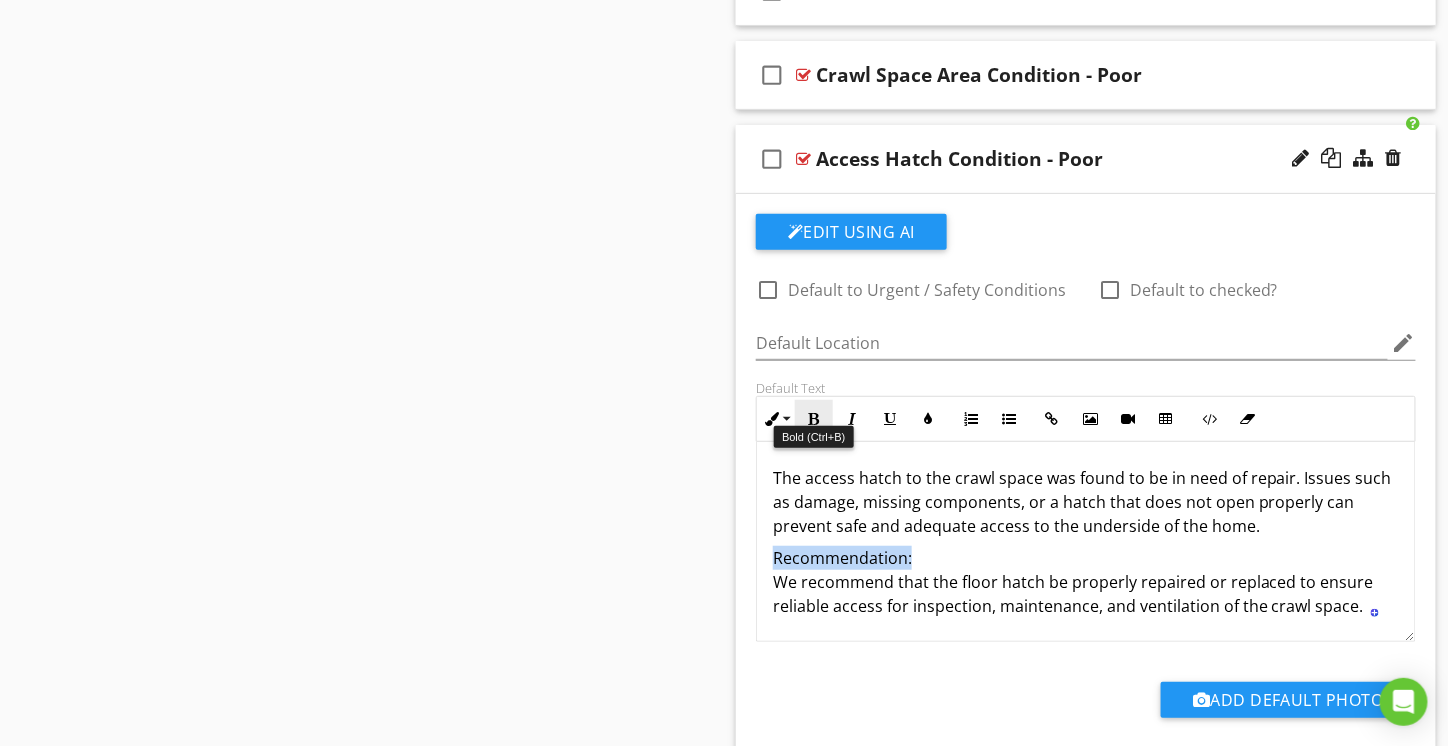 click on "Bold" at bounding box center [814, 419] 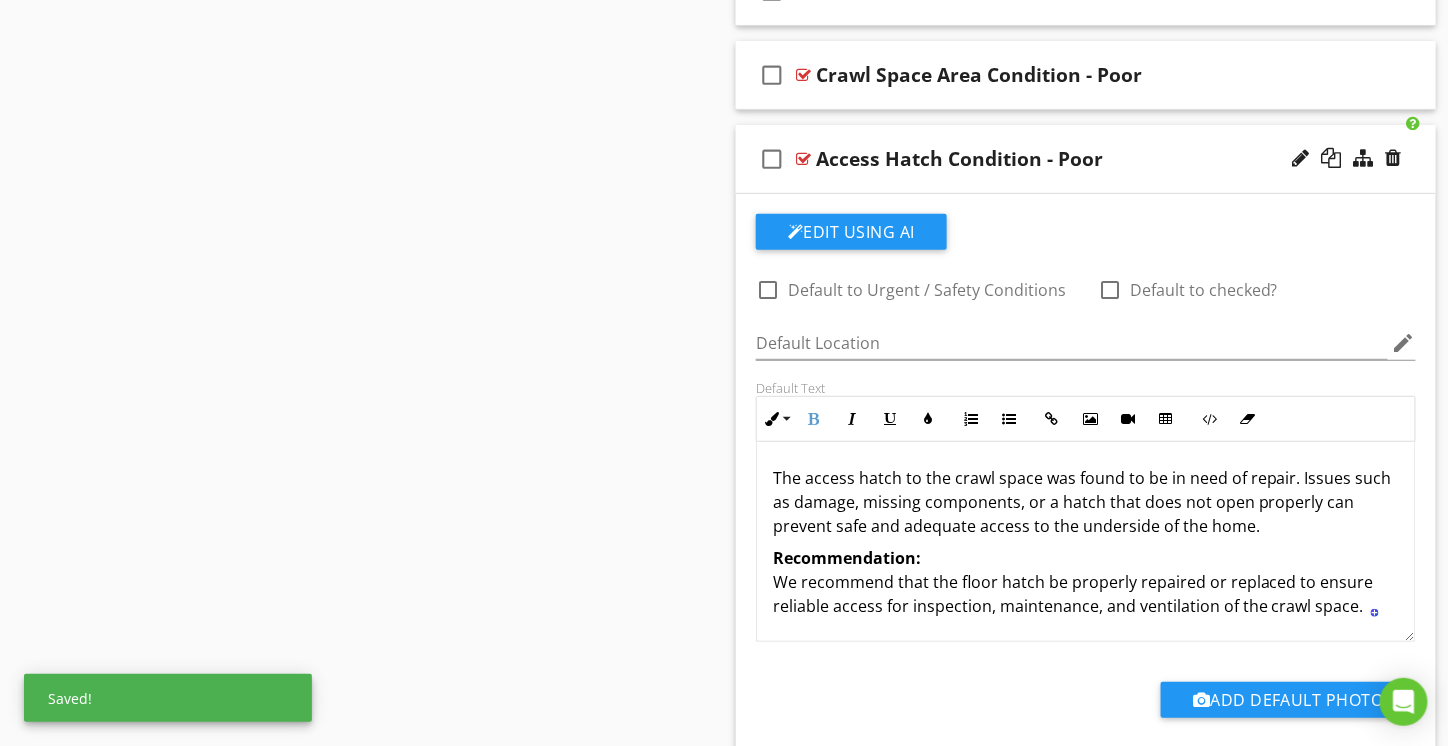 click on "Recommendation: We recommend that the floor hatch be properly repaired or replaced to ensure reliable access for inspection, maintenance, and ventilation of the crawl space." at bounding box center (1086, 582) 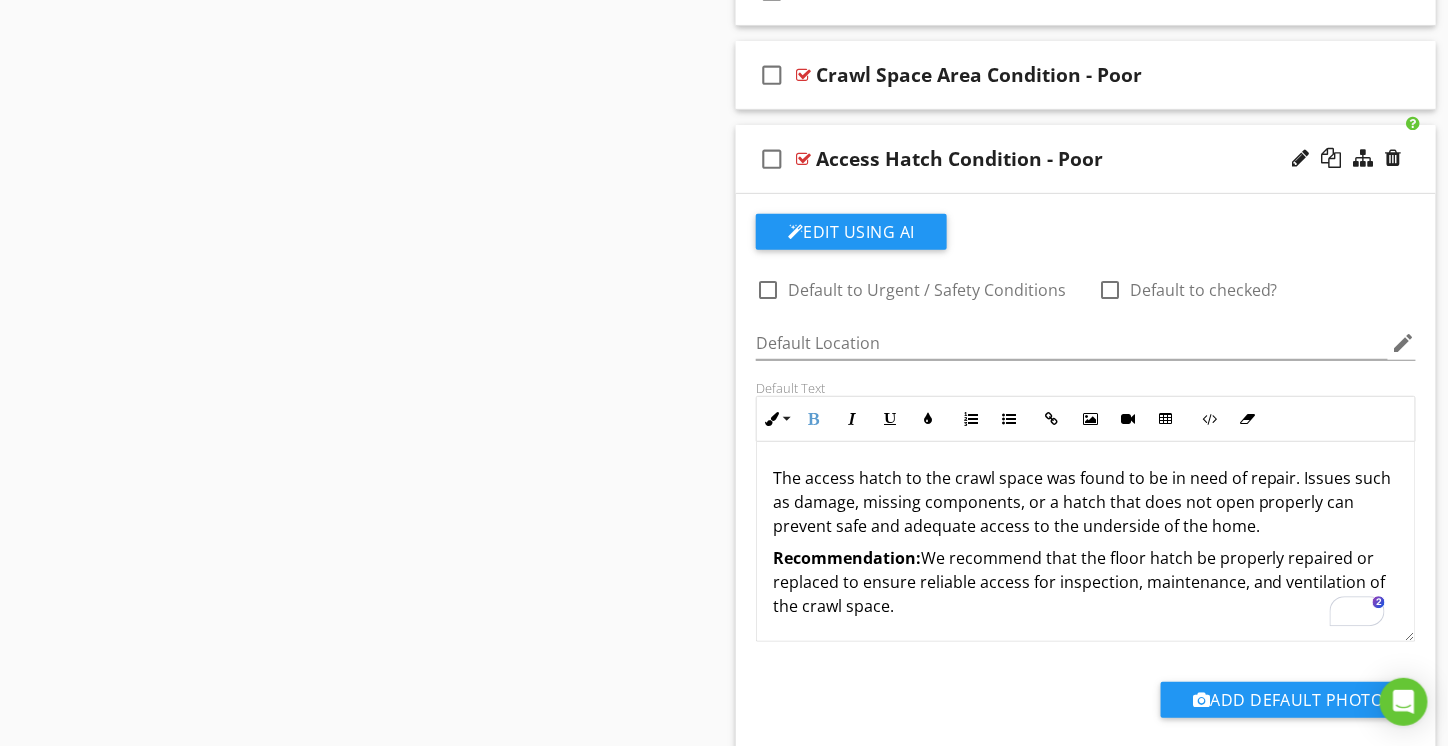 click on "The access hatch to the crawl space was found to be in need of repair. Issues such as damage, missing components, or a hatch that does not open properly can prevent safe and adequate access to the underside of the home." at bounding box center [1086, 502] 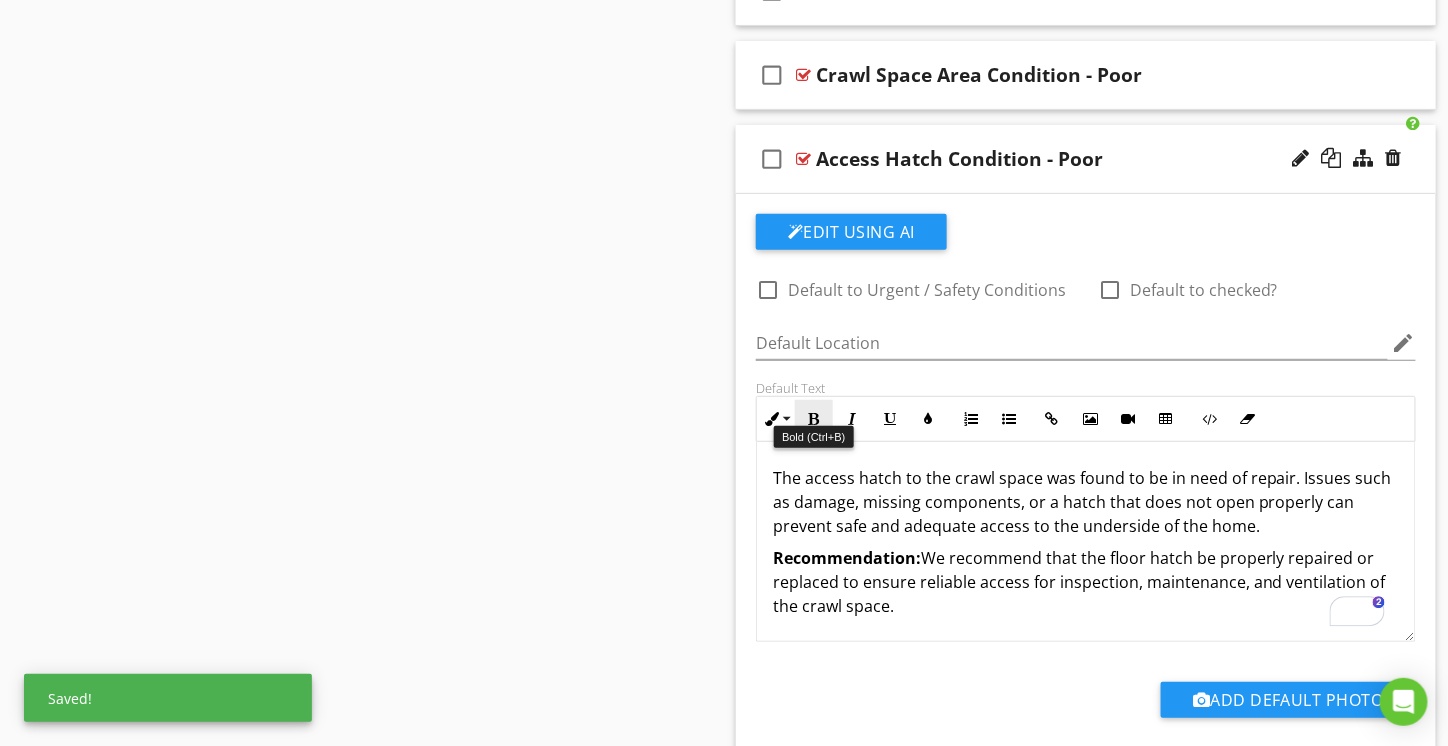 click at bounding box center (814, 419) 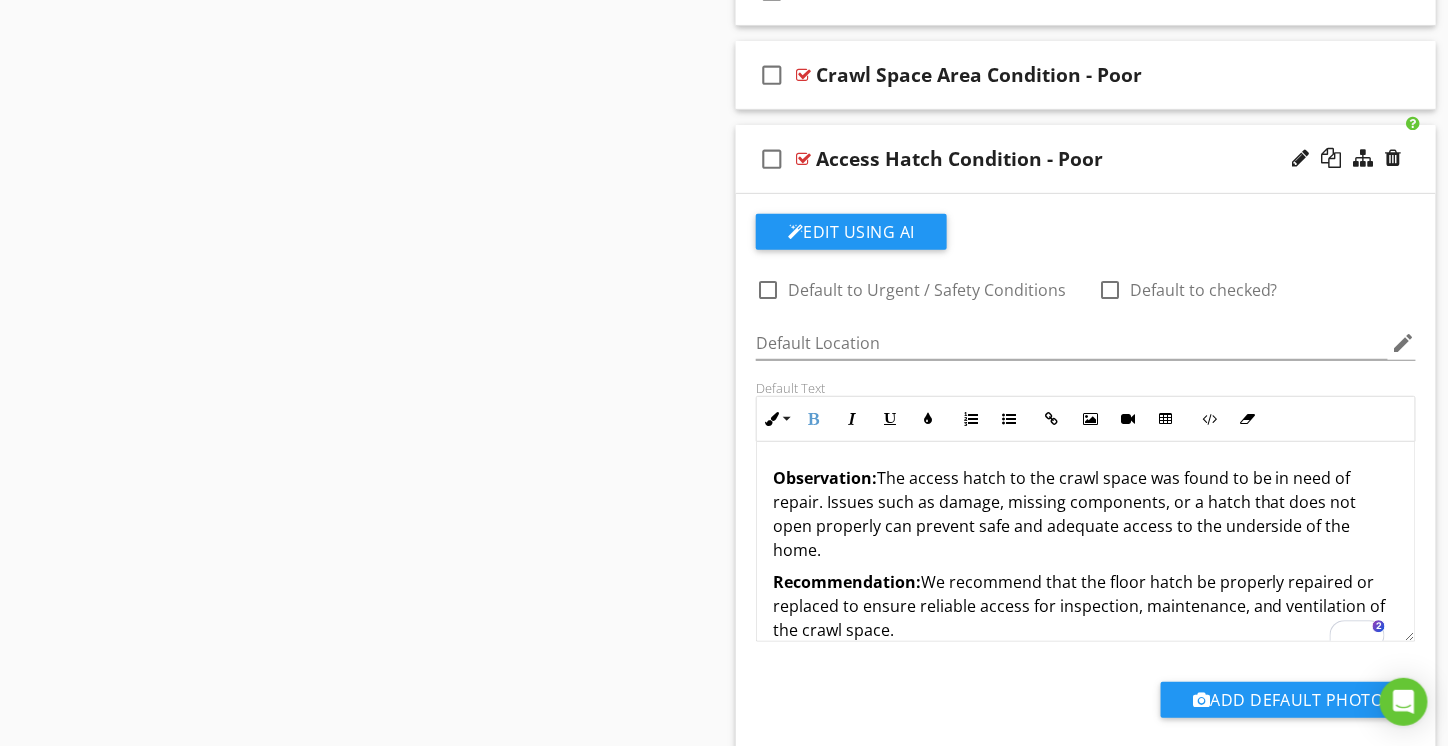 scroll, scrollTop: 23, scrollLeft: 0, axis: vertical 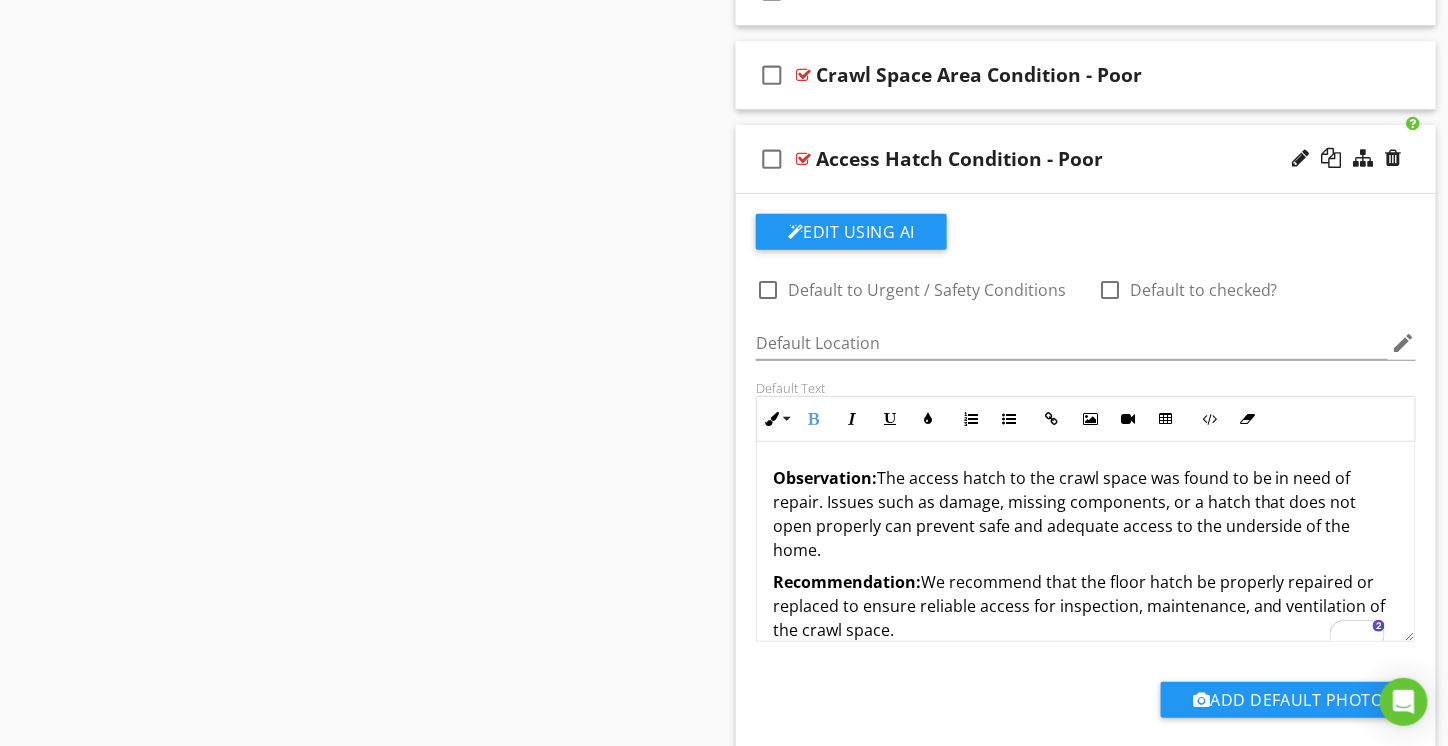 click on "check_box_outline_blank
Access Hatch Condition - Poor" at bounding box center (1086, 159) 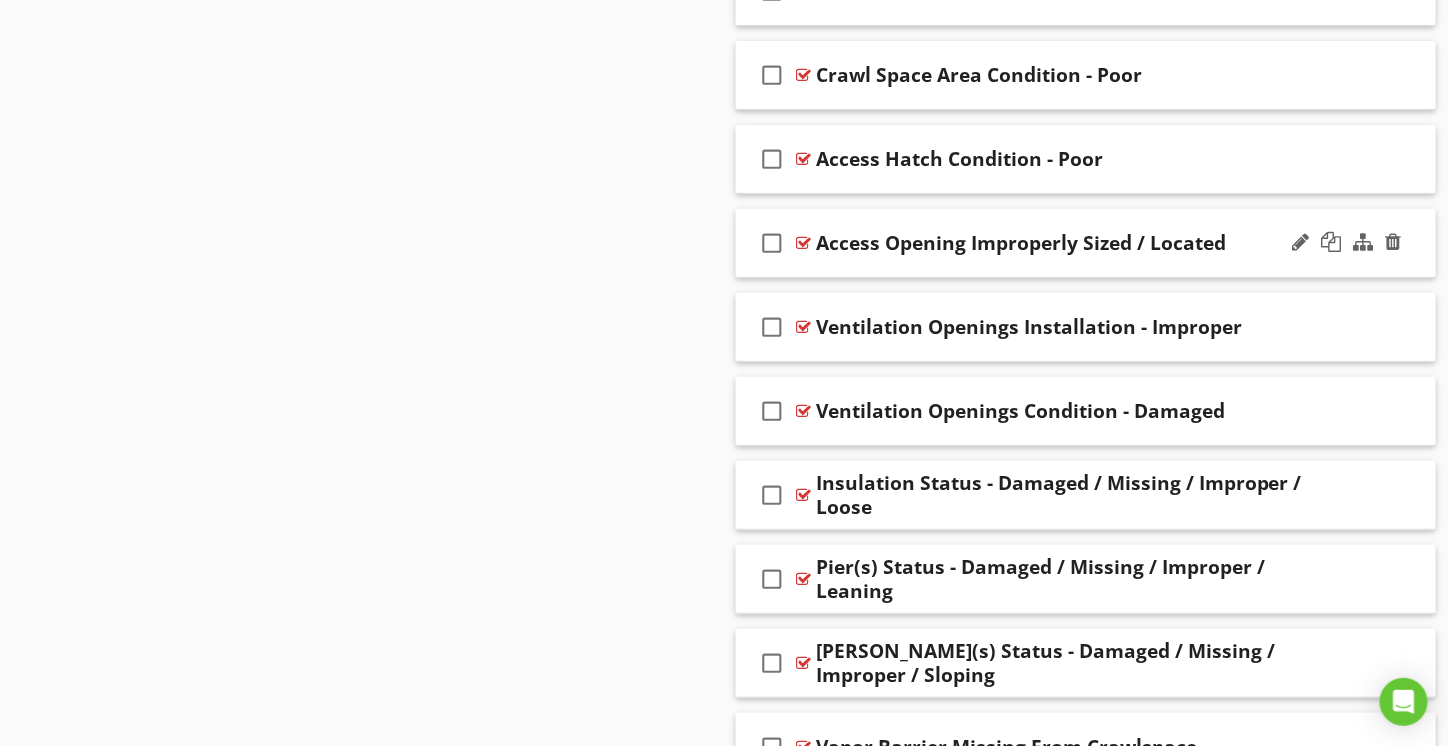 click on "check_box_outline_blank
Access Opening Improperly Sized / Located" at bounding box center [1086, 243] 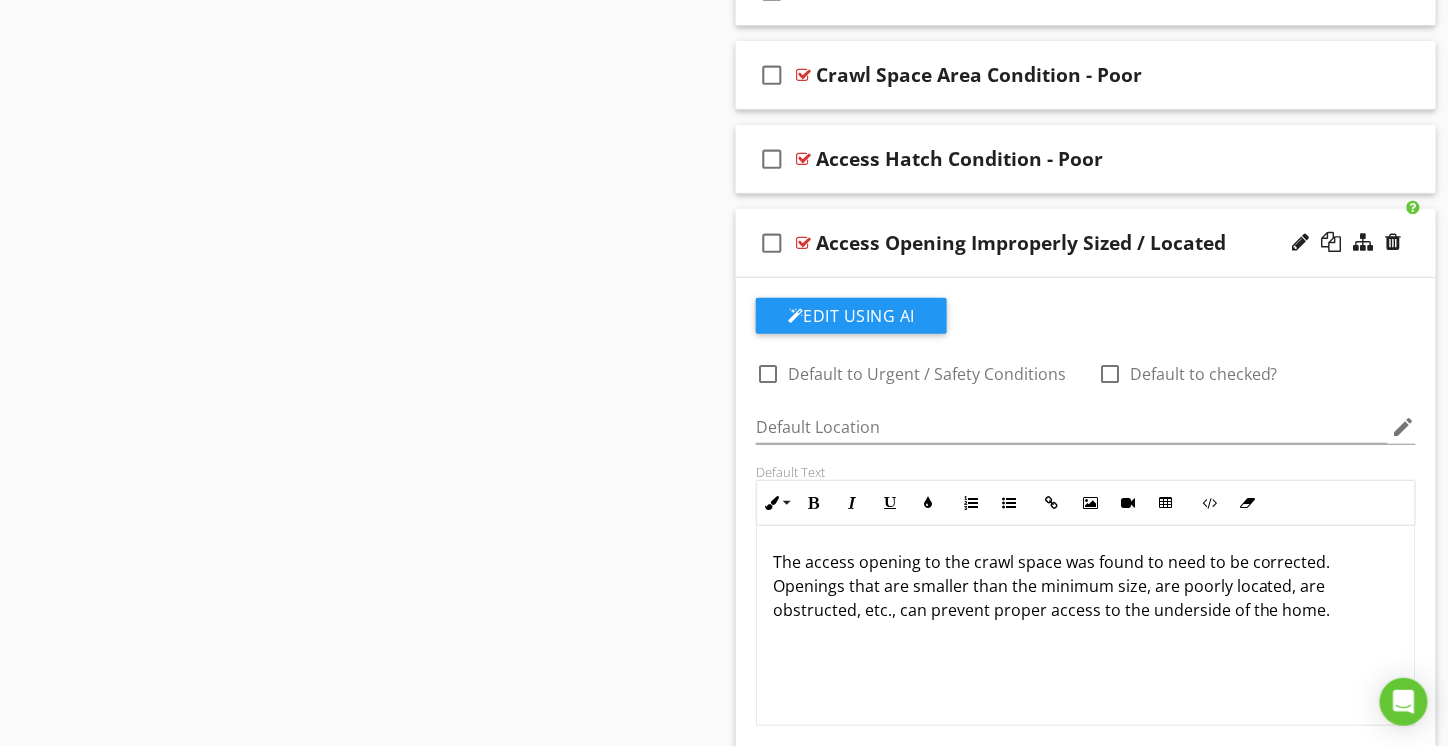 click on "The access opening to the crawl space was found to need to be corrected. Openings that are smaller than the minimum size, are poorly located, are obstructed, etc., can prevent proper access to the underside of the home." at bounding box center (1086, 586) 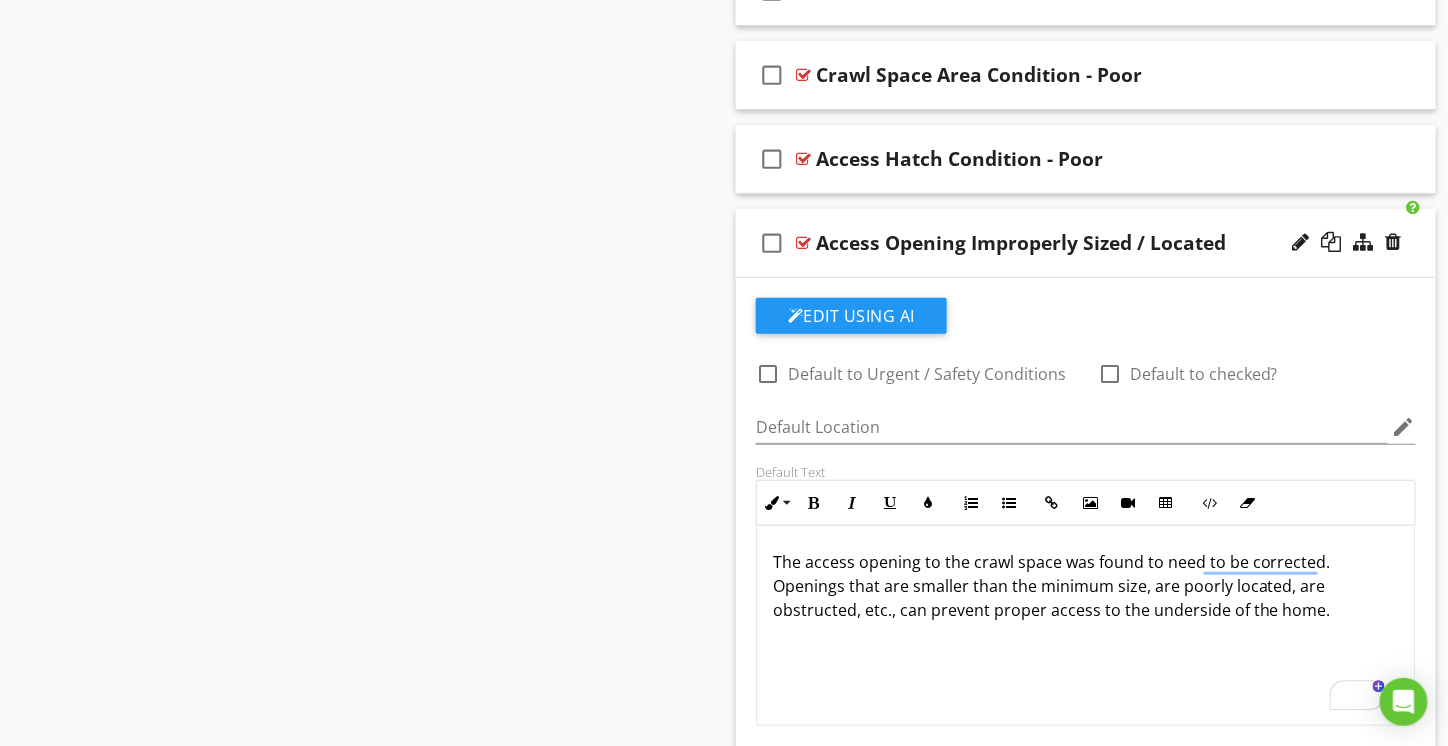 type 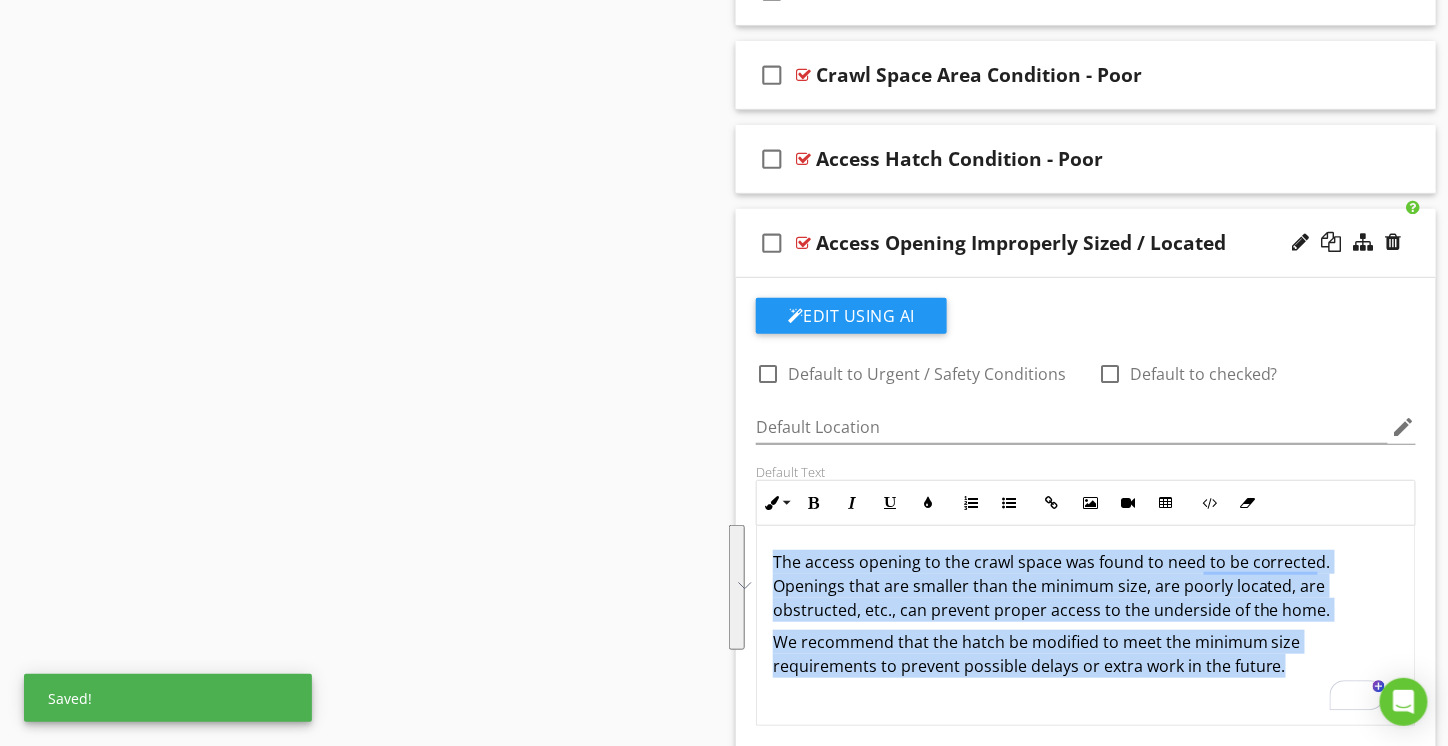drag, startPoint x: 1286, startPoint y: 651, endPoint x: 648, endPoint y: 552, distance: 645.6354 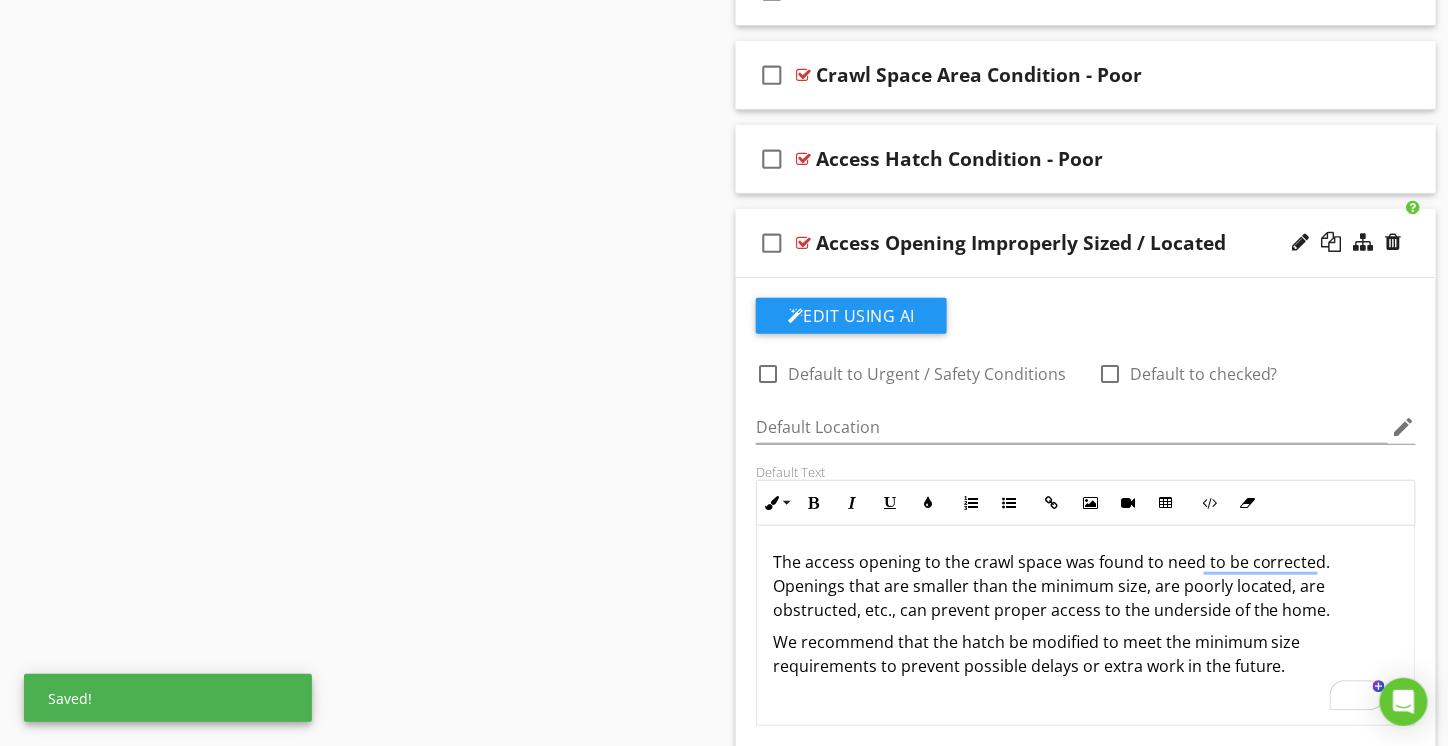 click on "Sections
Information           I. Structural Systems           II. Electrical Systems           III. Heating, Ventilation and Air Conditioning Systems           IV. Plumbing Systems           V. Appliances           VI. Optional Systems
Section
Attachments     TREC Notice of Consumer Hazards   TREC_Consumer_Notice_Concerning_Hazards_or_Deficiencies_OP-I.pdf     Consumer Protection Notice (Form ID: CN 1-5) Effective 9/1/23   CN_1-5.pdf
Attachment
Items
A. Foundations           B. Grading and Drainage           C. Roof Covering Materials           D. Roof Structures and Attics           E. Walls (Interior and Exterior)           F. Ceilings and Floors           G. Doors (Interior and Exterior)           H. Windows           I. Stairways (Interior and Exterior)           J. Fireplaces and Chimneys           K. Porches, Balconies, Decks, and Carports           L. Other" at bounding box center (724, 157) 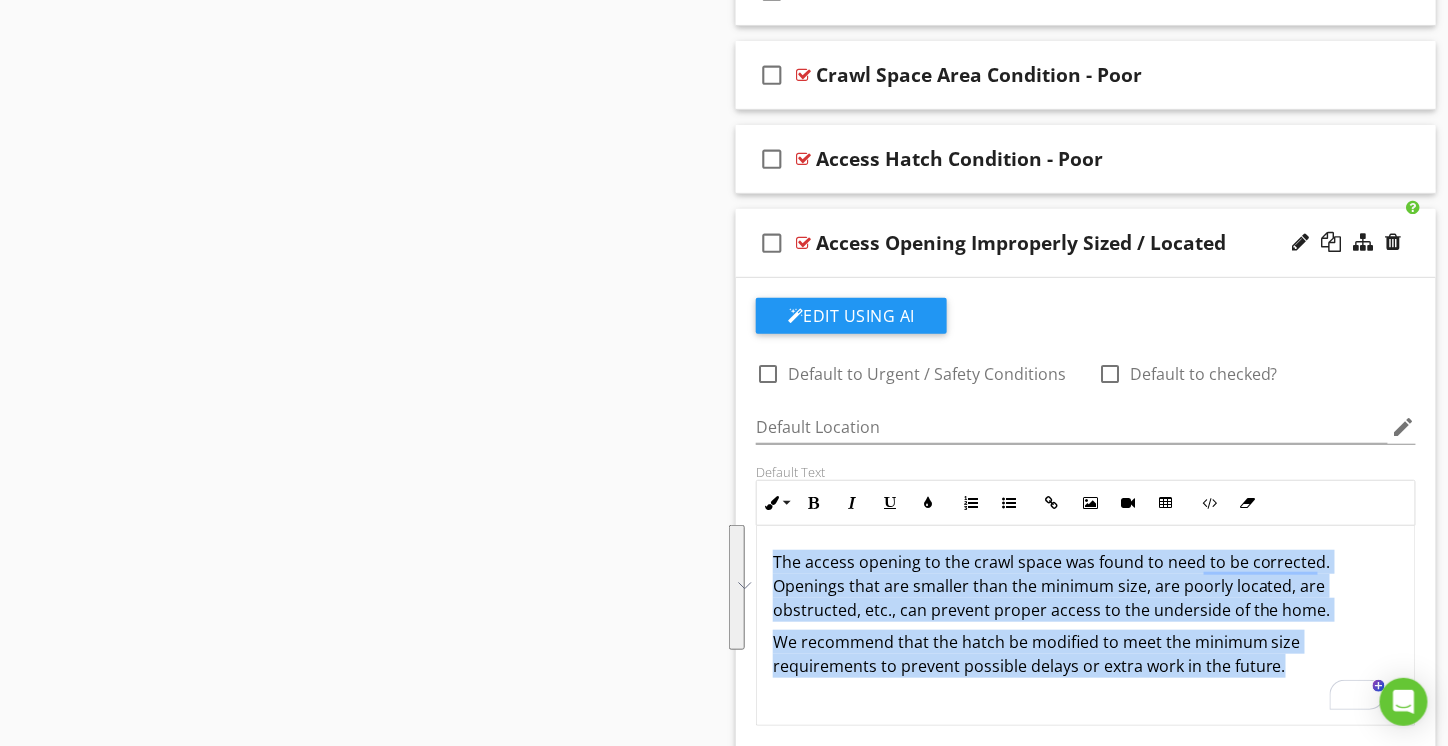 drag, startPoint x: 1296, startPoint y: 657, endPoint x: 773, endPoint y: 547, distance: 534.4427 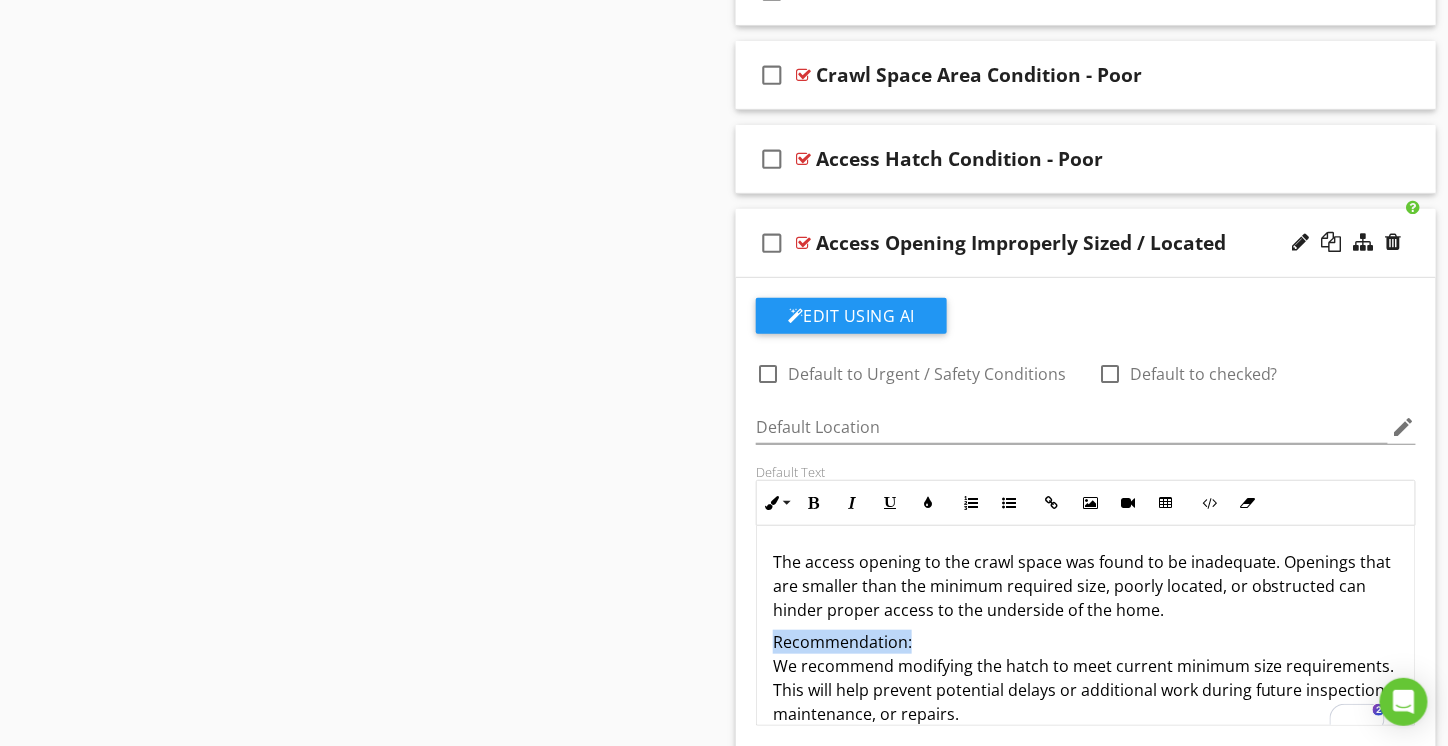 drag, startPoint x: 912, startPoint y: 628, endPoint x: 776, endPoint y: 632, distance: 136.0588 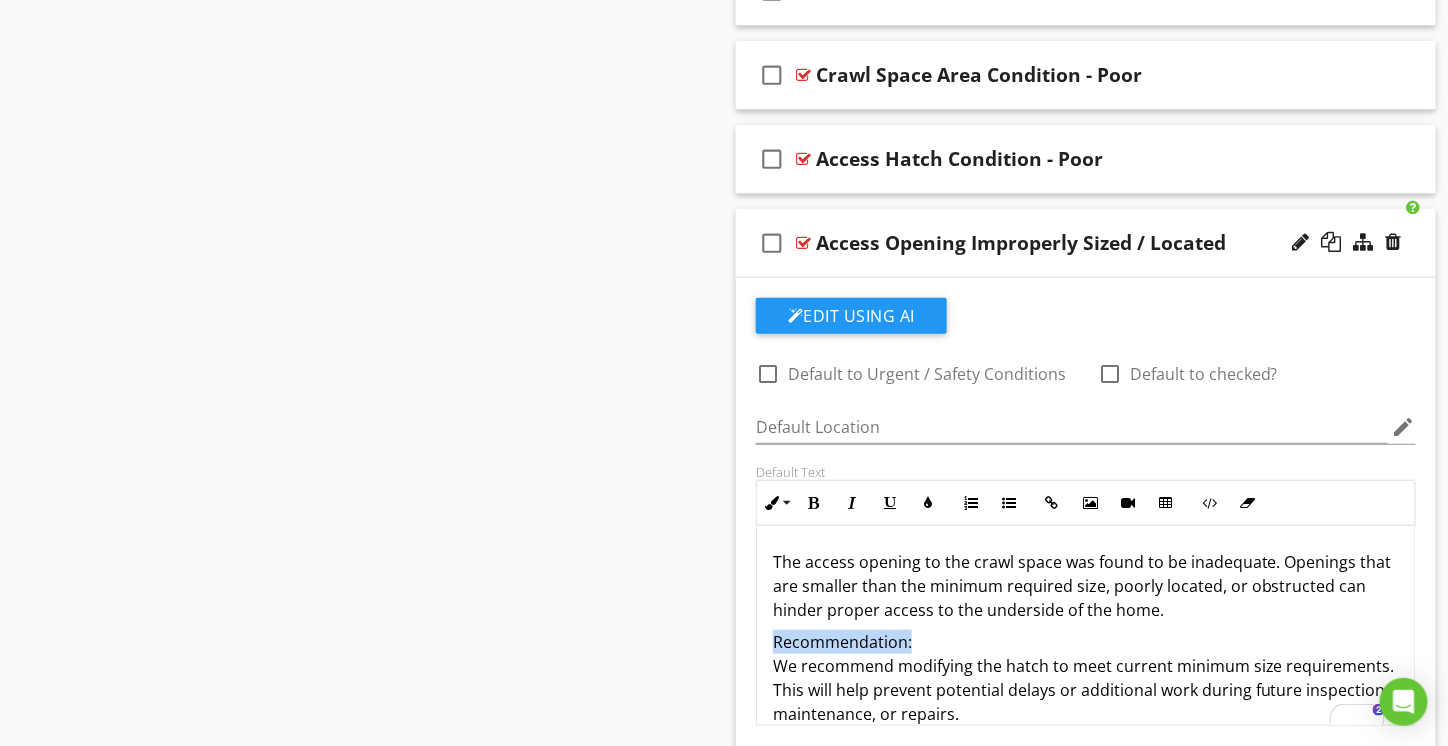 click on "Recommendation: We recommend modifying the hatch to meet current minimum size requirements. This will help prevent potential delays or additional work during future inspections, maintenance, or repairs." 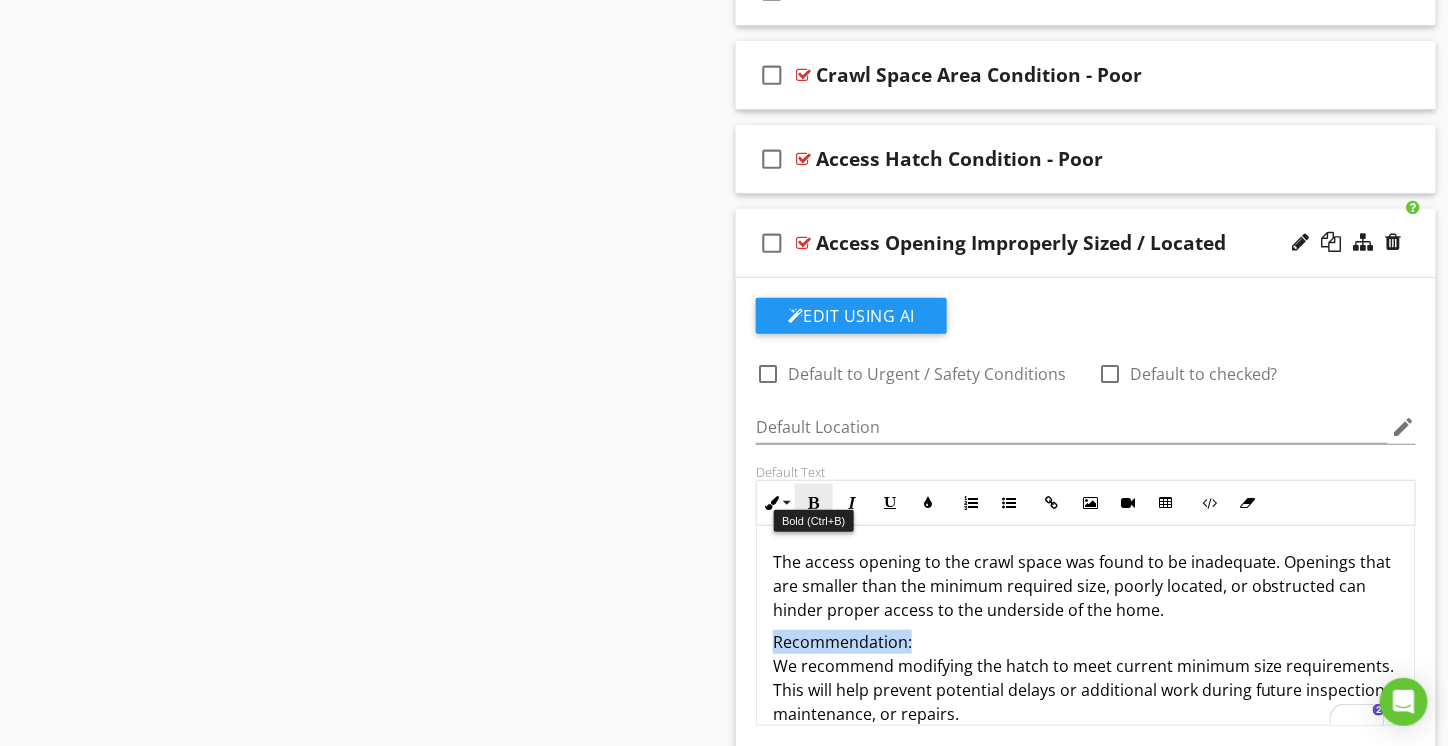 click at bounding box center [814, 503] 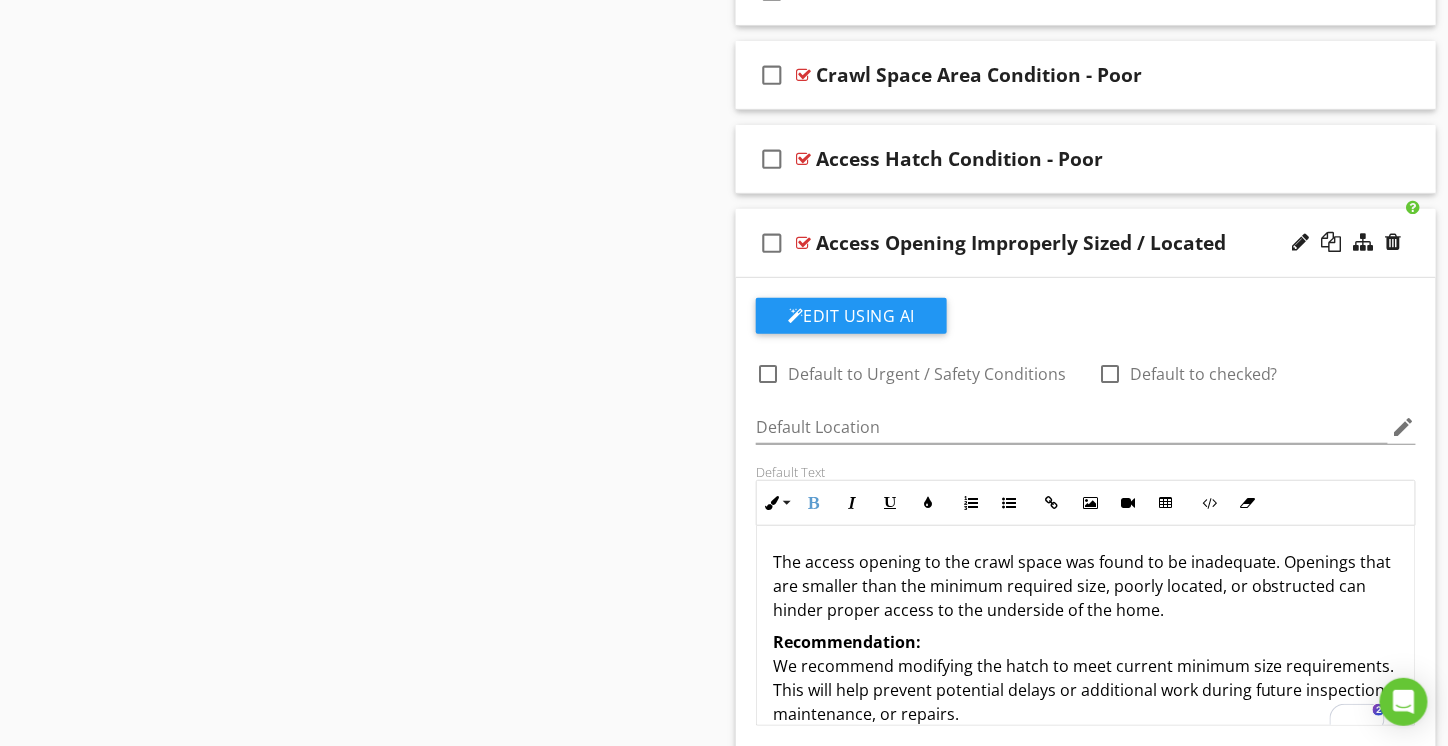 click on "The access opening to the crawl space was found to be inadequate. Openings that are smaller than the minimum required size, poorly located, or obstructed can hinder proper access to the underside of the home." at bounding box center (1086, 586) 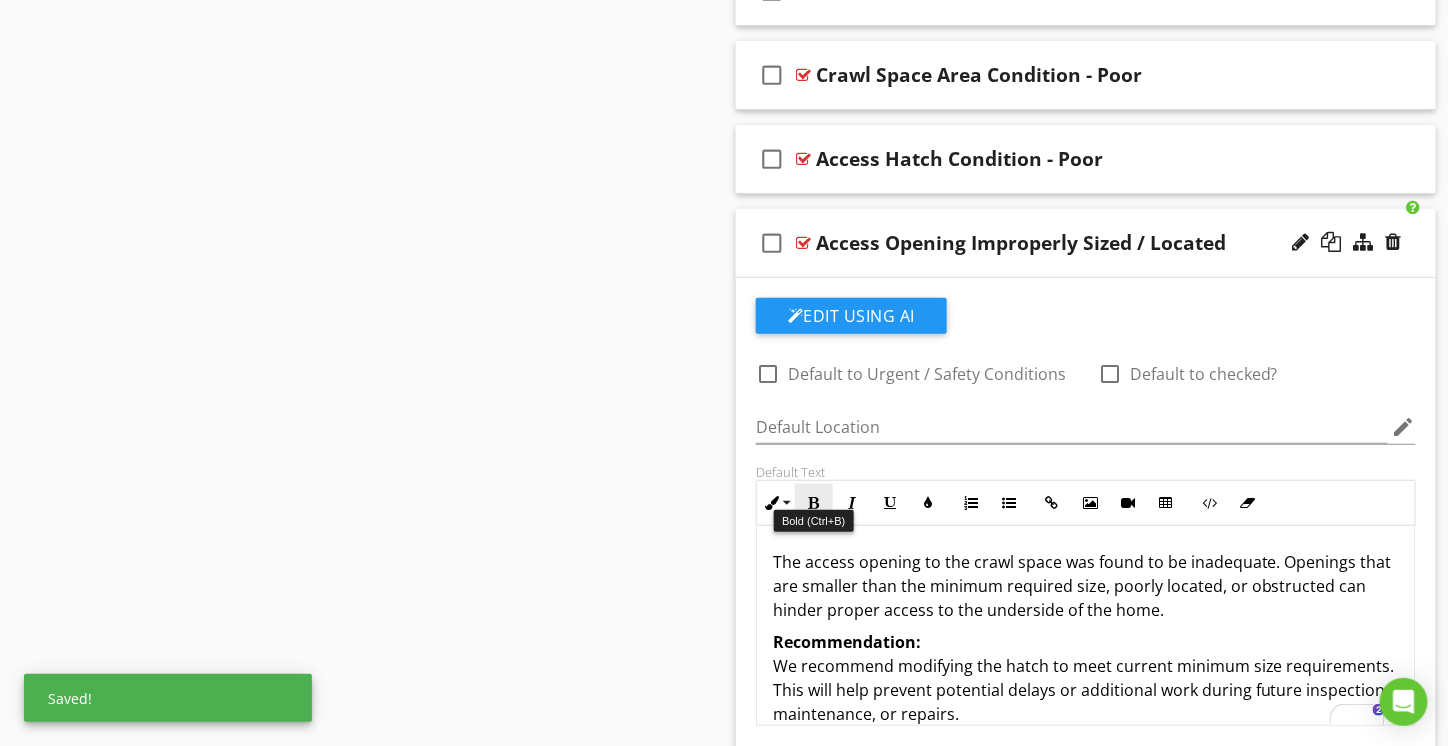 click at bounding box center (814, 503) 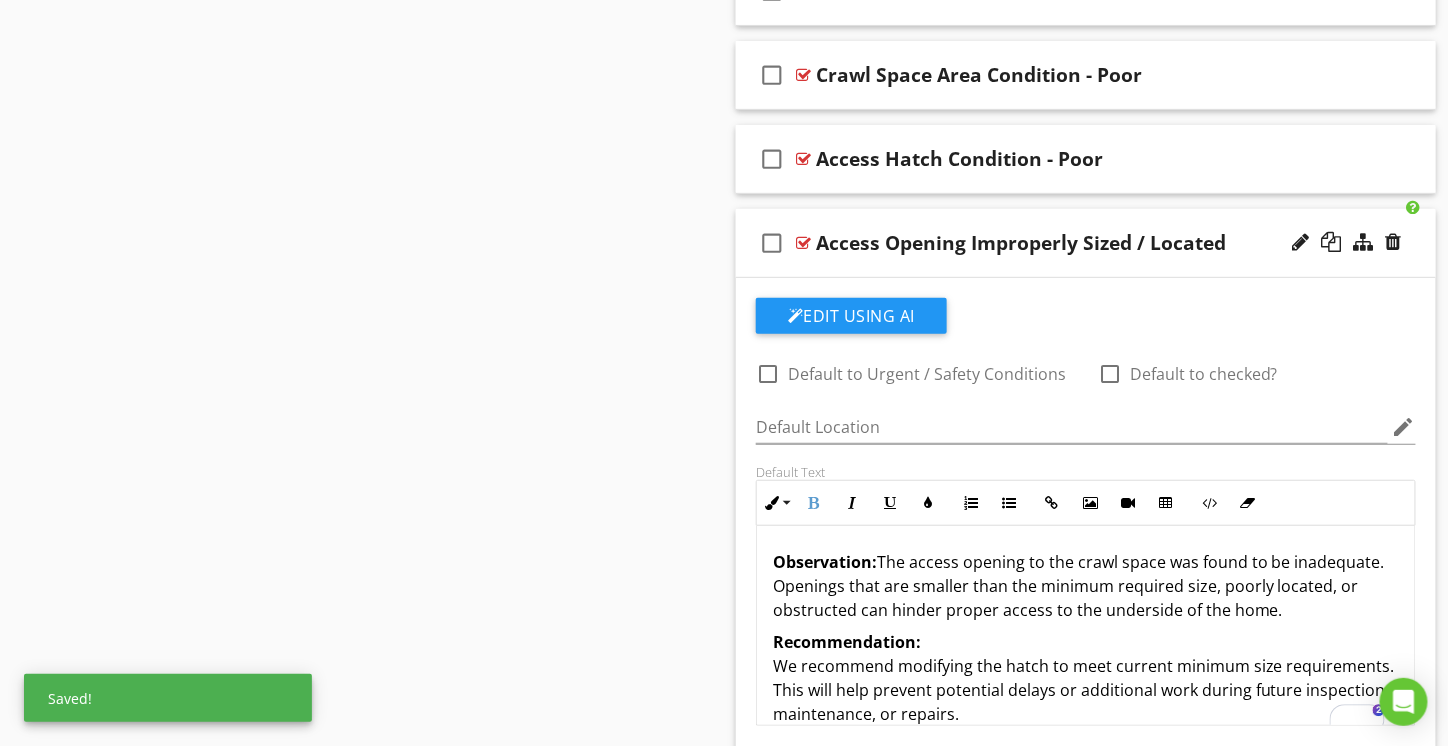 click on "Recommendation: We recommend modifying the hatch to meet current minimum size requirements. This will help prevent potential delays or additional work during future inspections, maintenance, or repairs." at bounding box center [1086, 678] 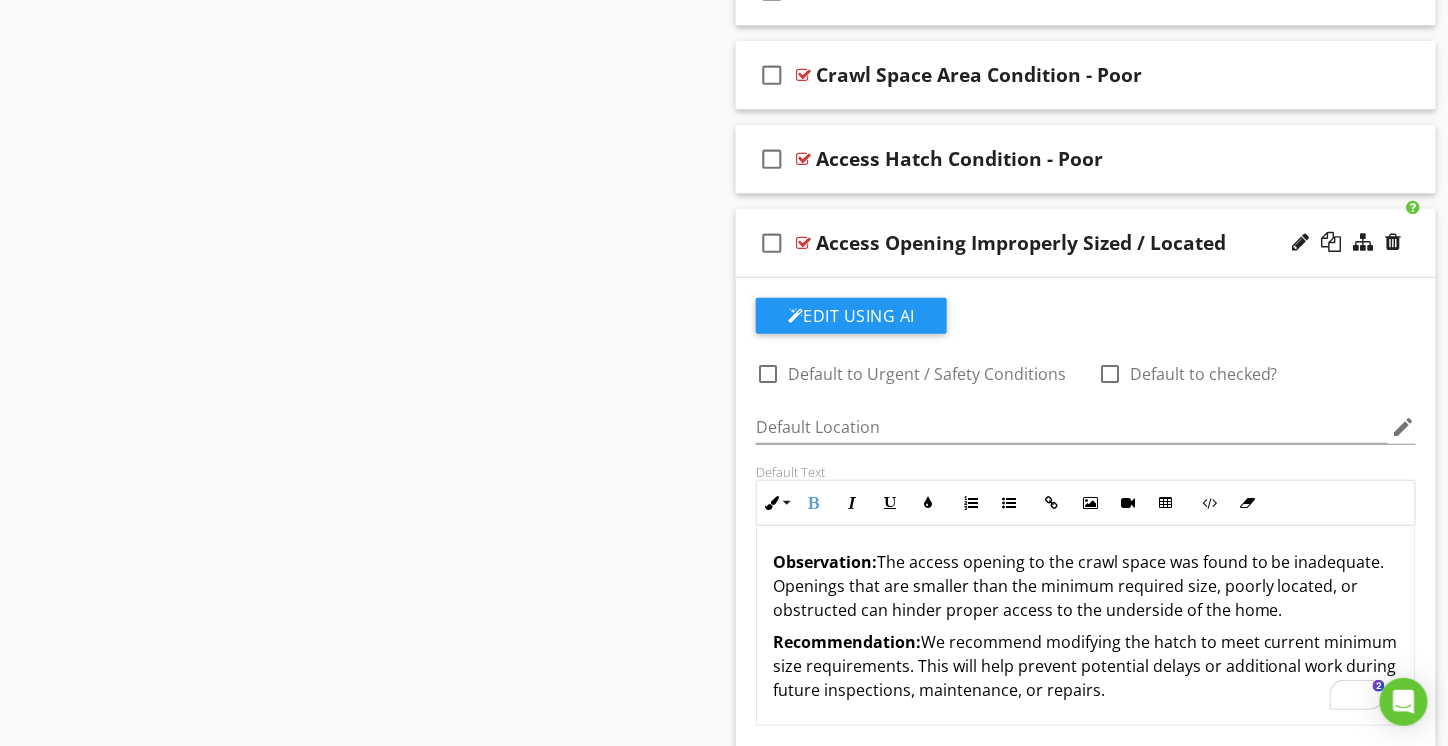 click on "check_box_outline_blank
Access Opening Improperly Sized / Located" at bounding box center [1086, 243] 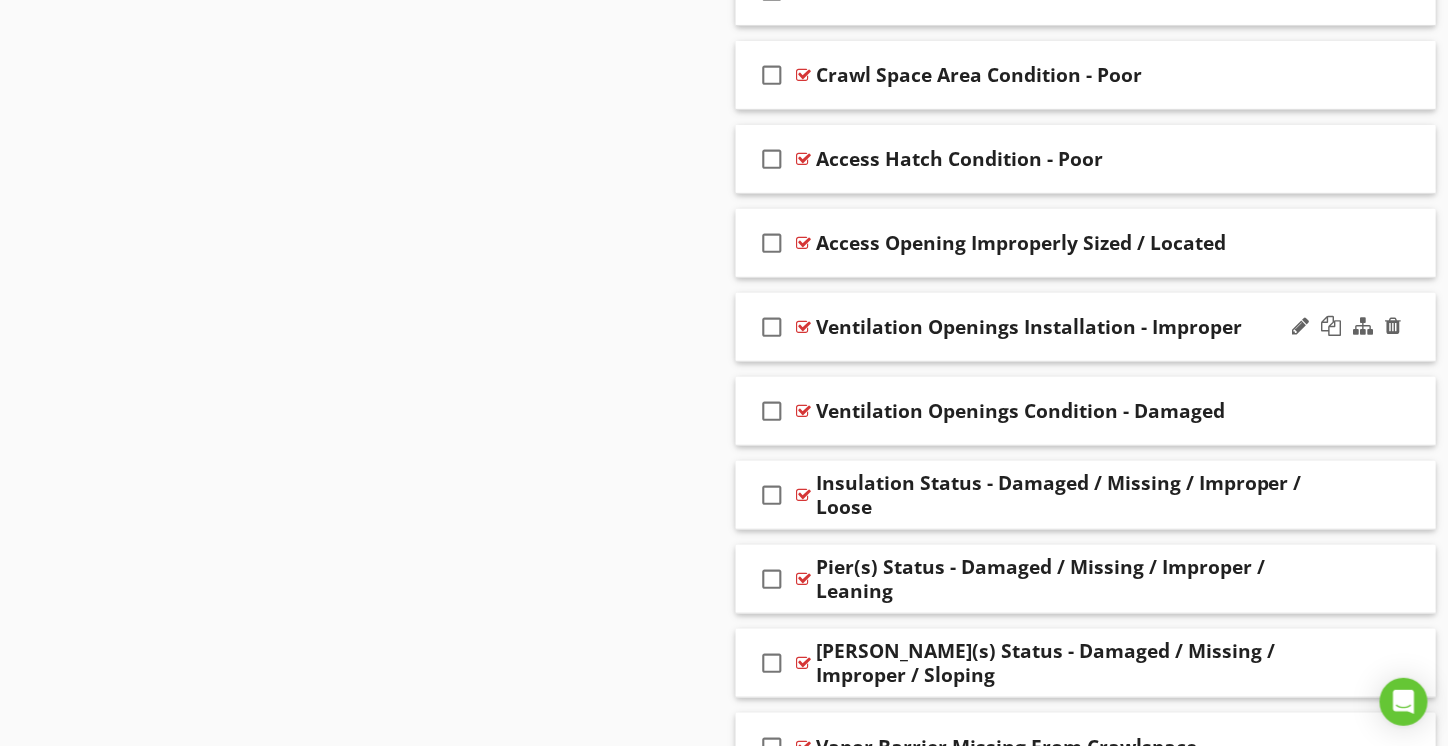 click on "check_box_outline_blank
Ventilation Openings Installation - Improper" at bounding box center [1086, 327] 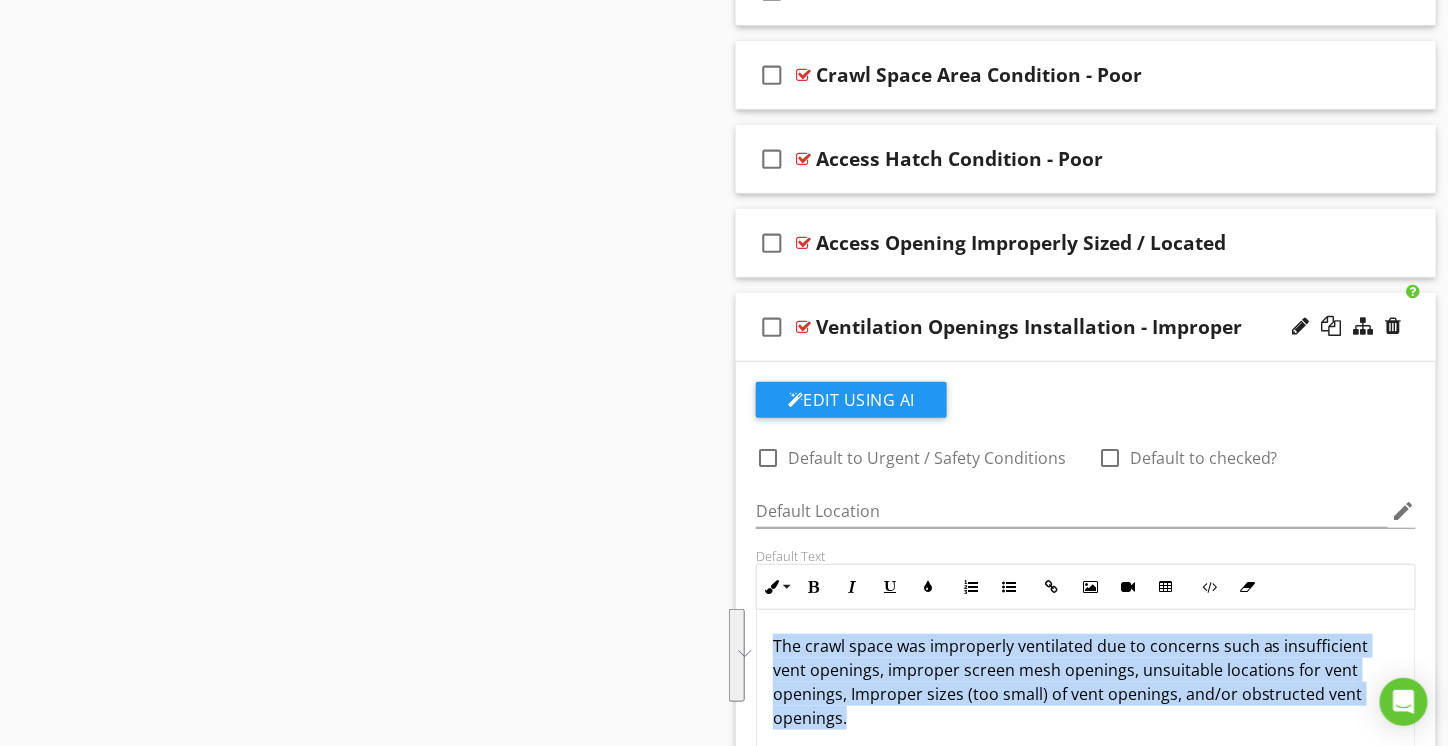 drag, startPoint x: 878, startPoint y: 706, endPoint x: 774, endPoint y: 640, distance: 123.174675 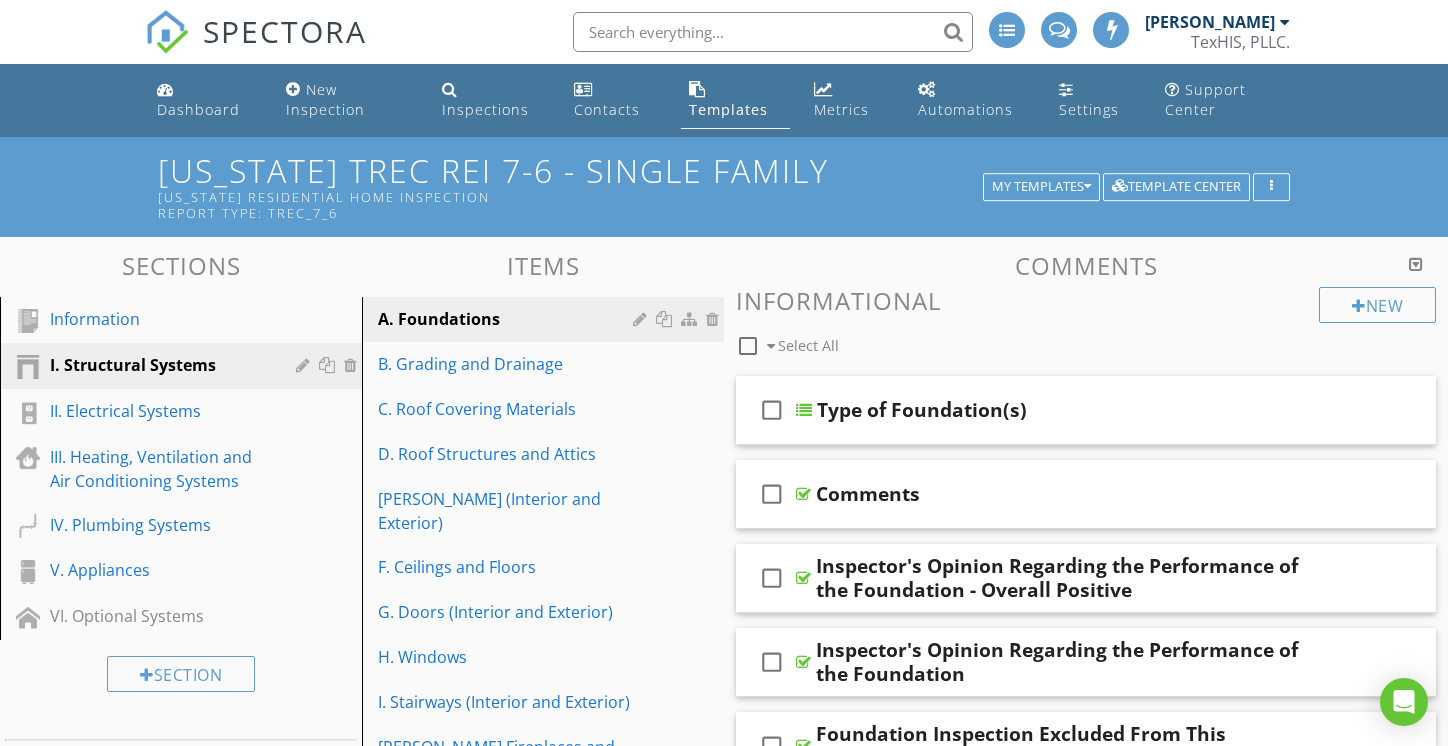 scroll, scrollTop: 2712, scrollLeft: 0, axis: vertical 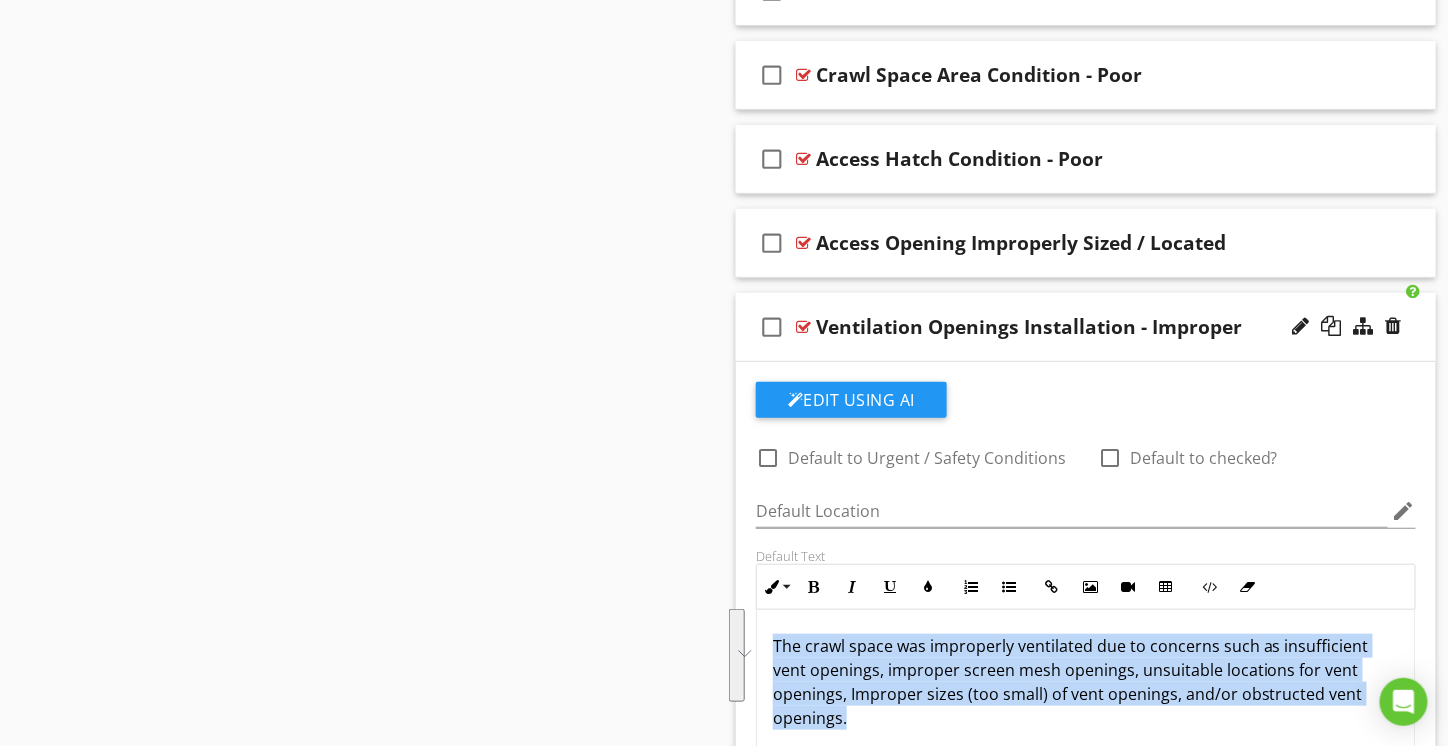click on "The crawl space was improperly ventilated due to concerns such as insufficient vent openings, improper screen mesh openings, unsuitable locations for vent openings, Improper sizes (too small) of vent openings, and/or obstructed vent openings." at bounding box center [1086, 682] 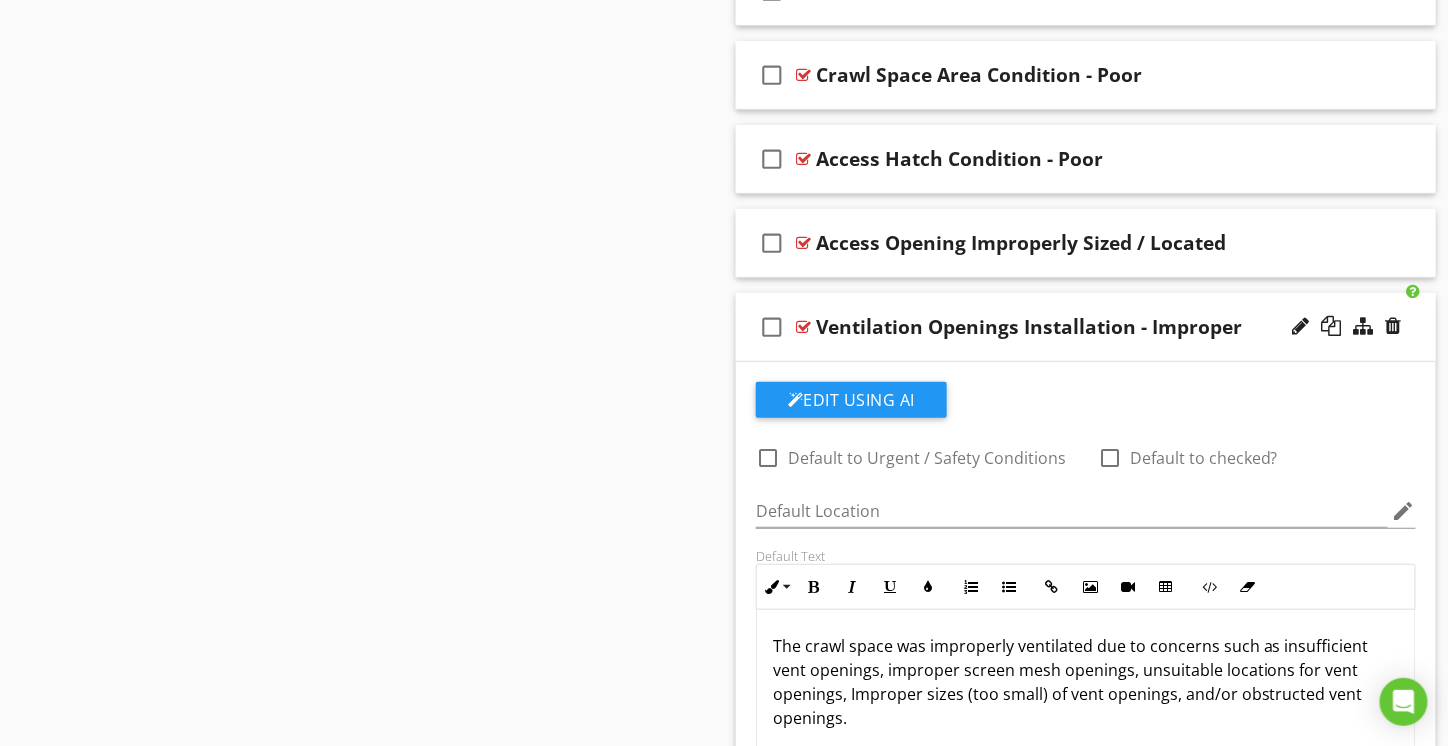 type 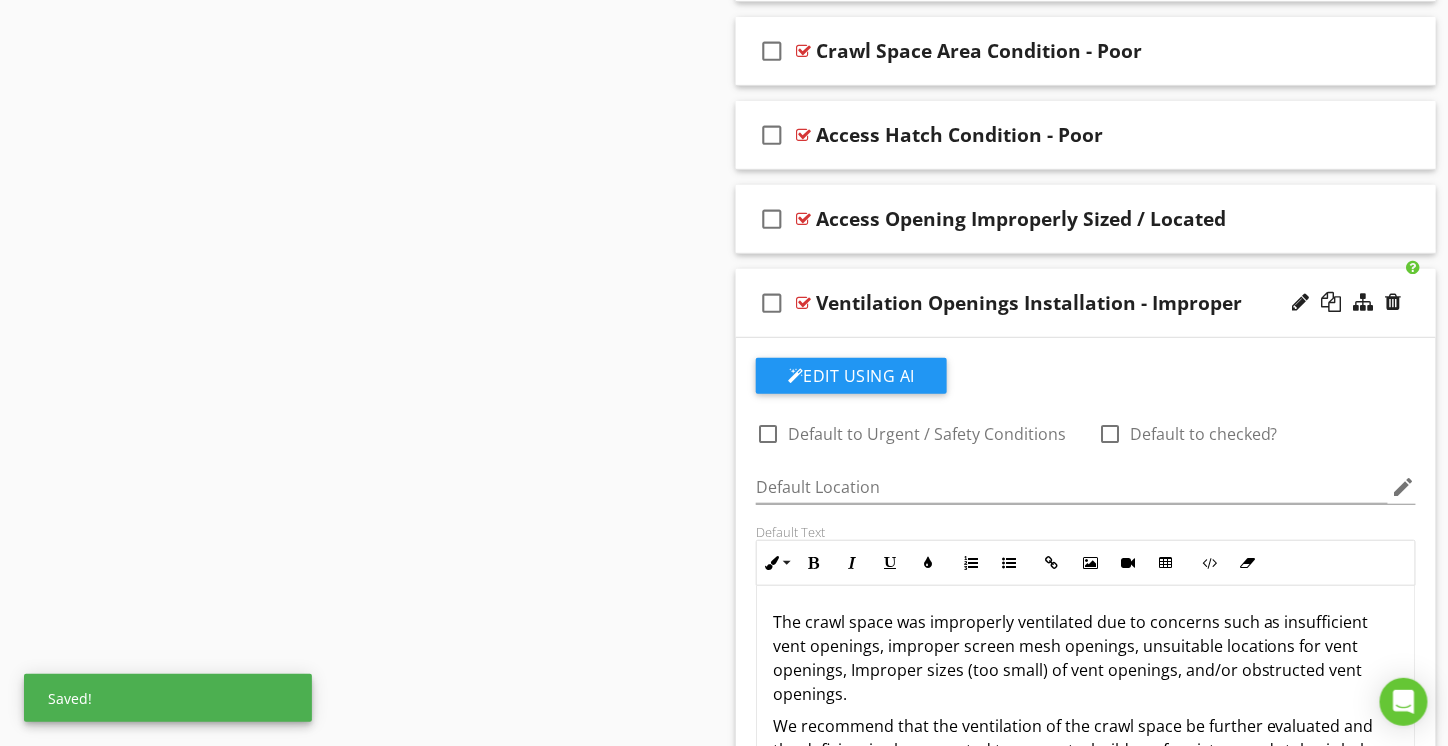 scroll, scrollTop: 2760, scrollLeft: 0, axis: vertical 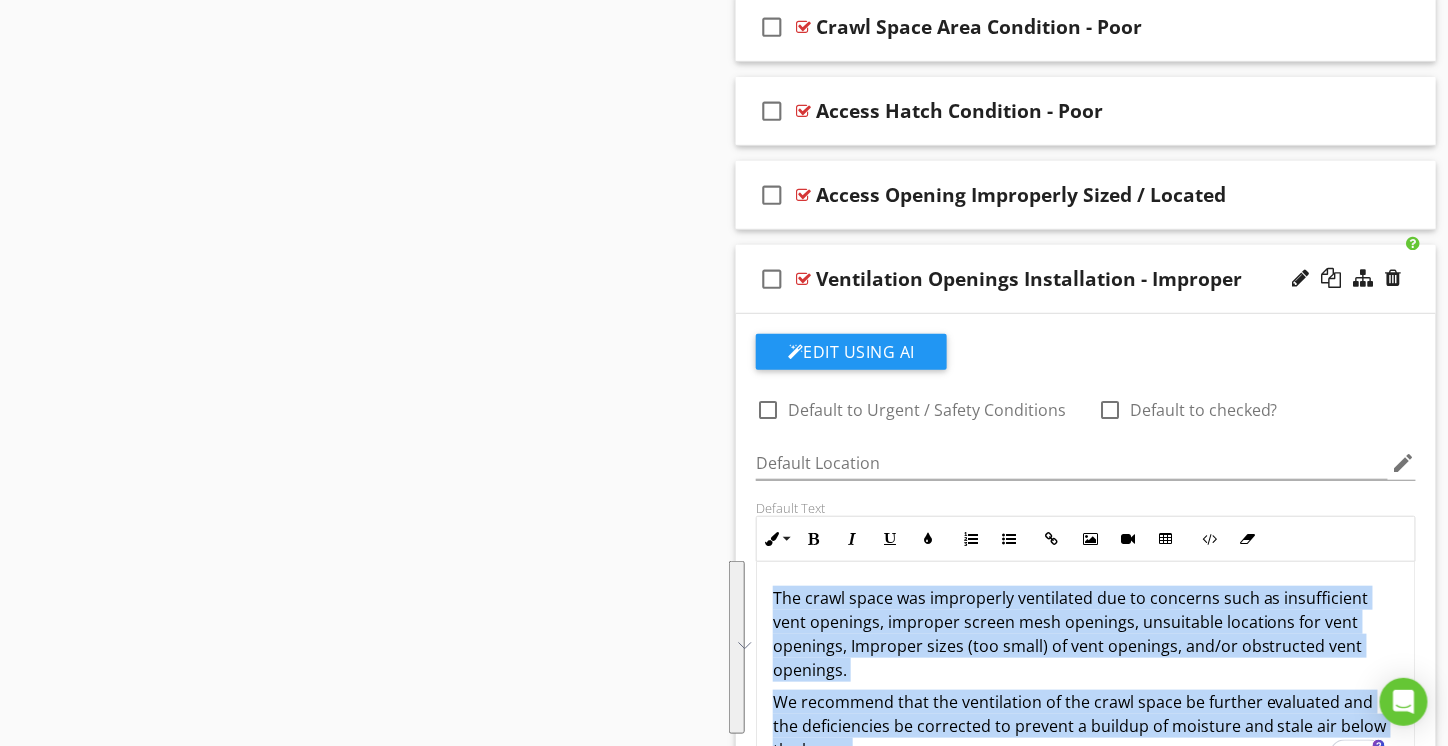 copy on "The crawl space was improperly ventilated due to concerns such as insufficient vent openings, improper screen mesh openings, unsuitable locations for vent openings, Improper sizes (too small) of vent openings, and/or obstructed vent openings. We recommend that the ventilation of the crawl space be further evaluated and the deficiencies be corrected to prevent a buildup of moisture and stale air below the house." 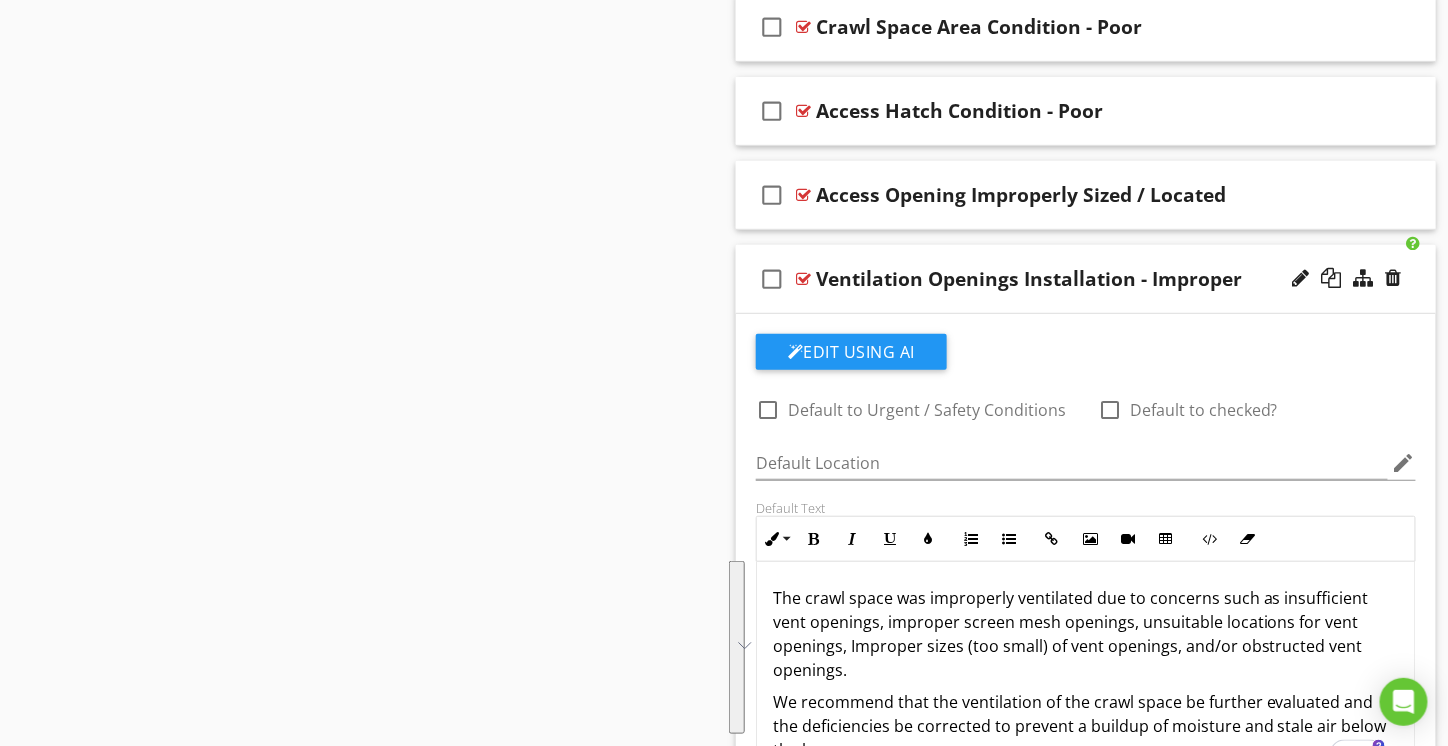 scroll, scrollTop: 326, scrollLeft: 0, axis: vertical 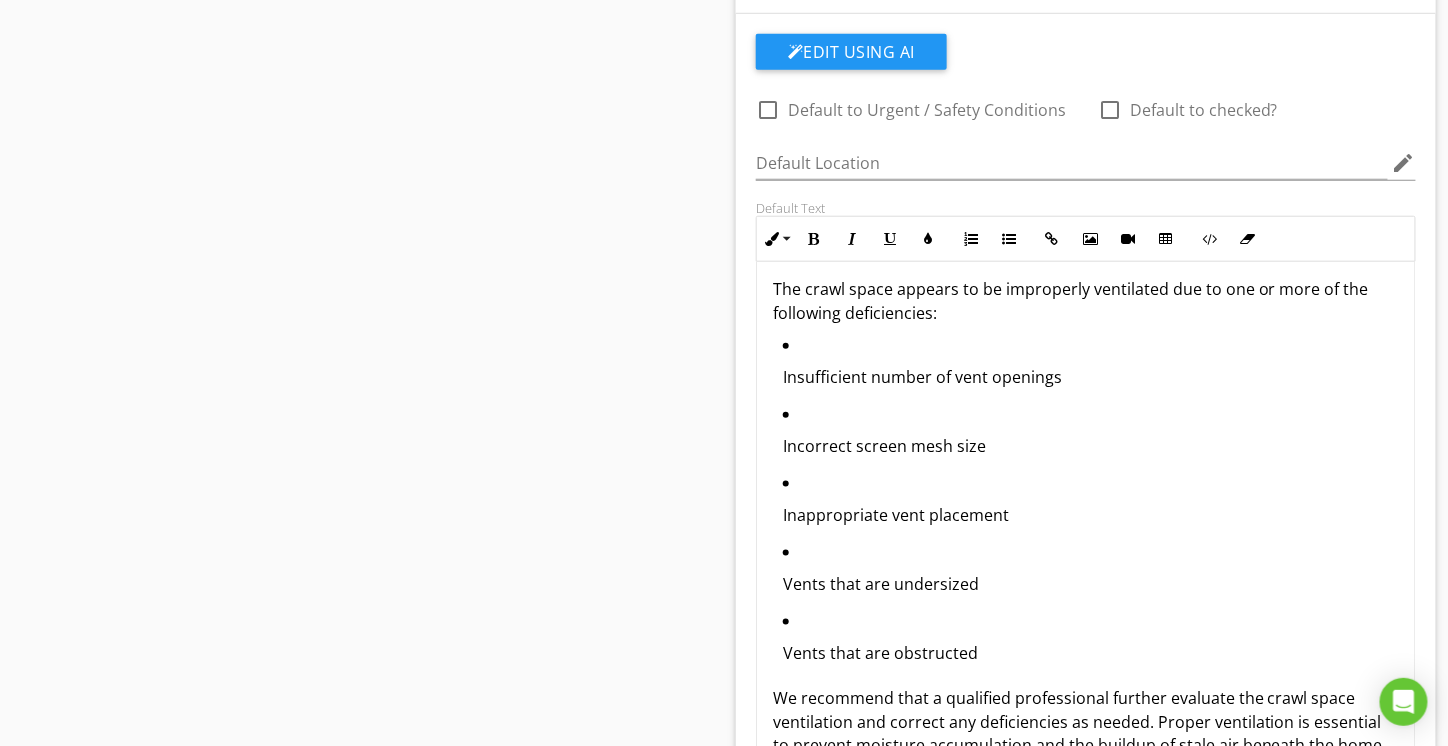 drag, startPoint x: 1412, startPoint y: 439, endPoint x: 1436, endPoint y: 783, distance: 344.83618 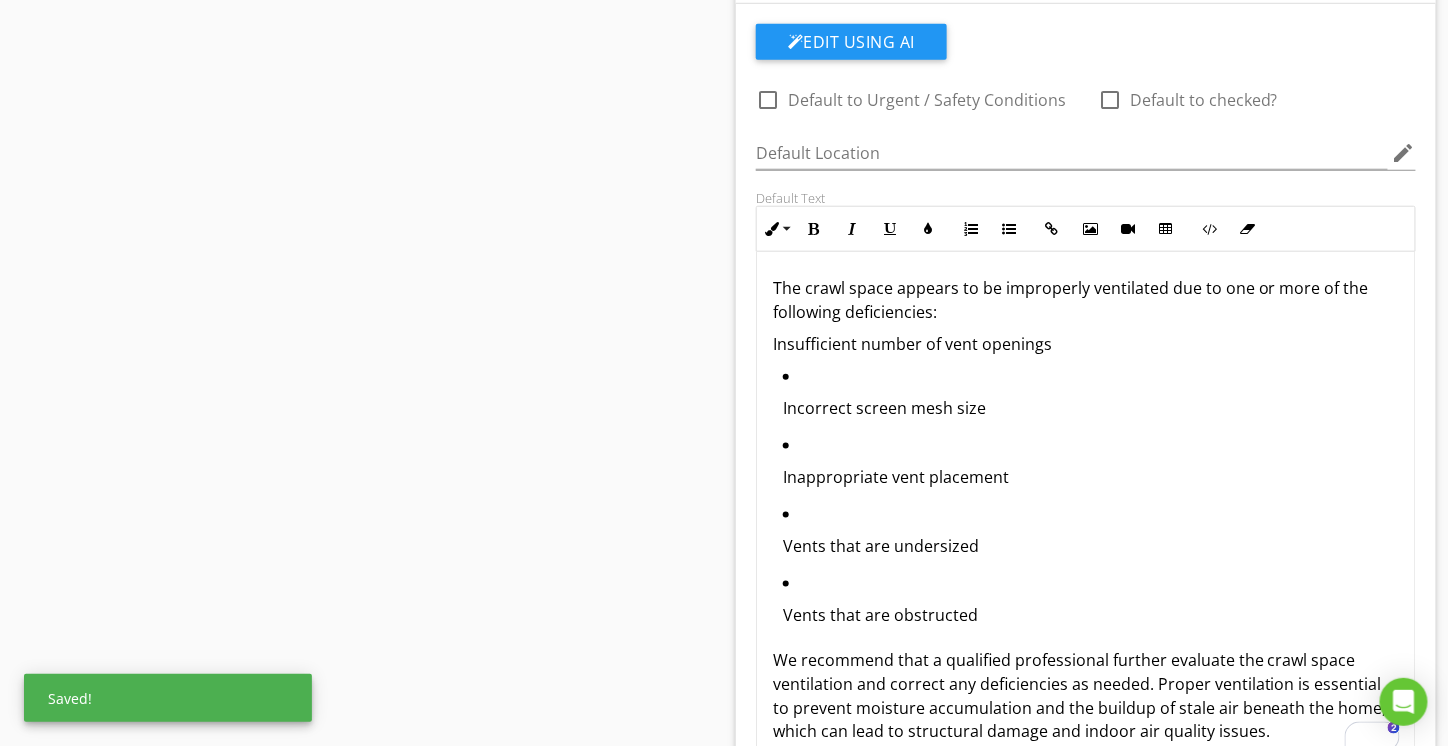 click on "Incorrect screen mesh size Inappropriate vent placement Vents that are undersized Vents that are obstructed" at bounding box center (1086, 502) 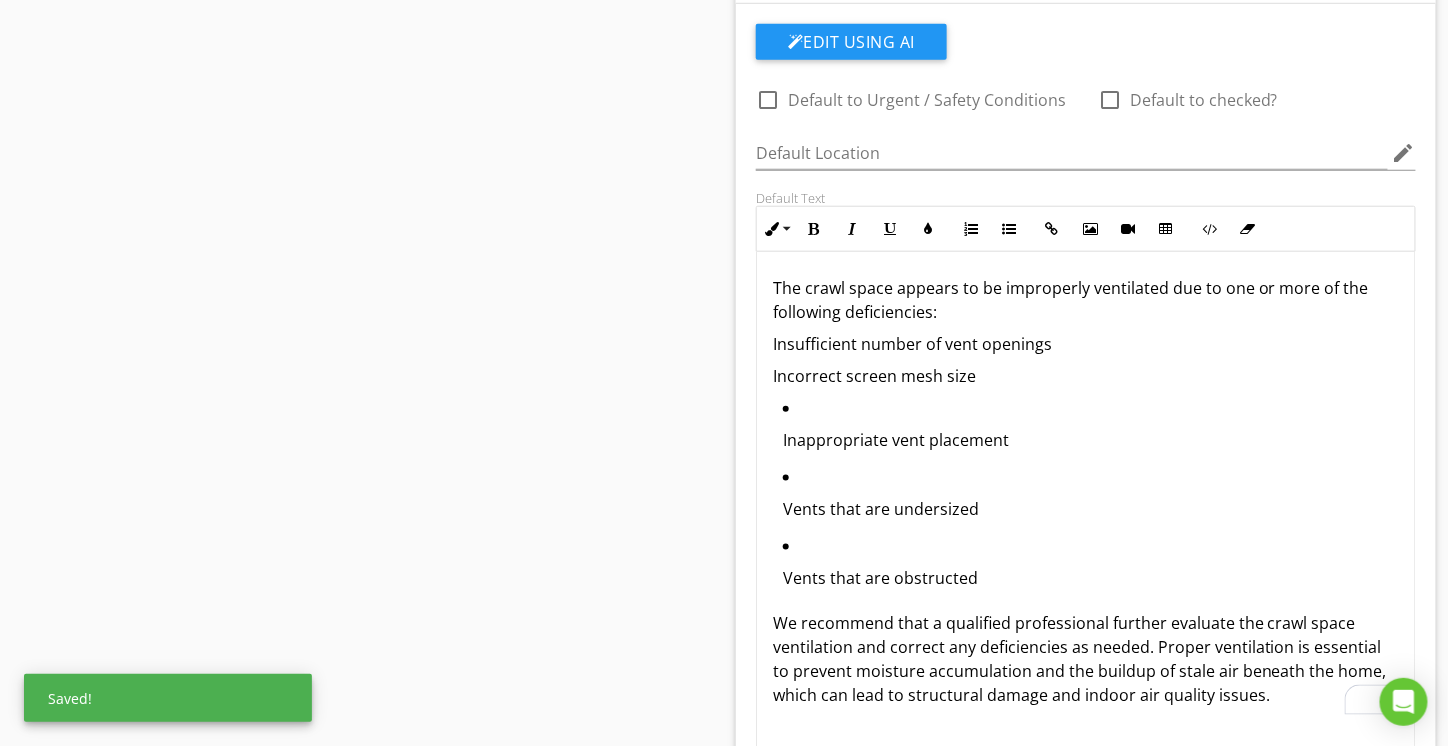 click on "Inappropriate vent placement Vents that are undersized Vents that are obstructed" at bounding box center [1086, 499] 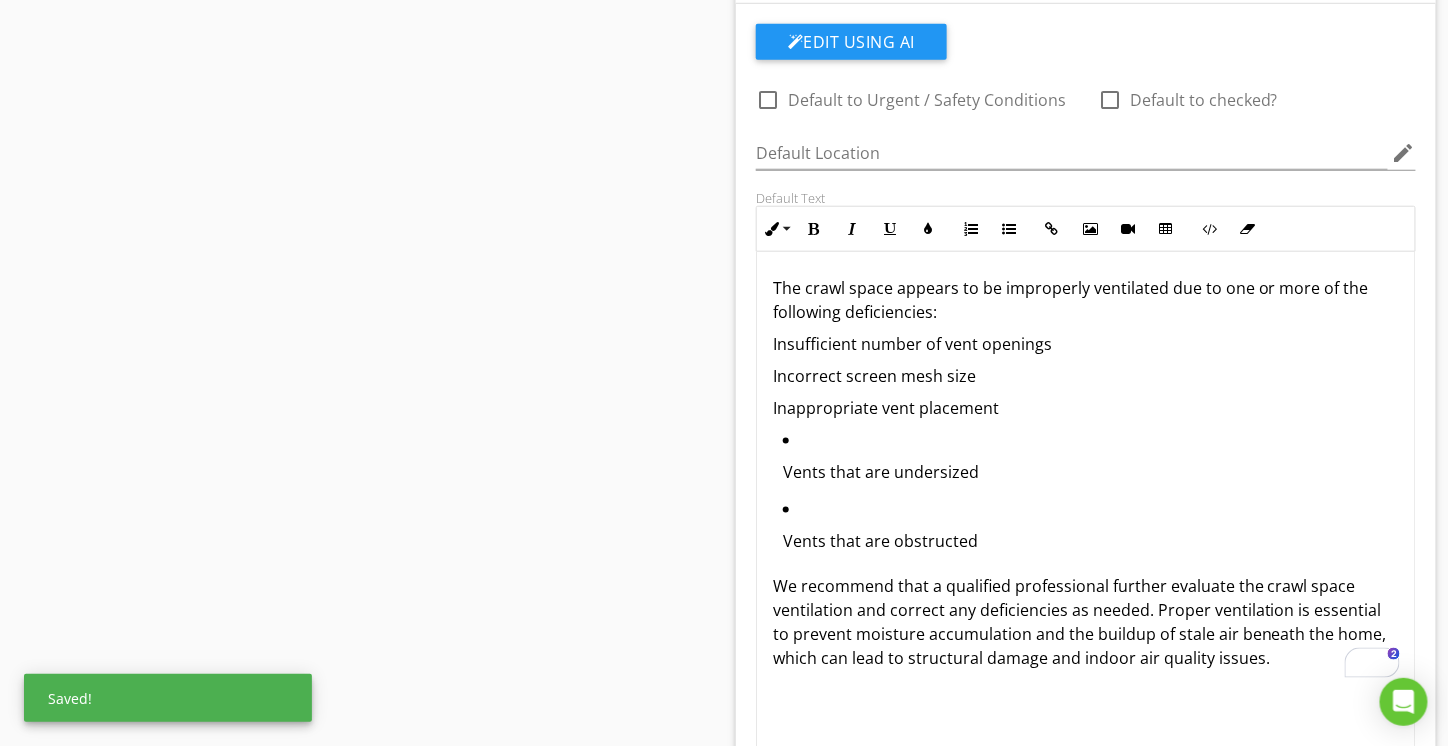 click on "Vents that are undersized Vents that are obstructed" at bounding box center (1086, 497) 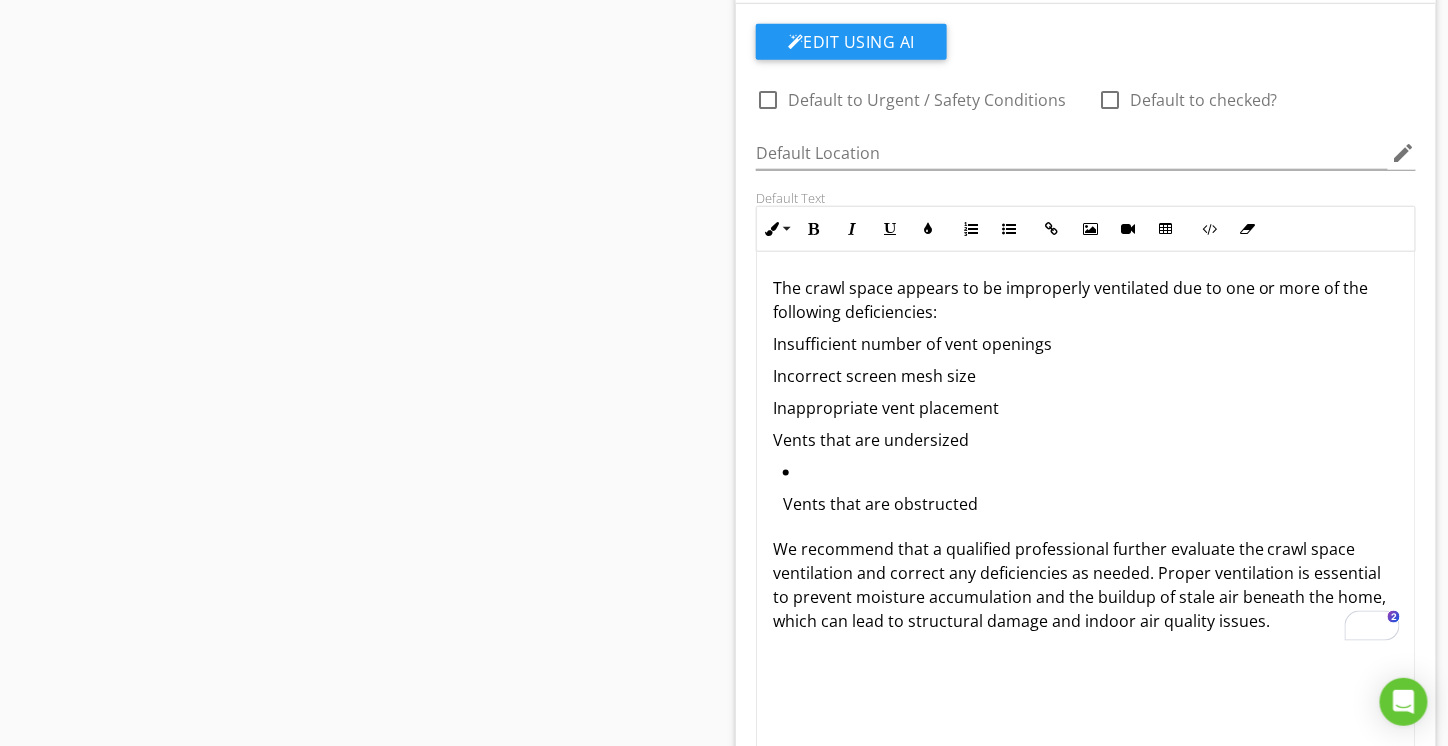 click on "Vents that are obstructed" at bounding box center (1091, 504) 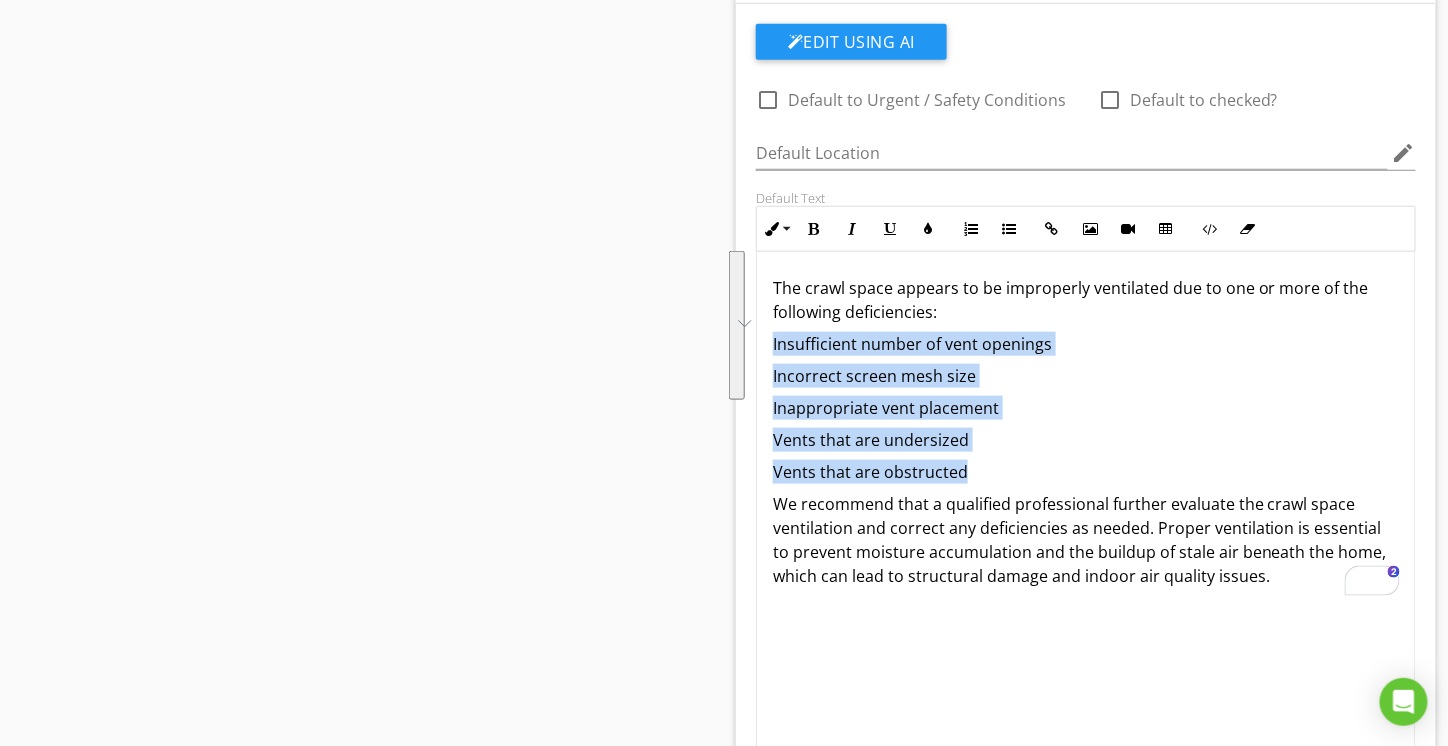 drag, startPoint x: 772, startPoint y: 331, endPoint x: 968, endPoint y: 461, distance: 235.19354 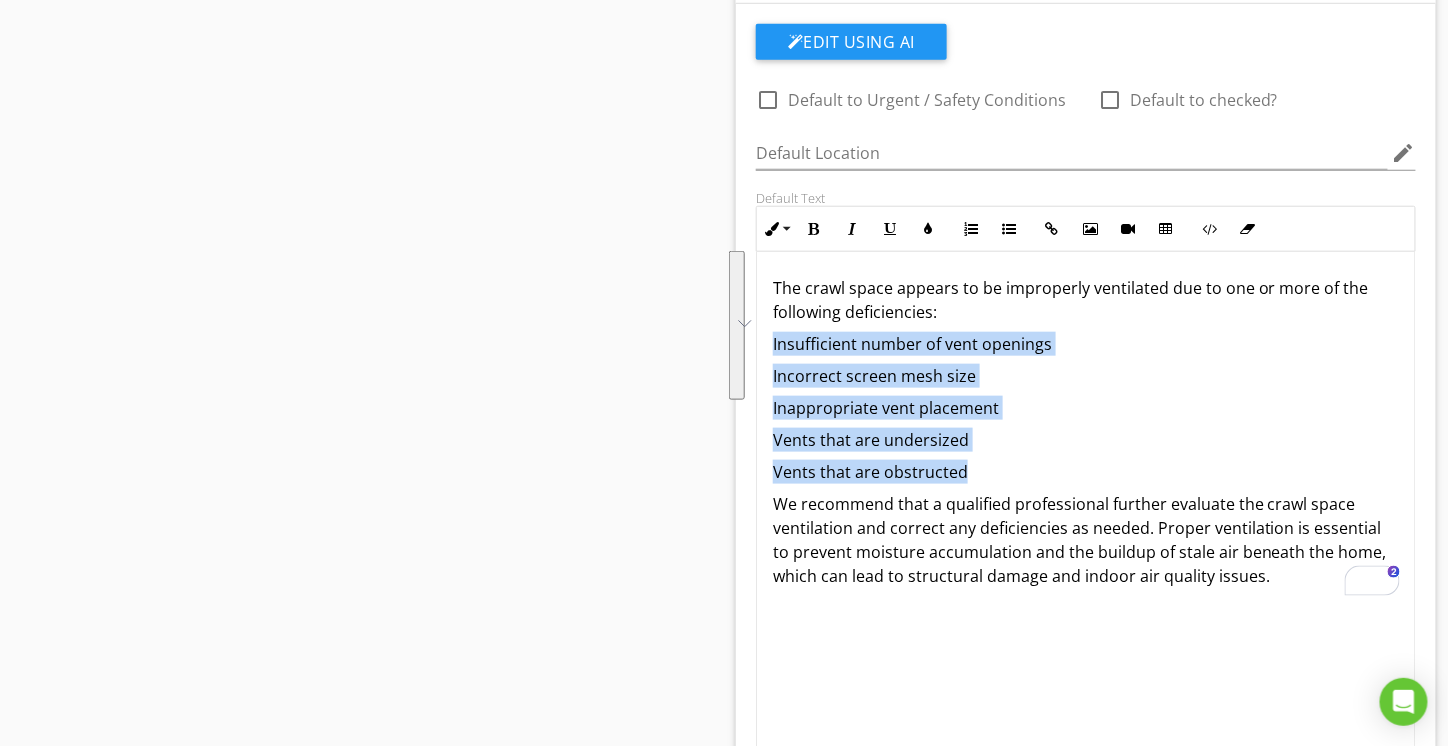 click on "The crawl space appears to be improperly ventilated due to one or more of the following deficiencies: Insufficient number of vent openings Incorrect screen mesh size Inappropriate vent placement Vents that are undersized Vents that are obstructed We recommend that a qualified professional further evaluate the crawl space ventilation and correct any deficiencies as needed. Proper ventilation is essential to prevent moisture accumulation and the buildup of stale air beneath the home, which can lead to structural damage and indoor air quality issues." at bounding box center (1086, 432) 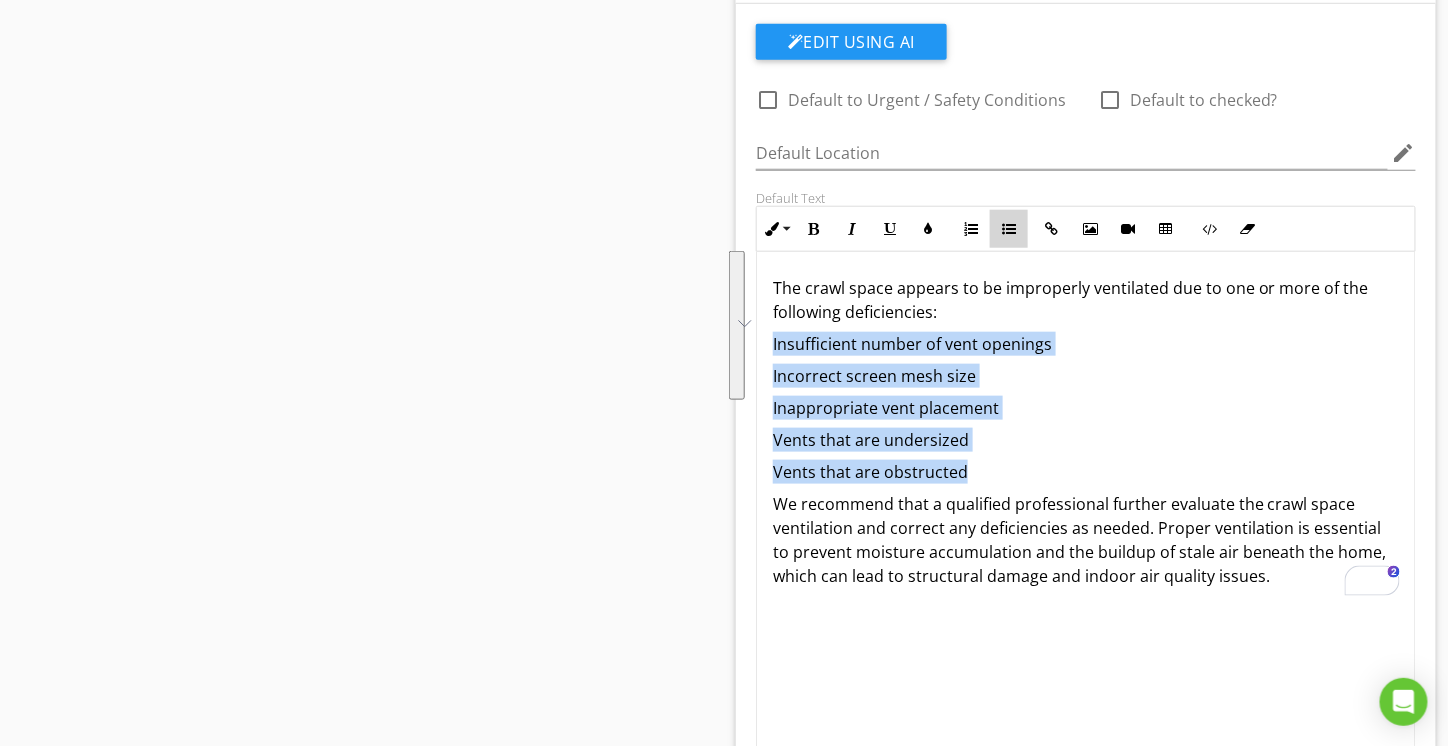 click at bounding box center (1009, 229) 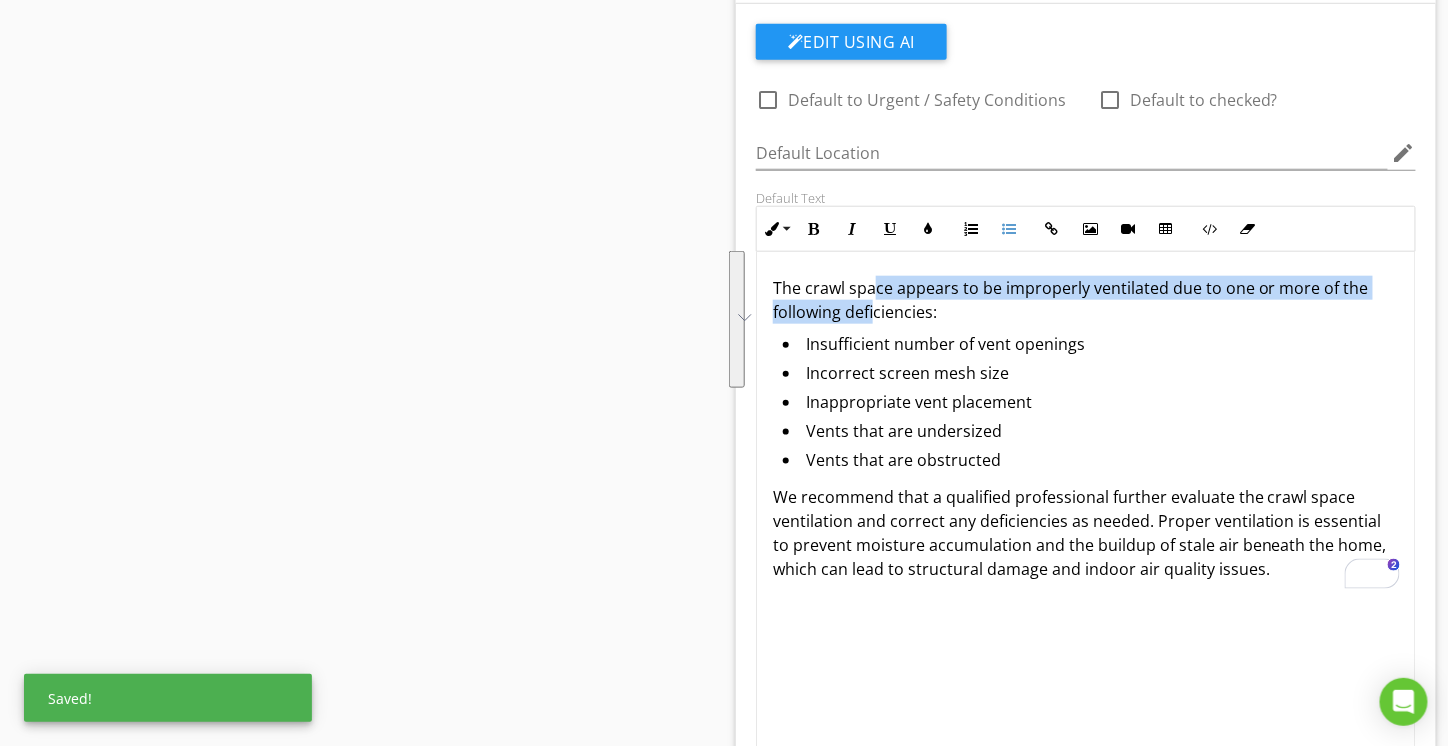 click on "The crawl space appears to be improperly ventilated due to one or more of the following deficiencies:" at bounding box center [1086, 300] 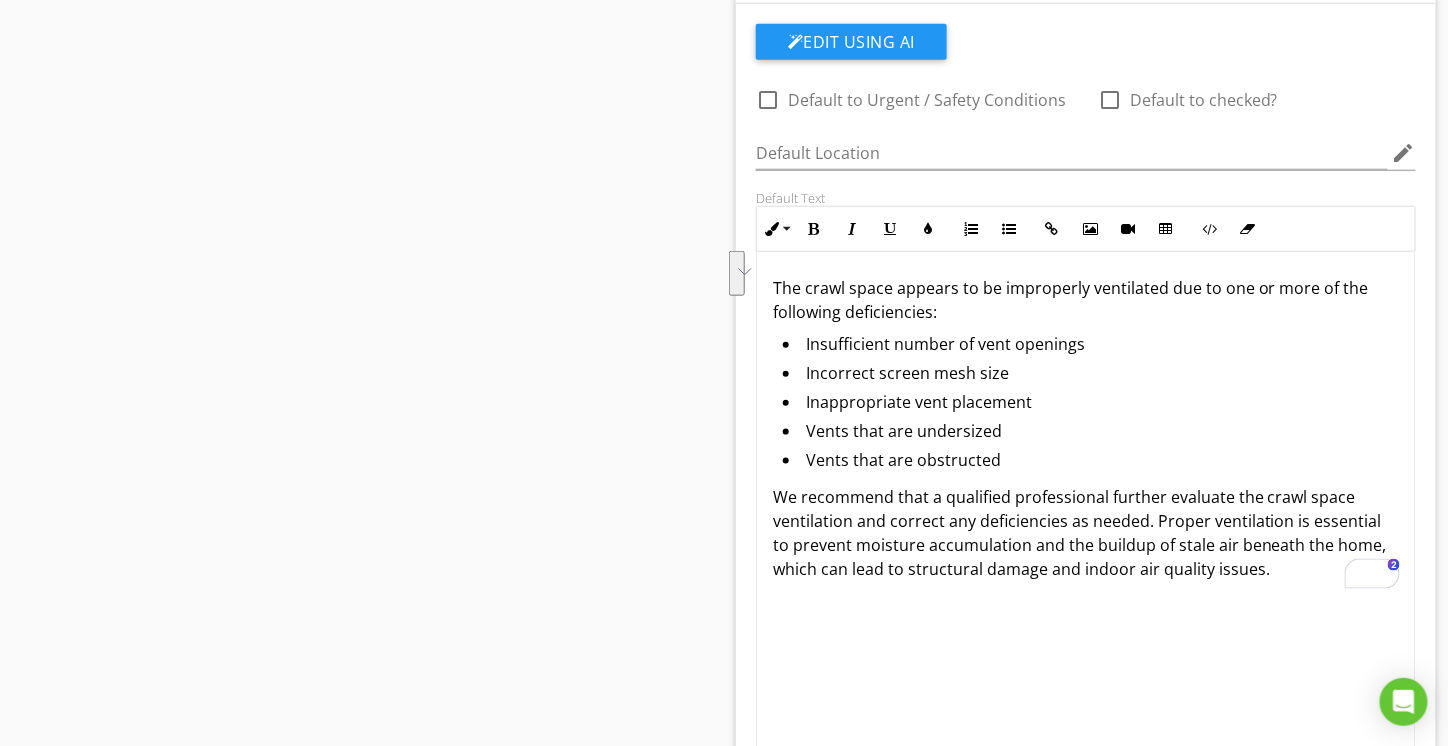 click on "We recommend that a qualified professional further evaluate the crawl space ventilation and correct any deficiencies as needed. Proper ventilation is essential to prevent moisture accumulation and the buildup of stale air beneath the home, which can lead to structural damage and indoor air quality issues." at bounding box center [1086, 533] 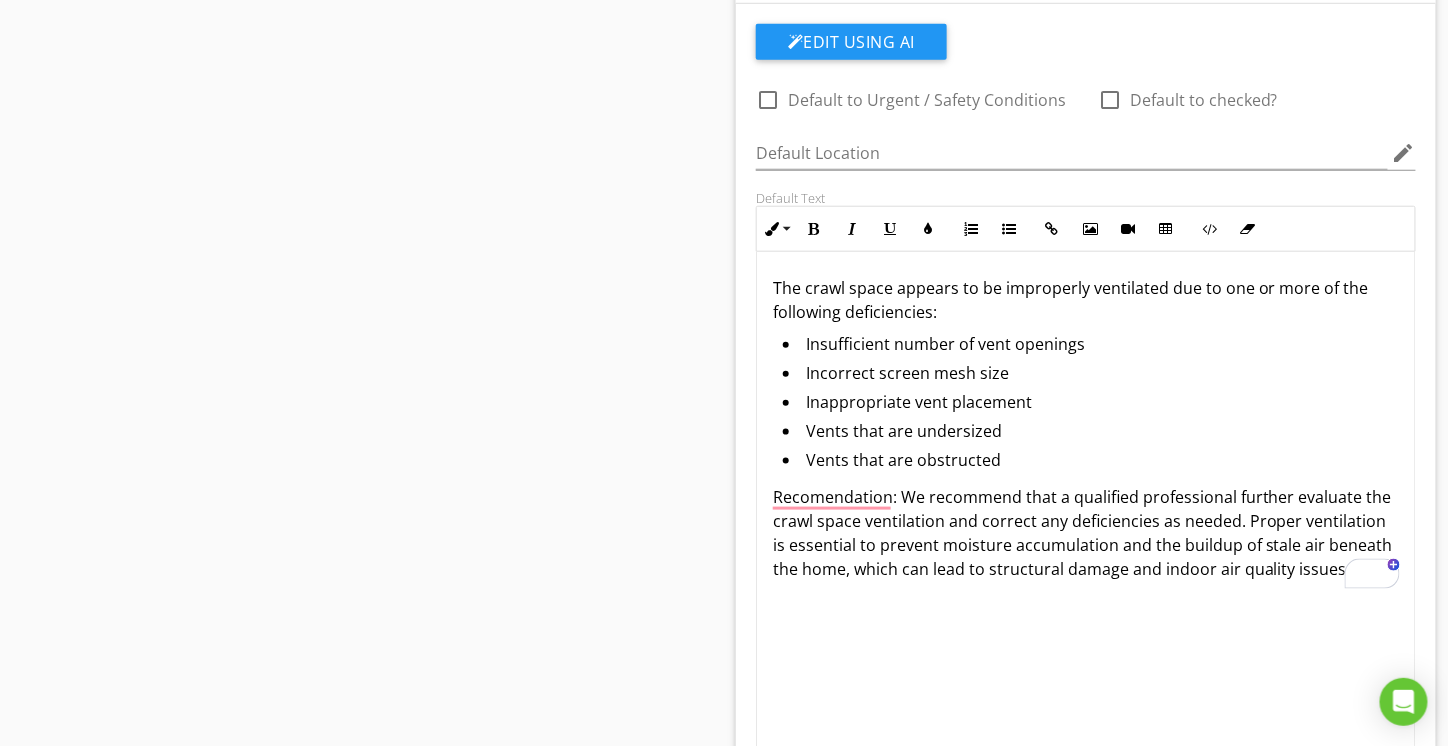 click on "Recomendation: We recommend that a qualified professional further evaluate the crawl space ventilation and correct any deficiencies as needed. Proper ventilation is essential to prevent moisture accumulation and the buildup of stale air beneath the home, which can lead to structural damage and indoor air quality issues." at bounding box center [1086, 533] 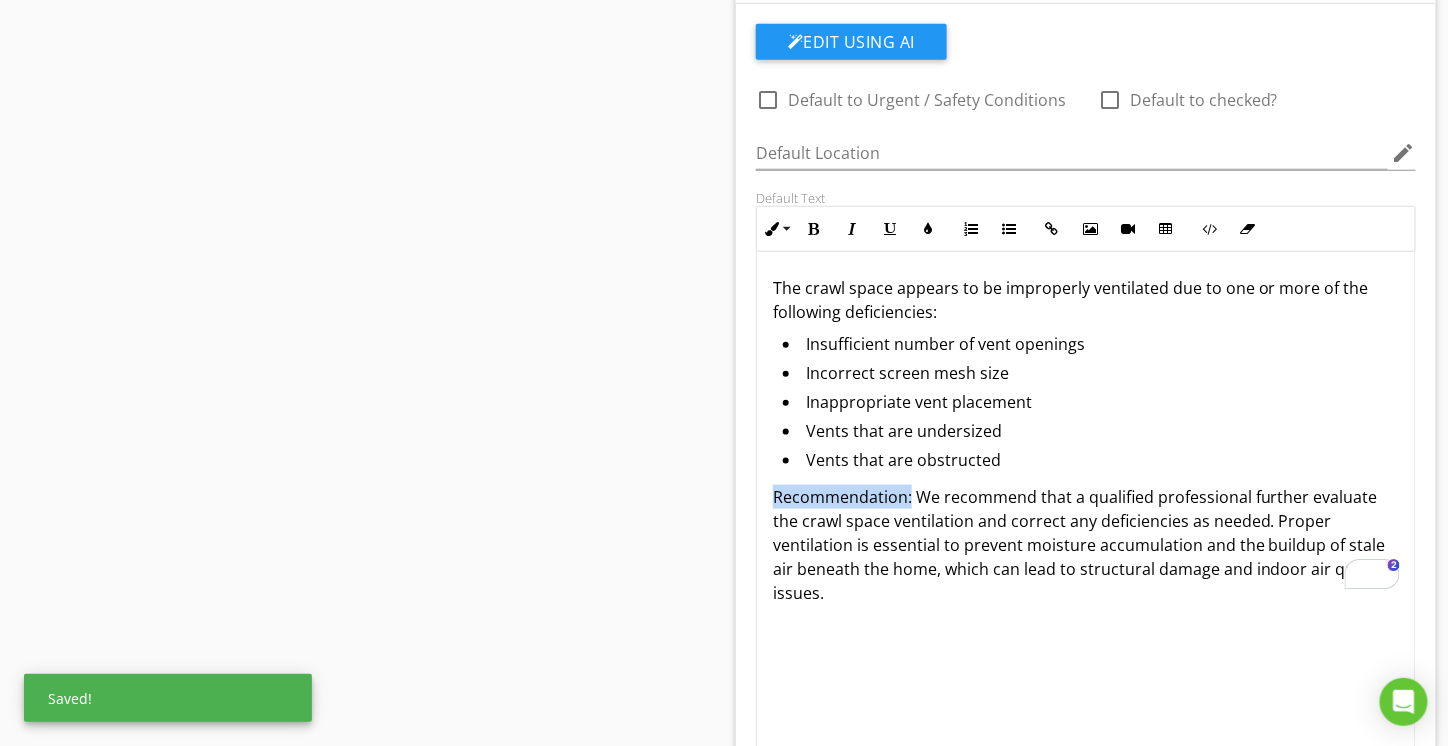 drag, startPoint x: 910, startPoint y: 484, endPoint x: 767, endPoint y: 483, distance: 143.0035 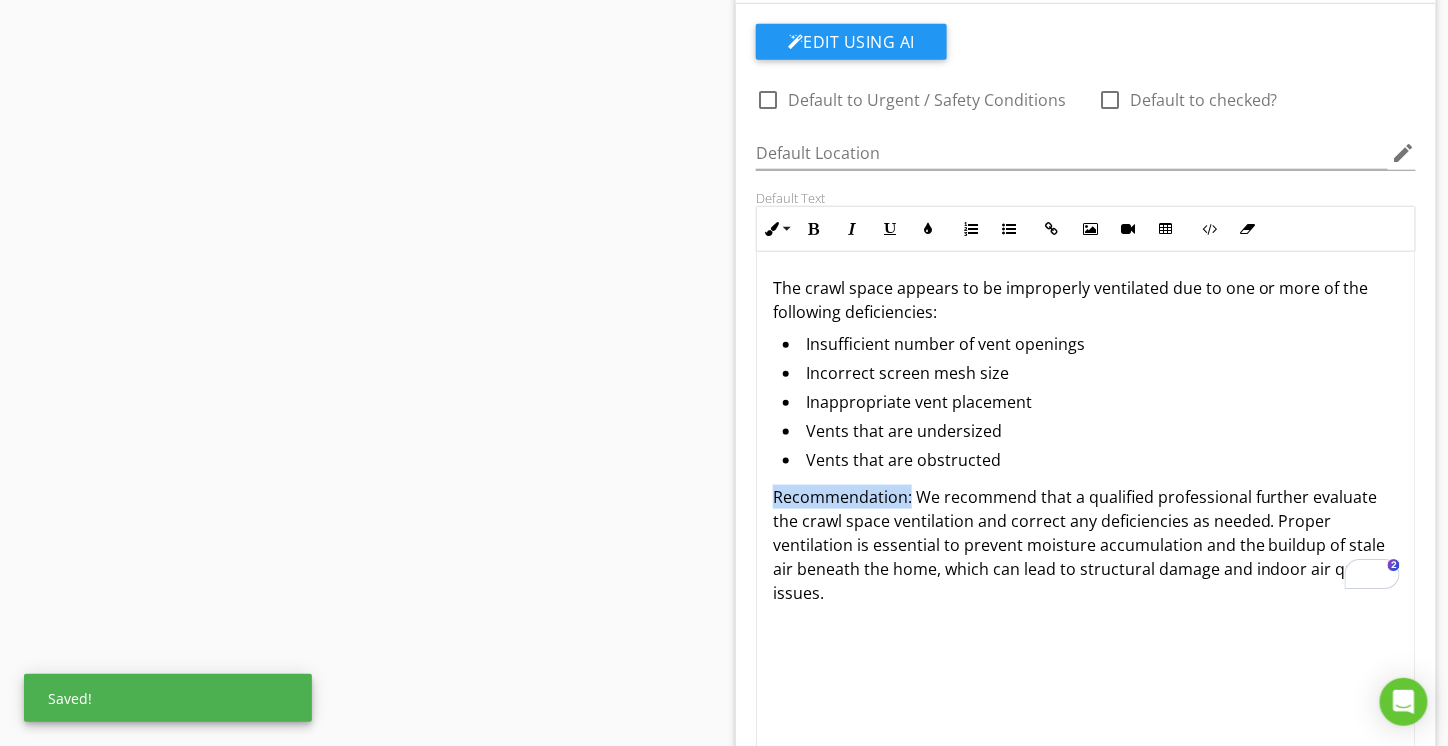 click on "The crawl space appears to be improperly ventilated due to one or more of the following deficiencies: Insufficient number of vent openings Incorrect screen mesh size Inappropriate vent placement Vents that are undersized Vents that are obstructed Recommendation: We recommend that a qualified professional further evaluate the crawl space ventilation and correct any deficiencies as needed. Proper ventilation is essential to prevent moisture accumulation and the buildup of stale air beneath the home, which can lead to structural damage and indoor air quality issues." at bounding box center [1086, 440] 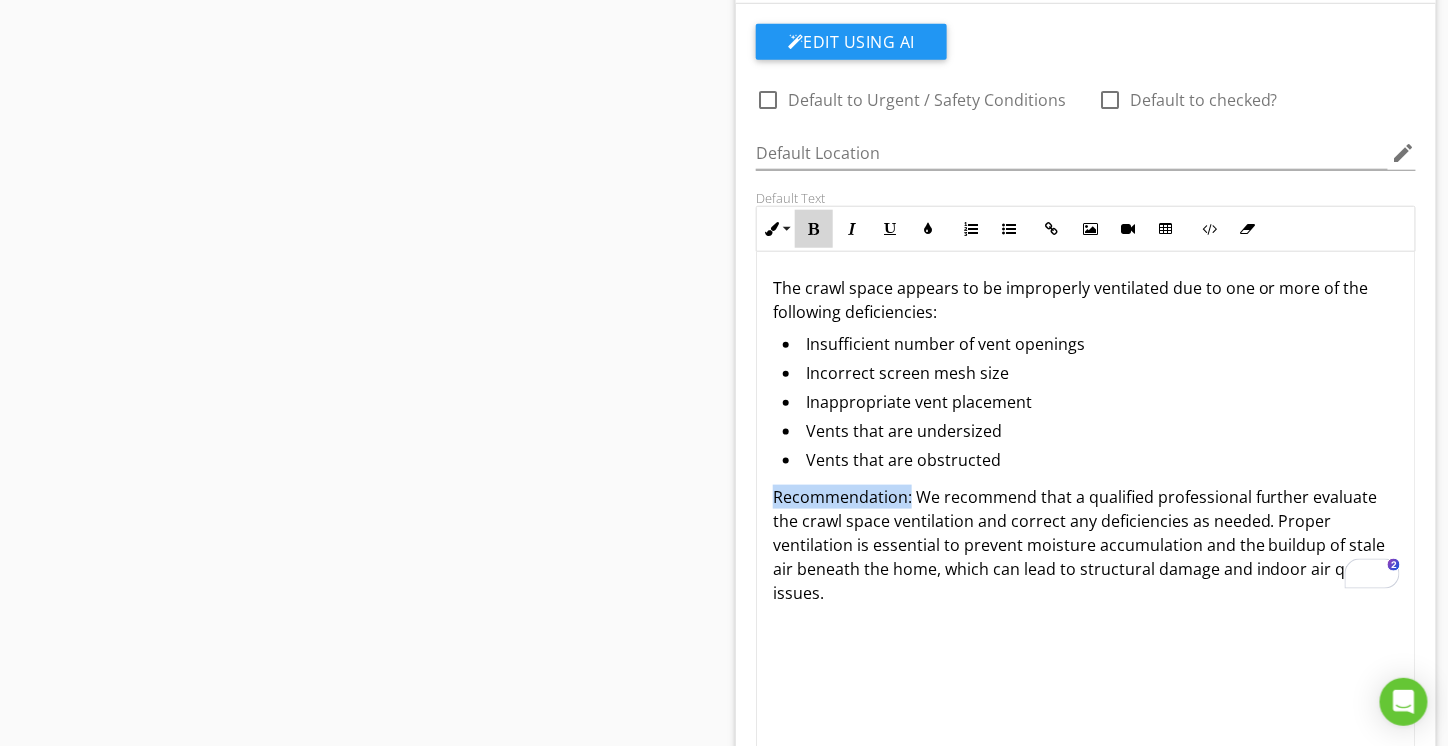 click at bounding box center [814, 229] 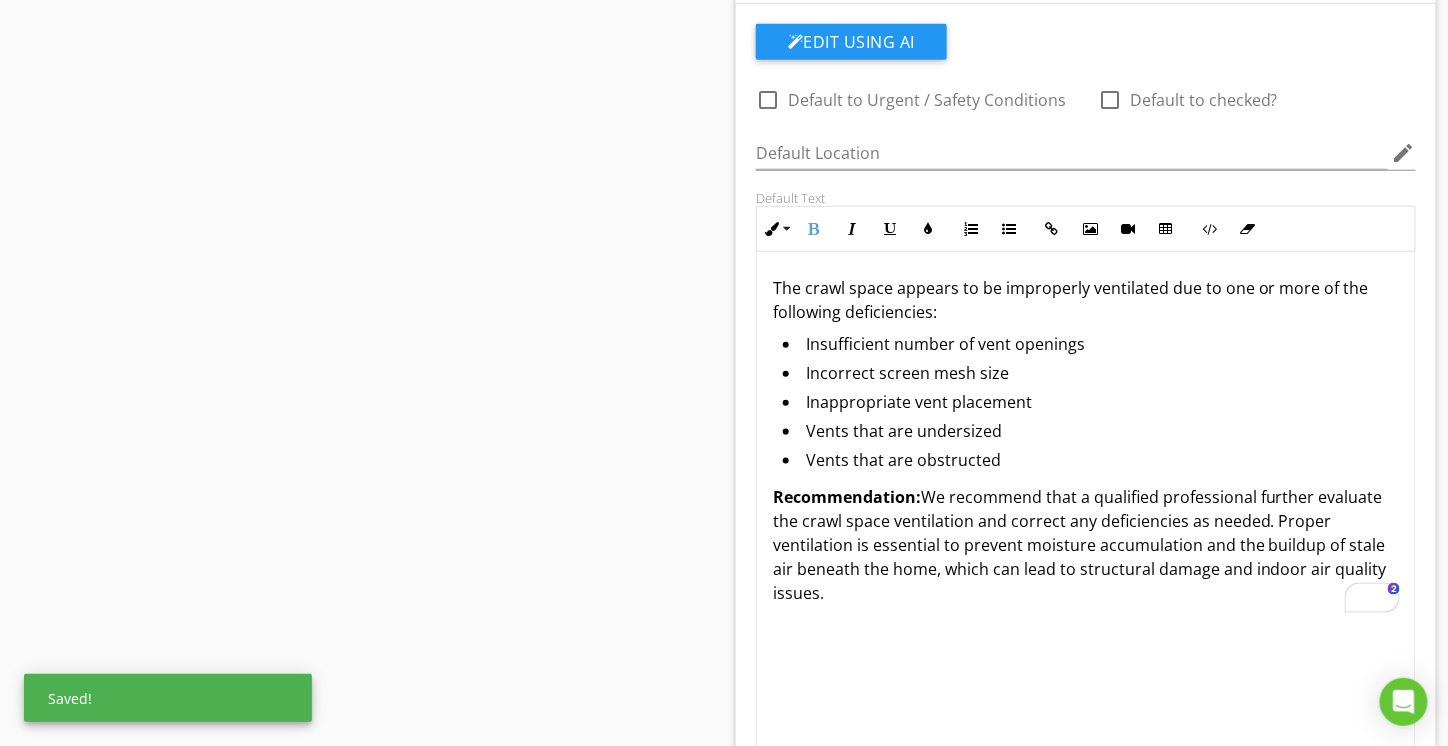 click on "Recommendation:  We recommend that a qualified professional further evaluate the crawl space ventilation and correct any deficiencies as needed. Proper ventilation is essential to prevent moisture accumulation and the buildup of stale air beneath the home, which can lead to structural damage and indoor air quality issues." at bounding box center (1086, 545) 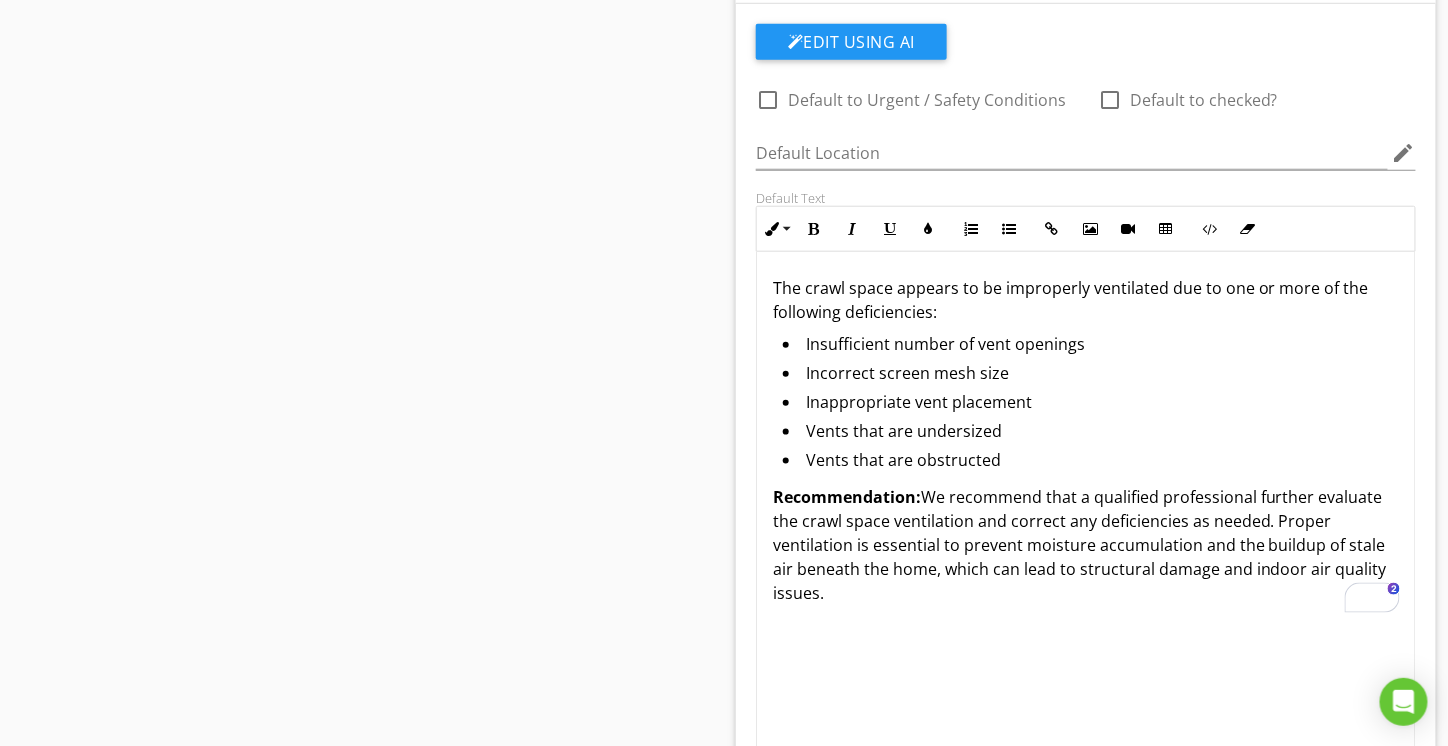 click on "The crawl space appears to be improperly ventilated due to one or more of the following deficiencies:" at bounding box center (1086, 300) 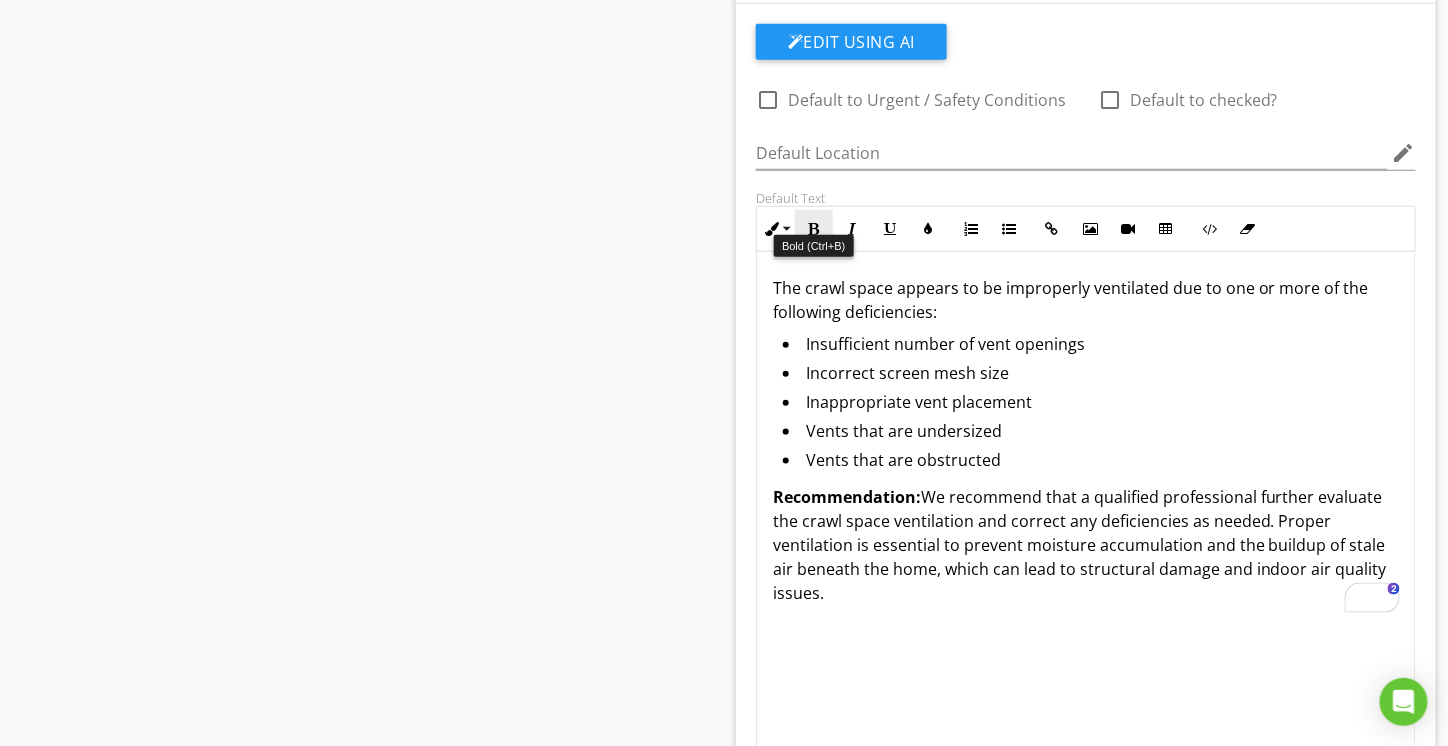 click on "Bold" at bounding box center (814, 229) 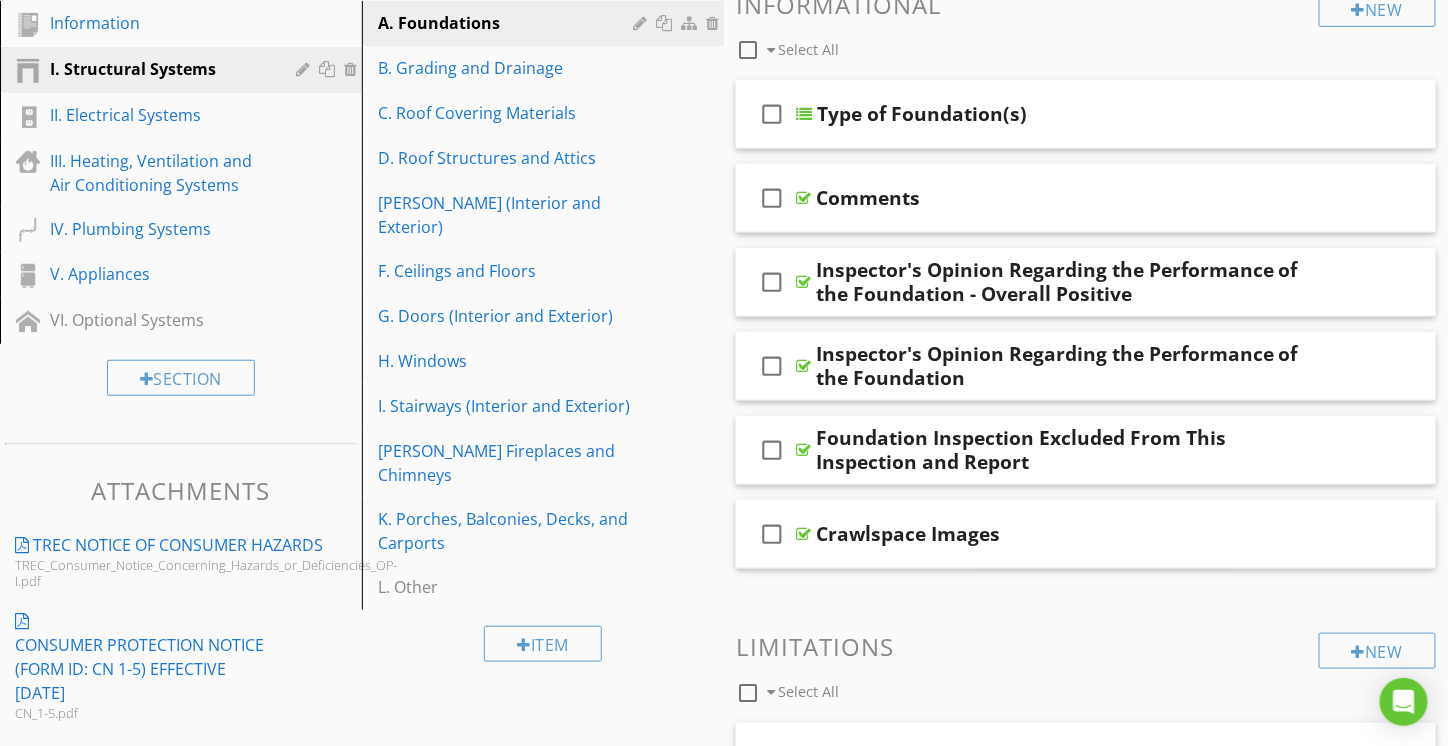 scroll, scrollTop: 0, scrollLeft: 0, axis: both 